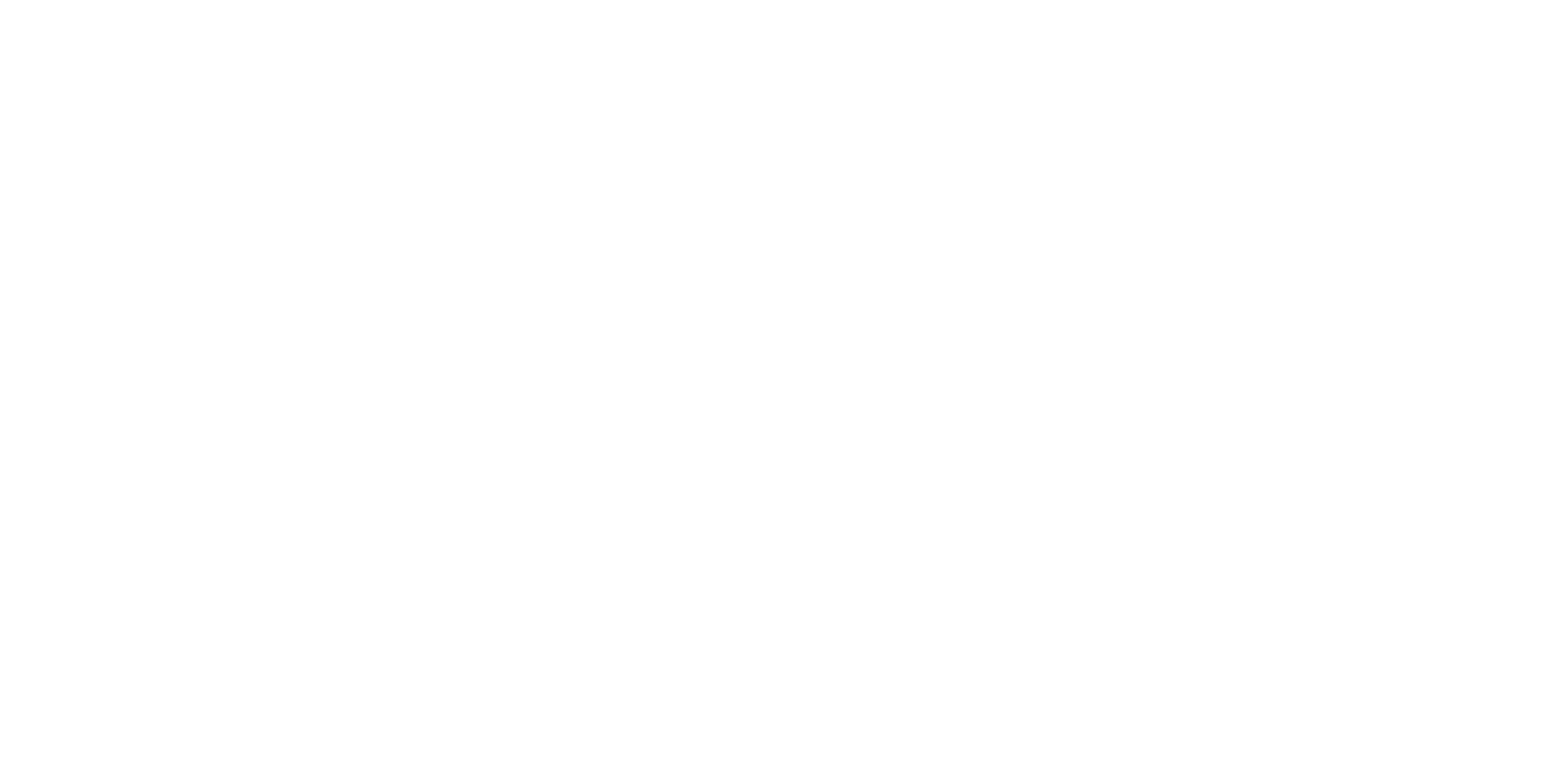scroll, scrollTop: 0, scrollLeft: 0, axis: both 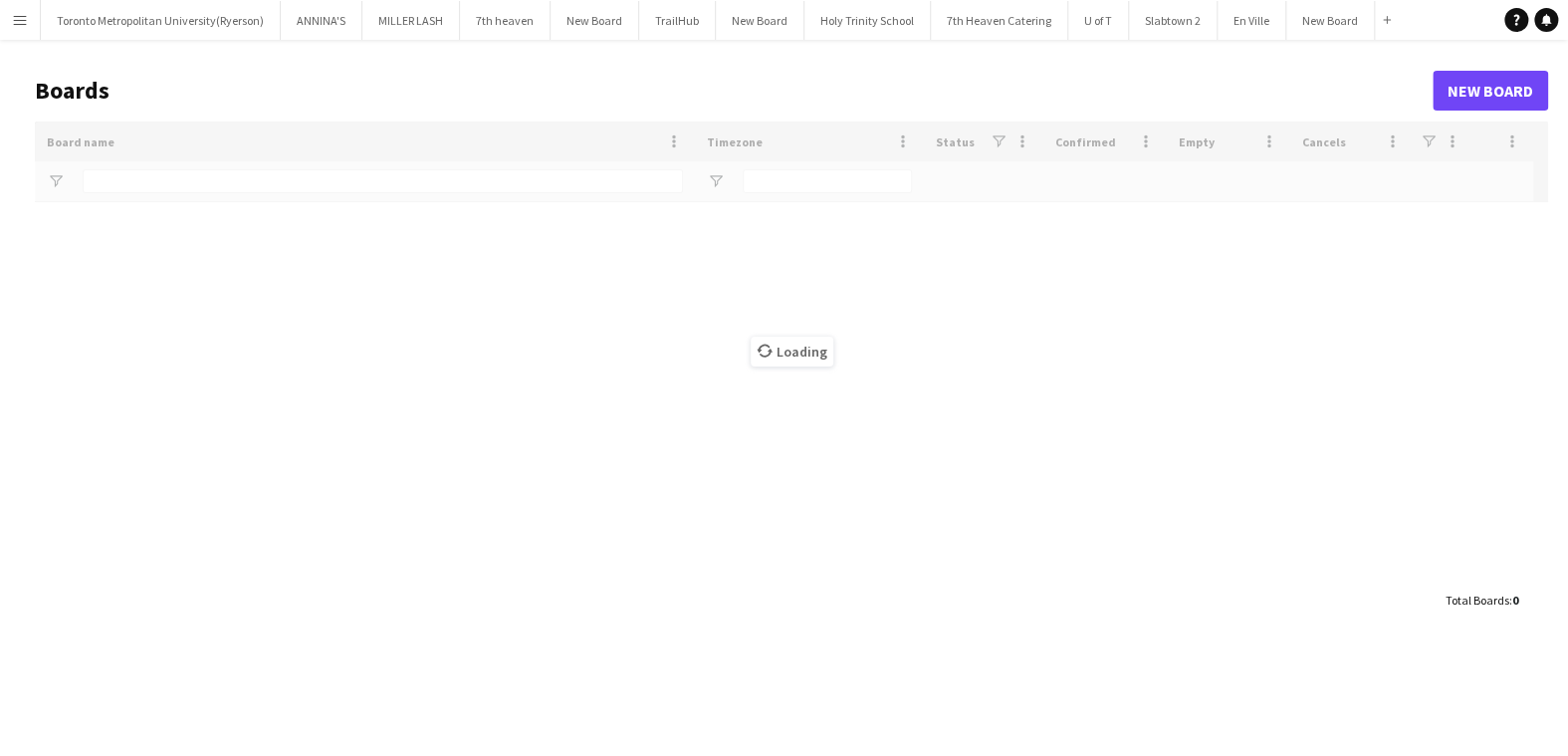 type on "****" 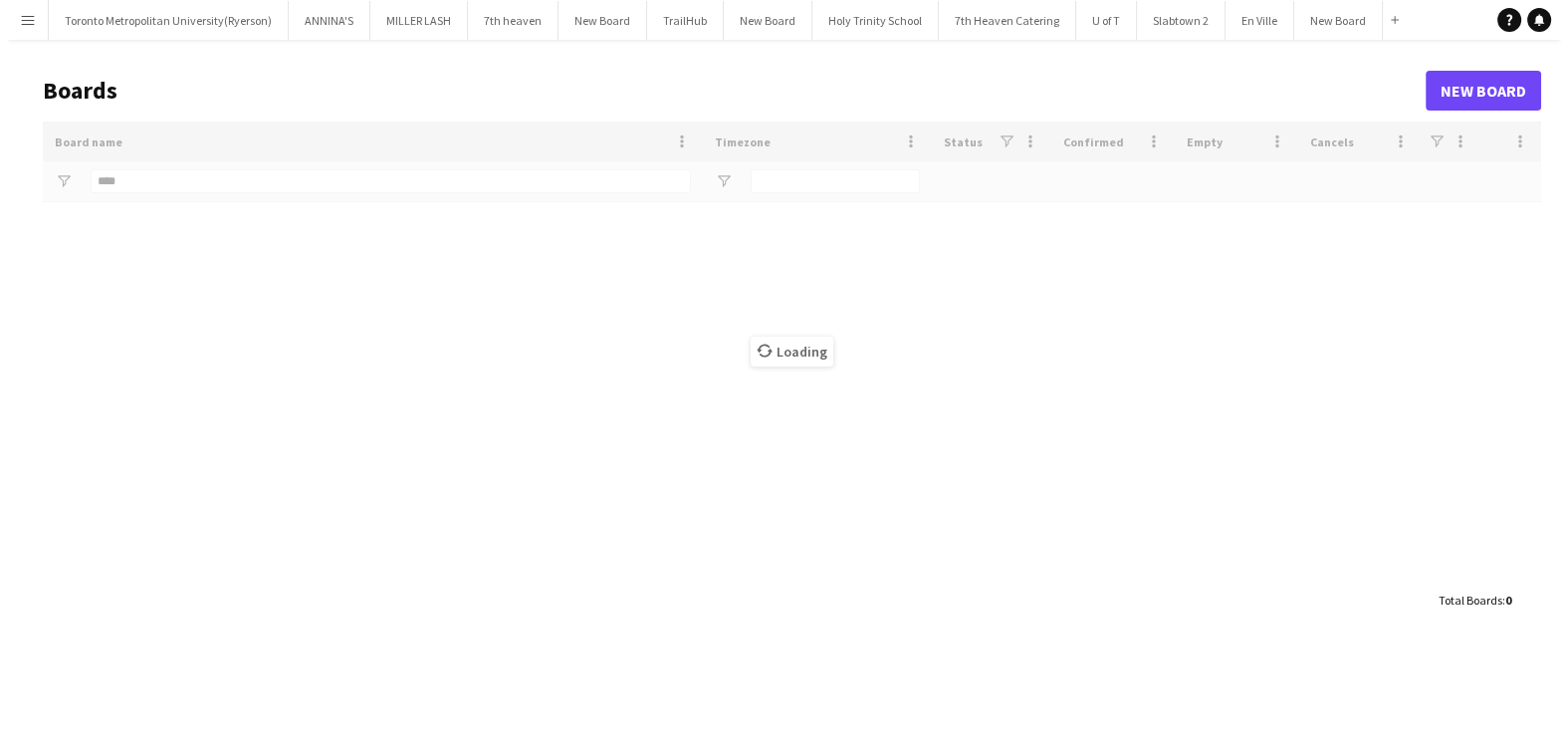 scroll, scrollTop: 0, scrollLeft: 0, axis: both 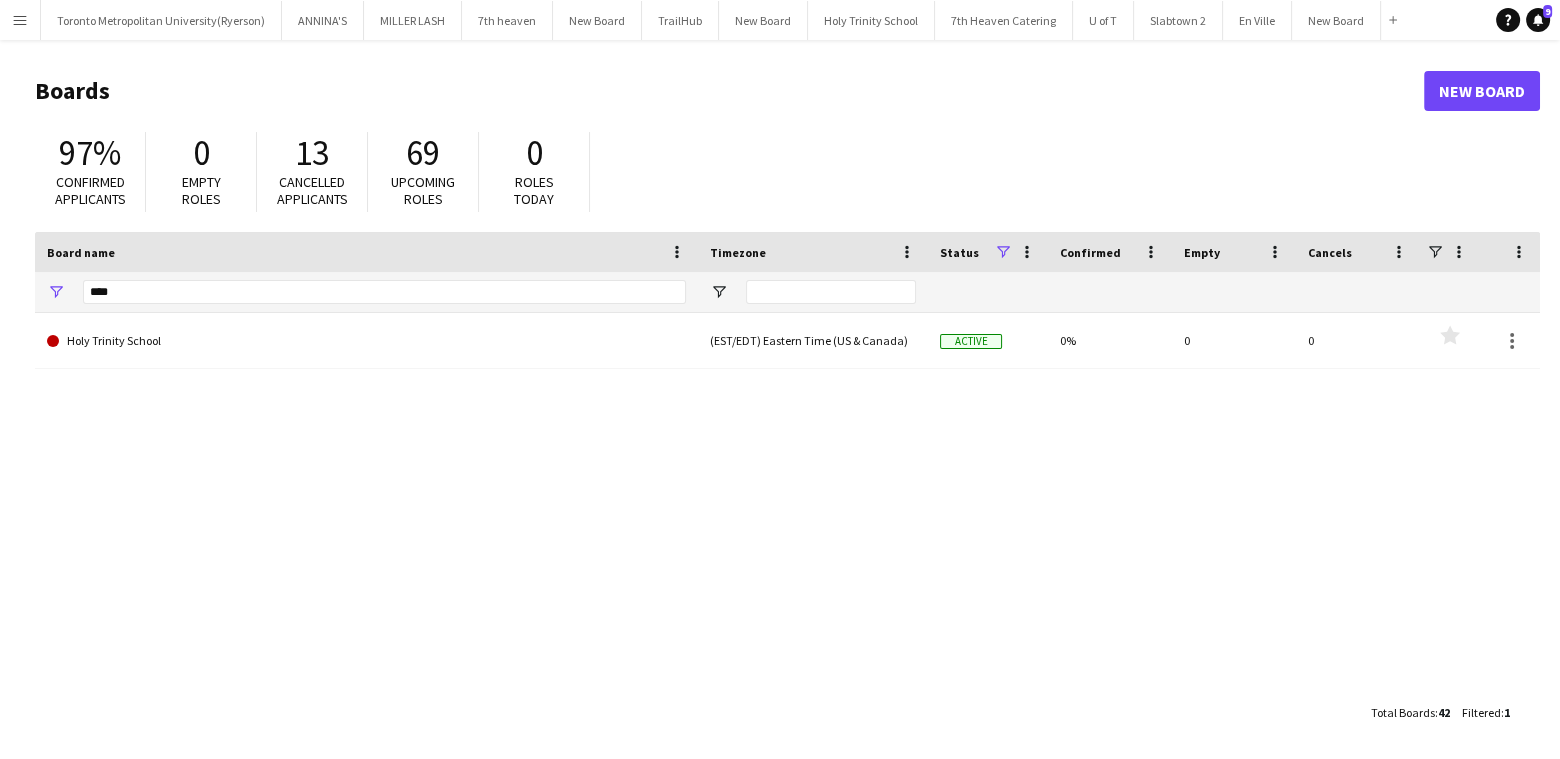 click on "Menu" at bounding box center (20, 20) 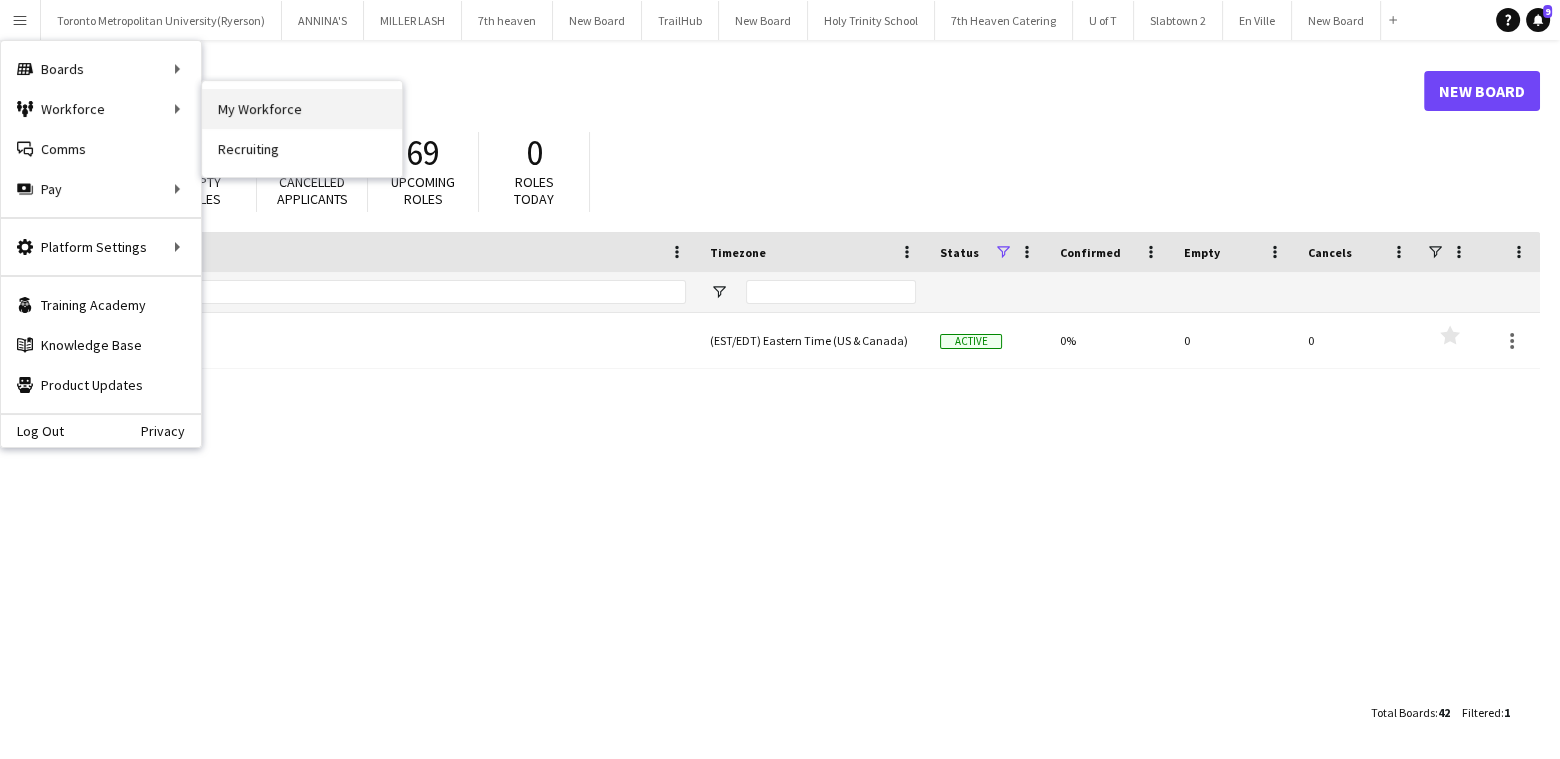 click on "My Workforce" at bounding box center (302, 109) 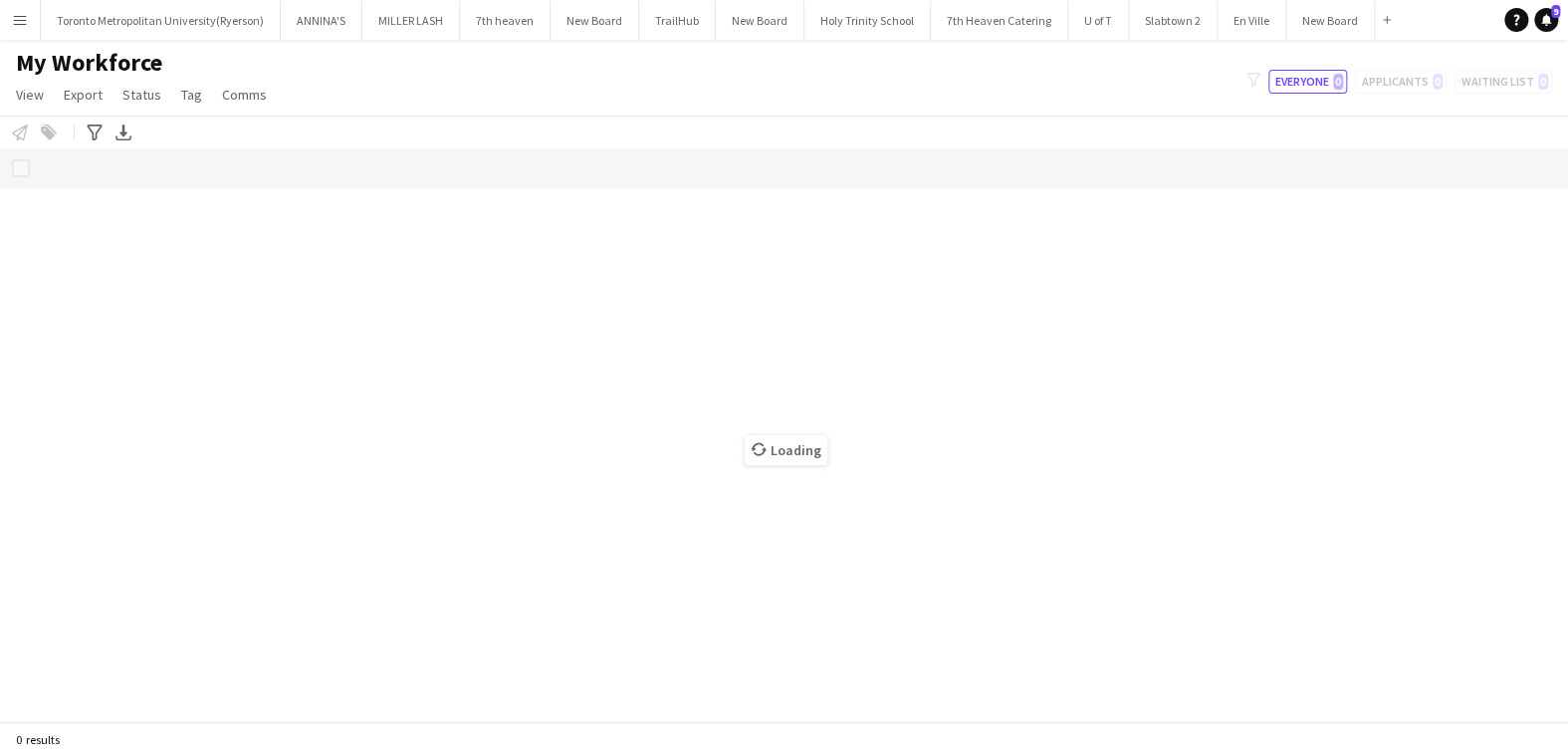 click on "Menu" at bounding box center (20, 20) 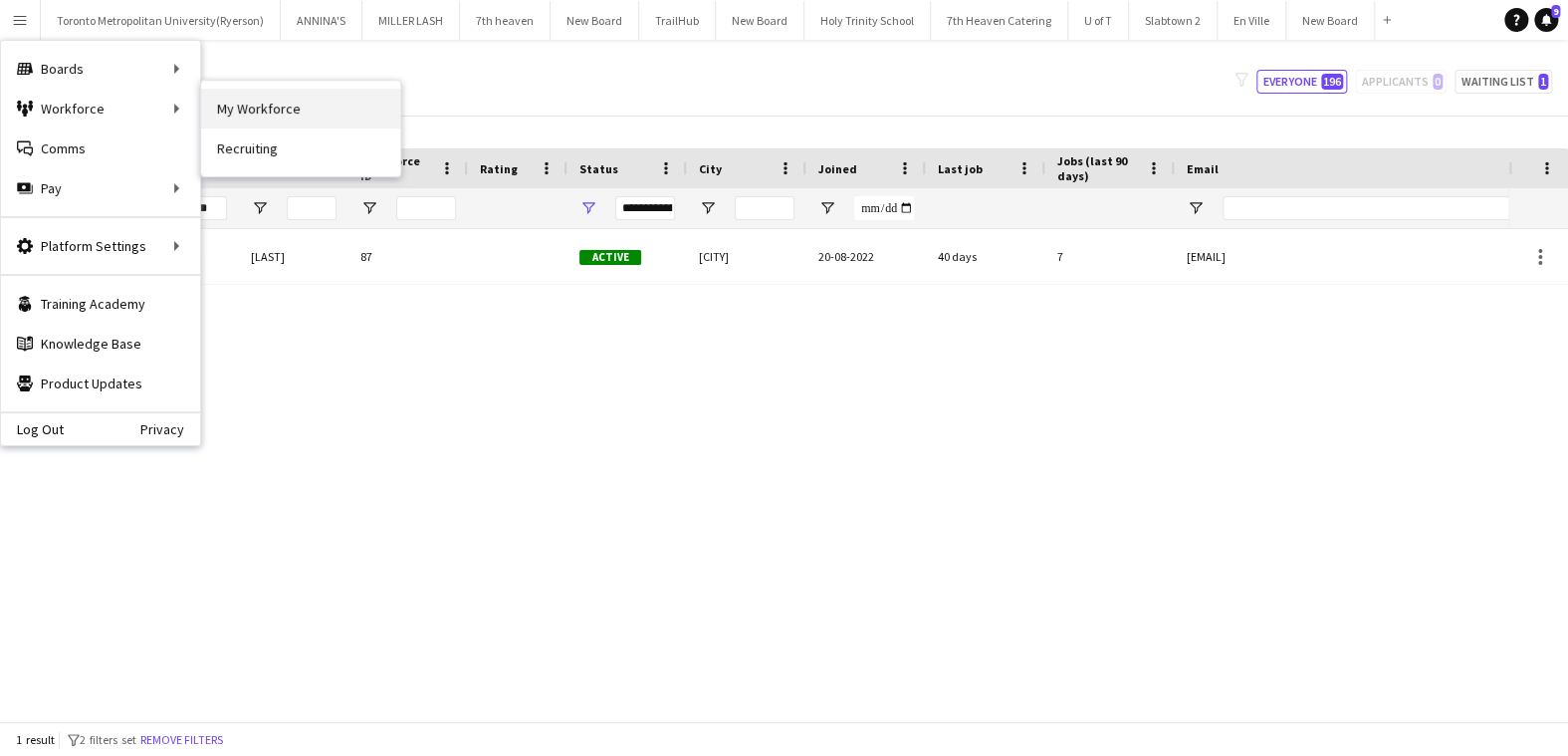 click on "My Workforce" at bounding box center (301, 109) 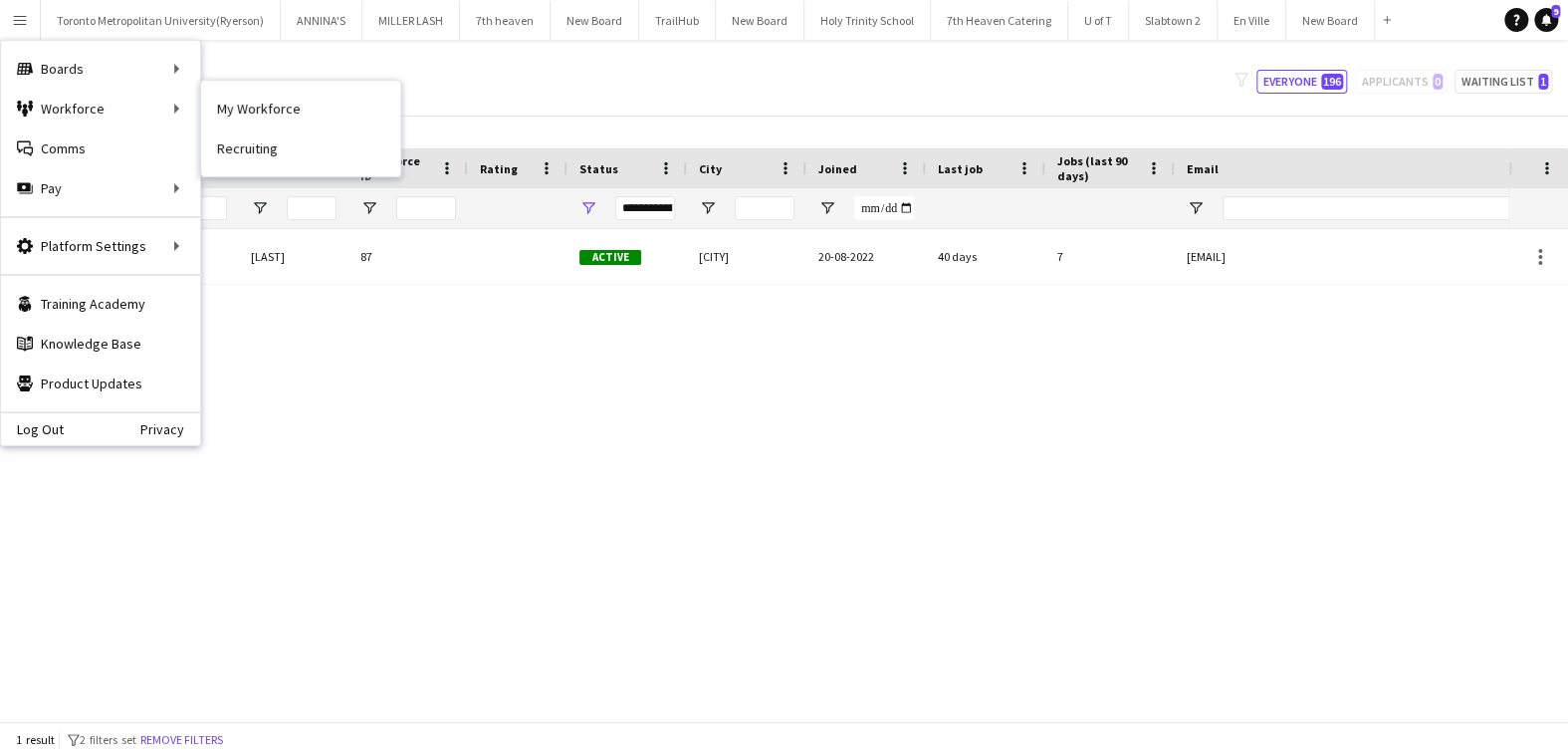 type on "*****" 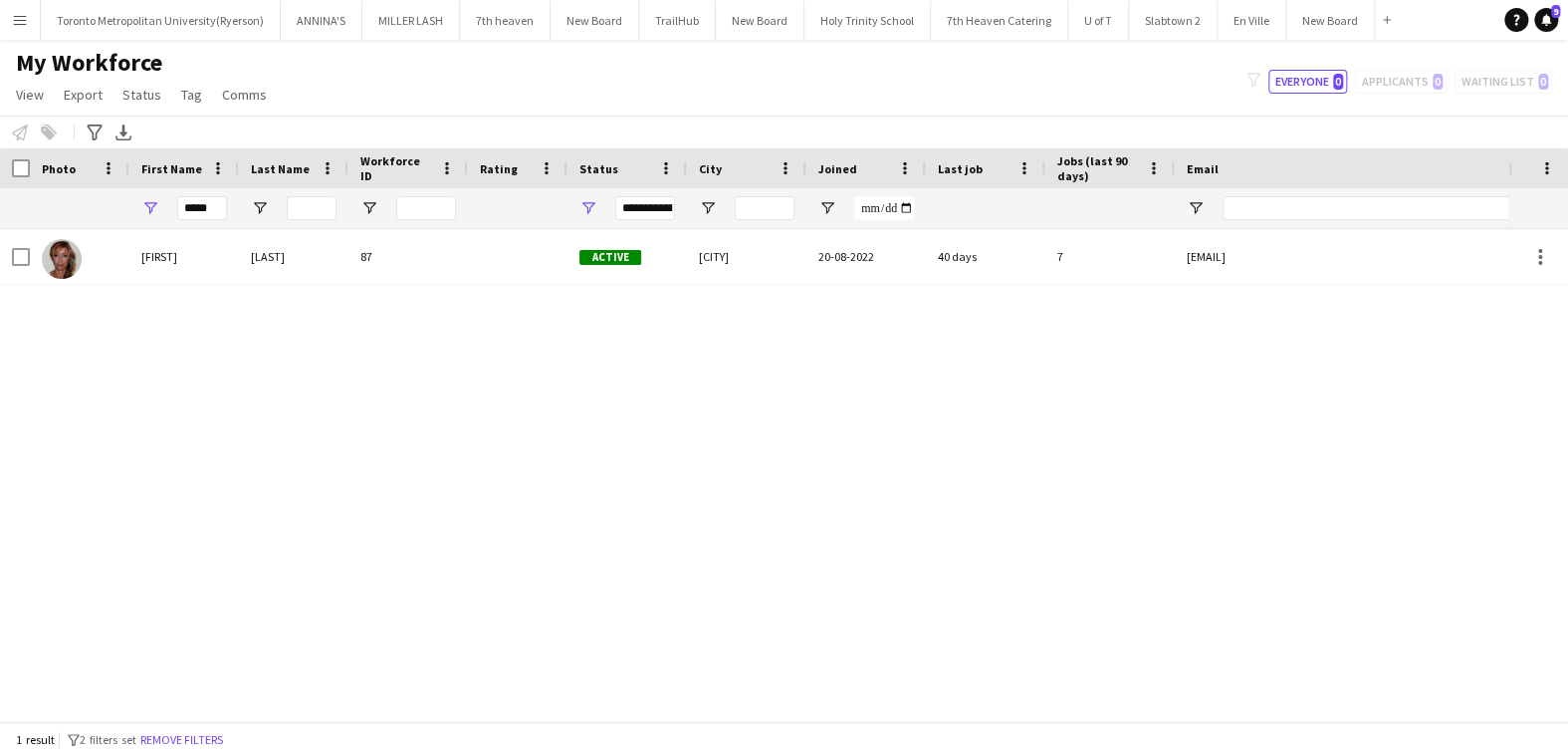 click on "Menu" at bounding box center [20, 20] 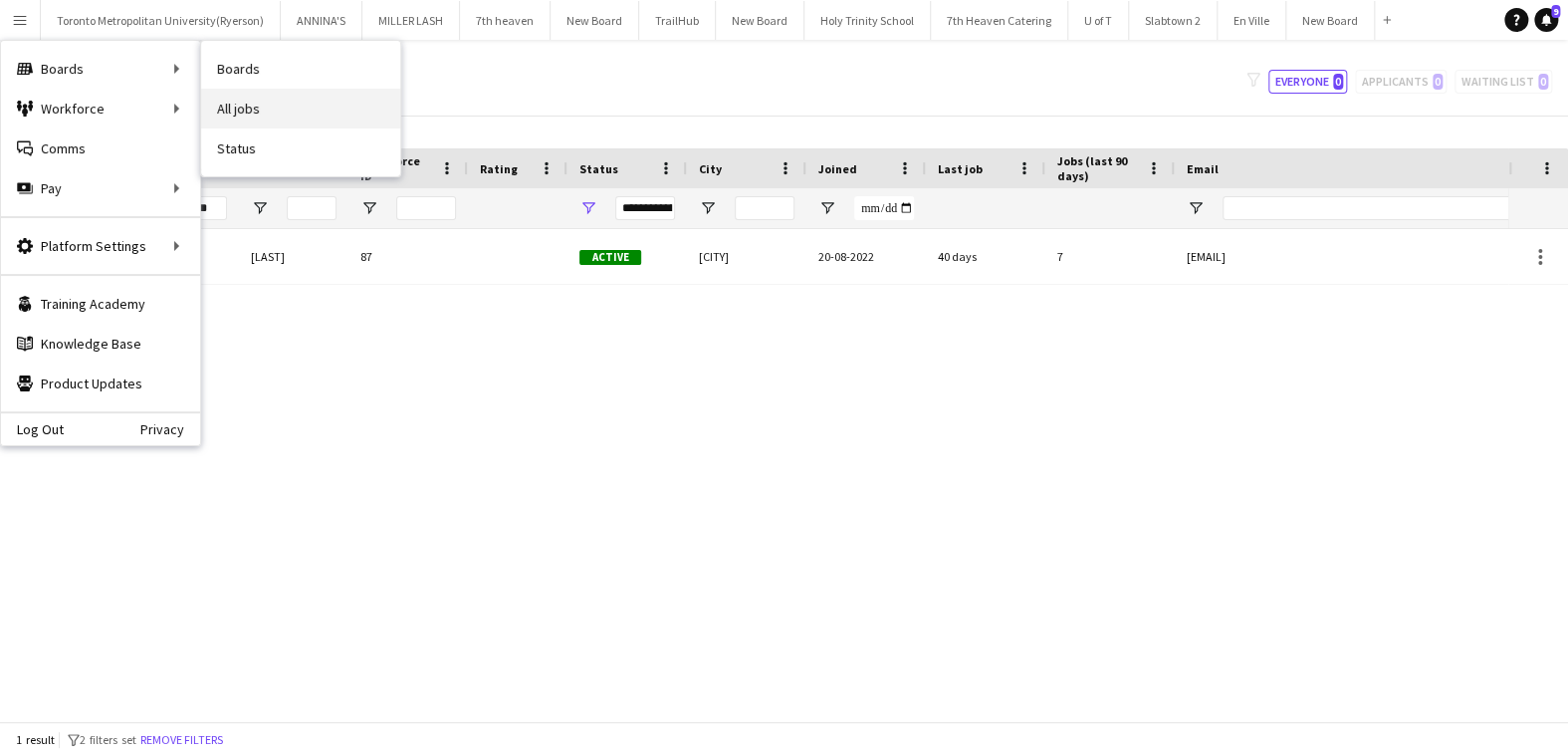 click on "All jobs" at bounding box center [301, 109] 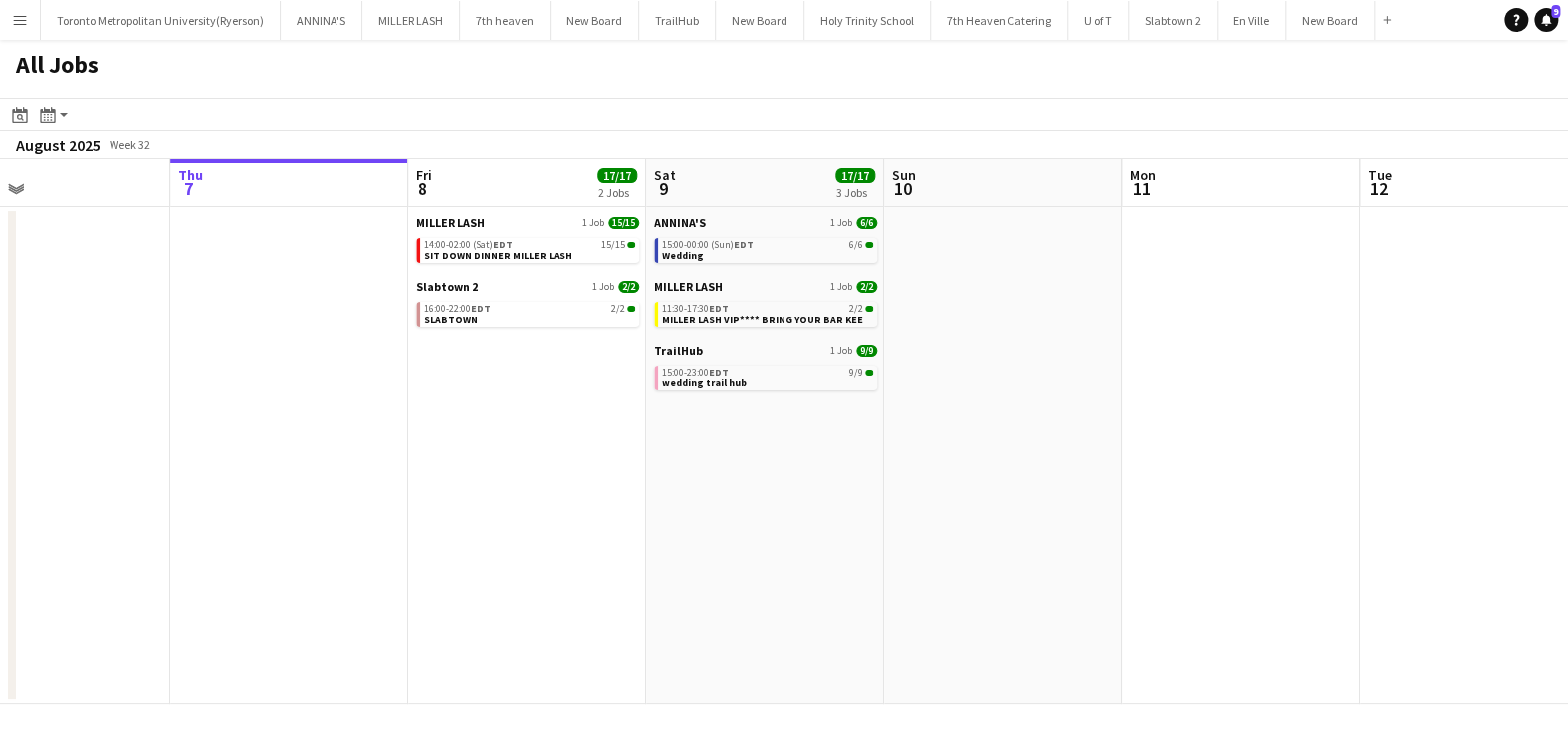 scroll, scrollTop: 0, scrollLeft: 560, axis: horizontal 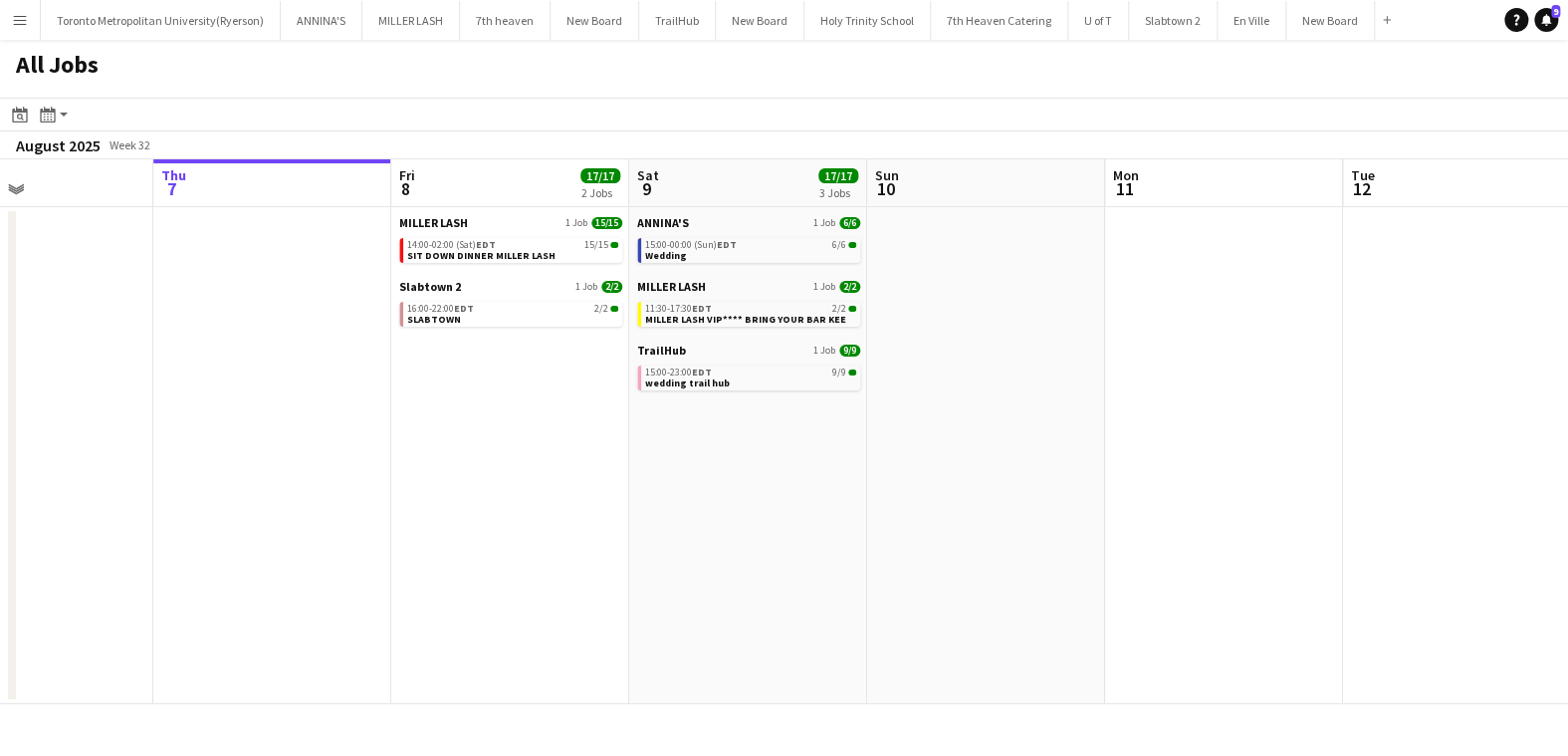 drag, startPoint x: 550, startPoint y: 457, endPoint x: 464, endPoint y: 476, distance: 88.07383 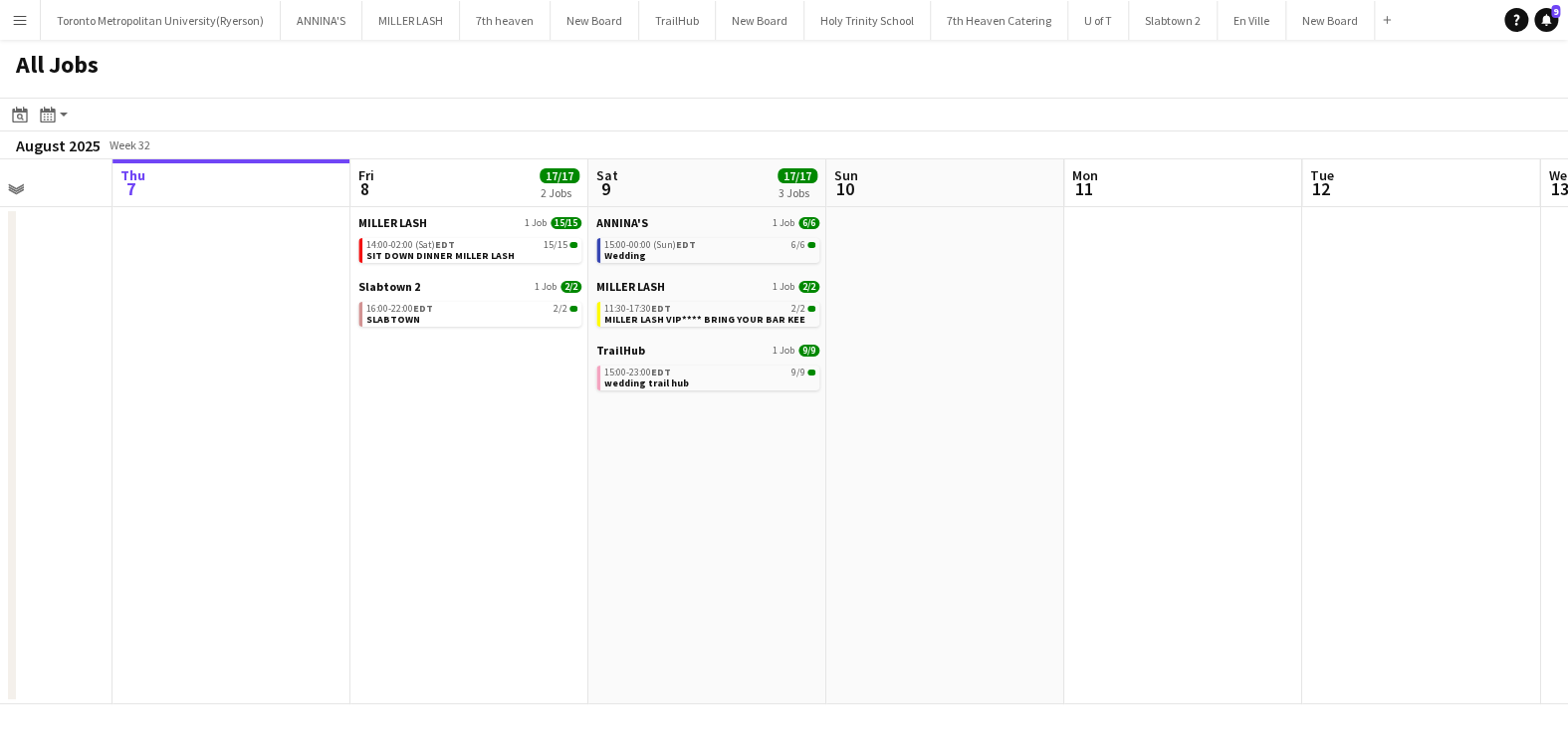 scroll, scrollTop: 0, scrollLeft: 620, axis: horizontal 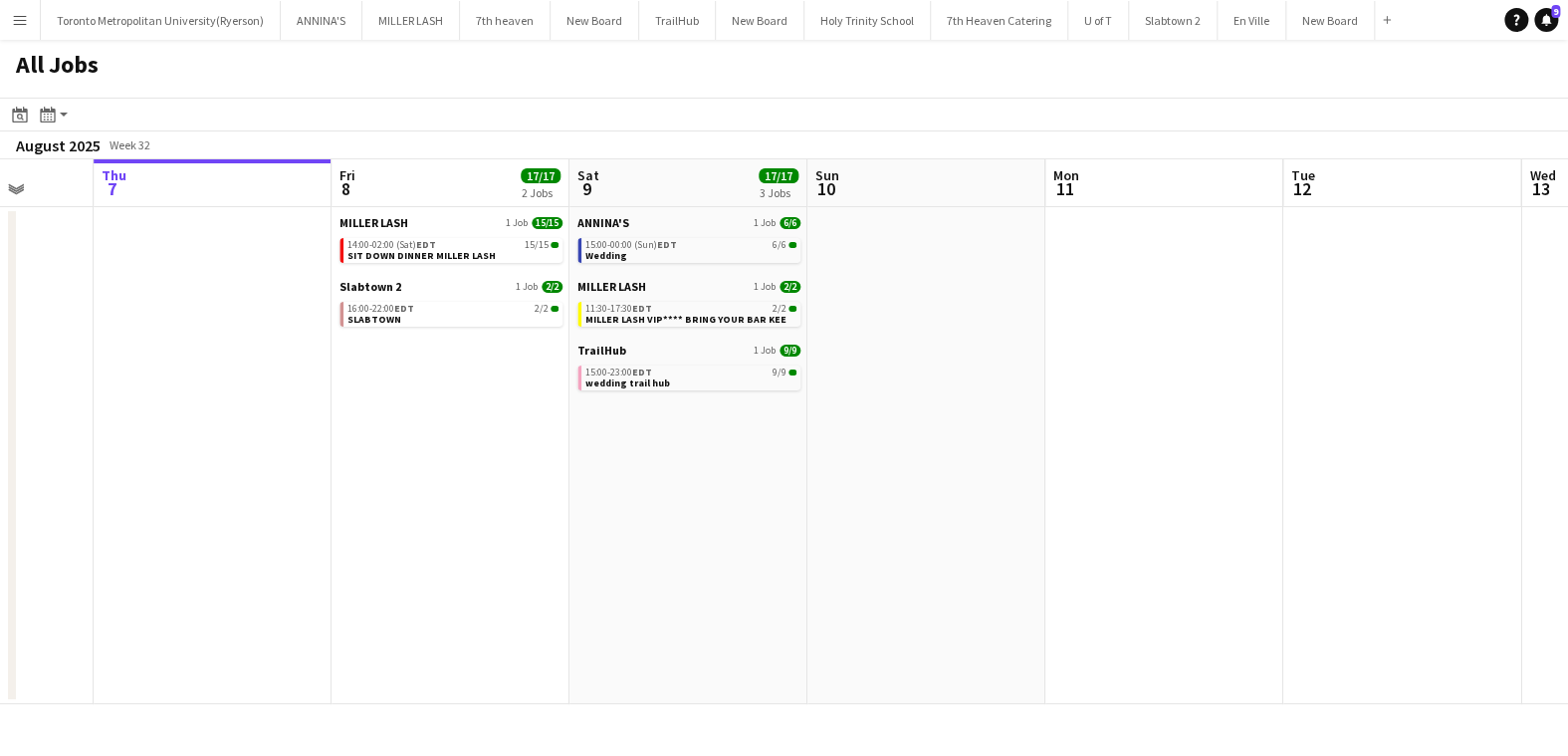 drag, startPoint x: 696, startPoint y: 556, endPoint x: 645, endPoint y: 556, distance: 51 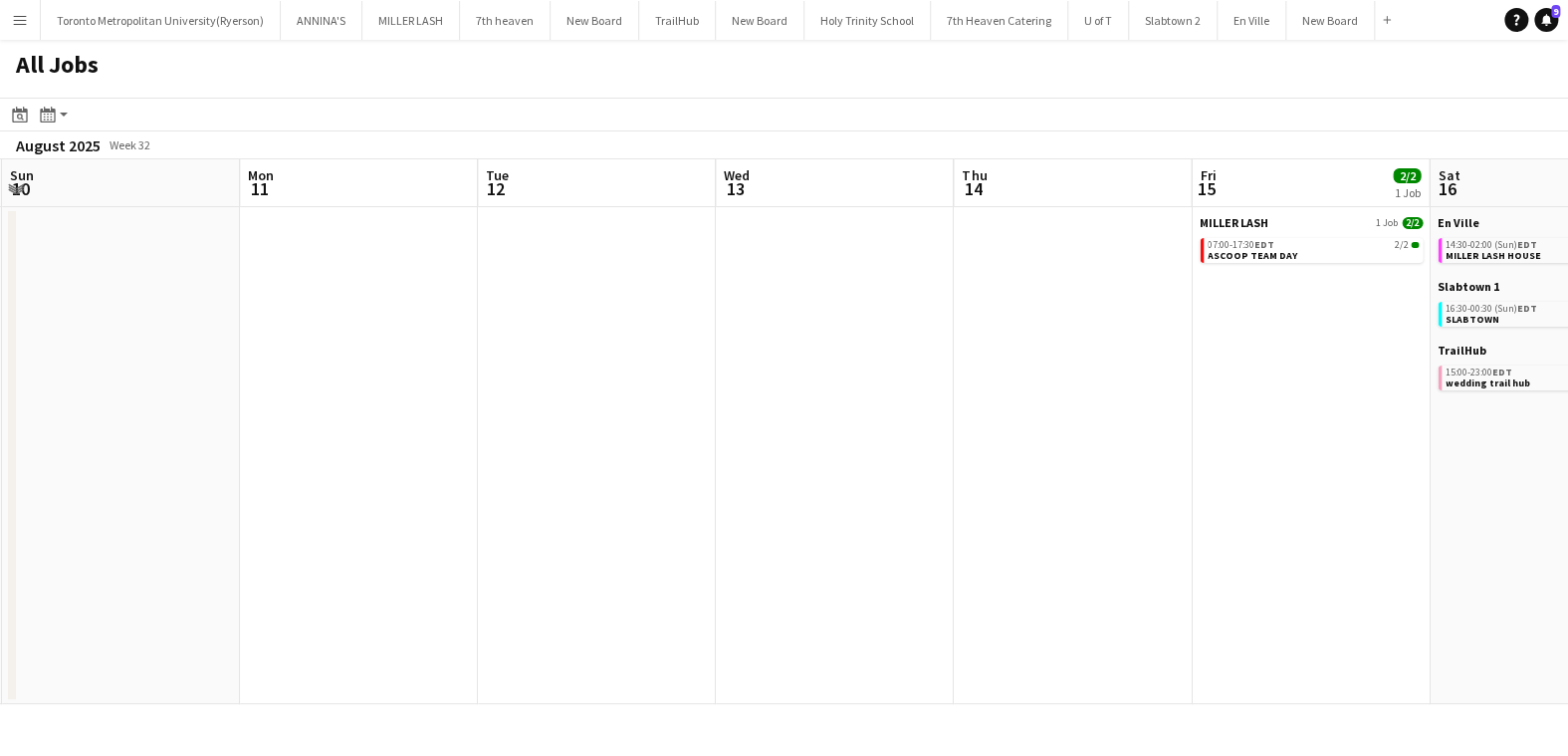 click on "All Jobs
Date picker
AUG 2025 AUG 2025 Monday M Tuesday T Wednesday W Thursday T Friday F Saturday S Sunday S  AUG   1   2   3   4   5   6   7   8   9   10   11   12   13   14   15   16   17   18   19   20   21   22   23   24   25   26   27   28   29   30   31
Comparison range
Comparison range
Today
Month view / Day view
Day view by Board Day view by Job Month view  August 2025   Week 32
Expand/collapse
Wed   6   Thu   7   Fri   8   17/17   2 Jobs   Sat   9   17/17   3 Jobs   Sun   10   Mon   11   Tue   12   Wed   13   Thu   14   Fri   15   2/2   1 Job   Sat   16   33/33   3 Jobs   Sun   17   6/6   1 Job   MILLER LASH    1 Job   15/15   14:00-02:00 (Sat)   EDT   15/15   SIT DOWN DINNER MILLER LASH   Slabtown 2   1 Job   2/2   16:00-22:00    EDT   2/2   SLABTOWN   ANNINA'S   1 Job   6/6   15:00-00:00 (Sun)   EDT   6/6   Wedding    1 Job" 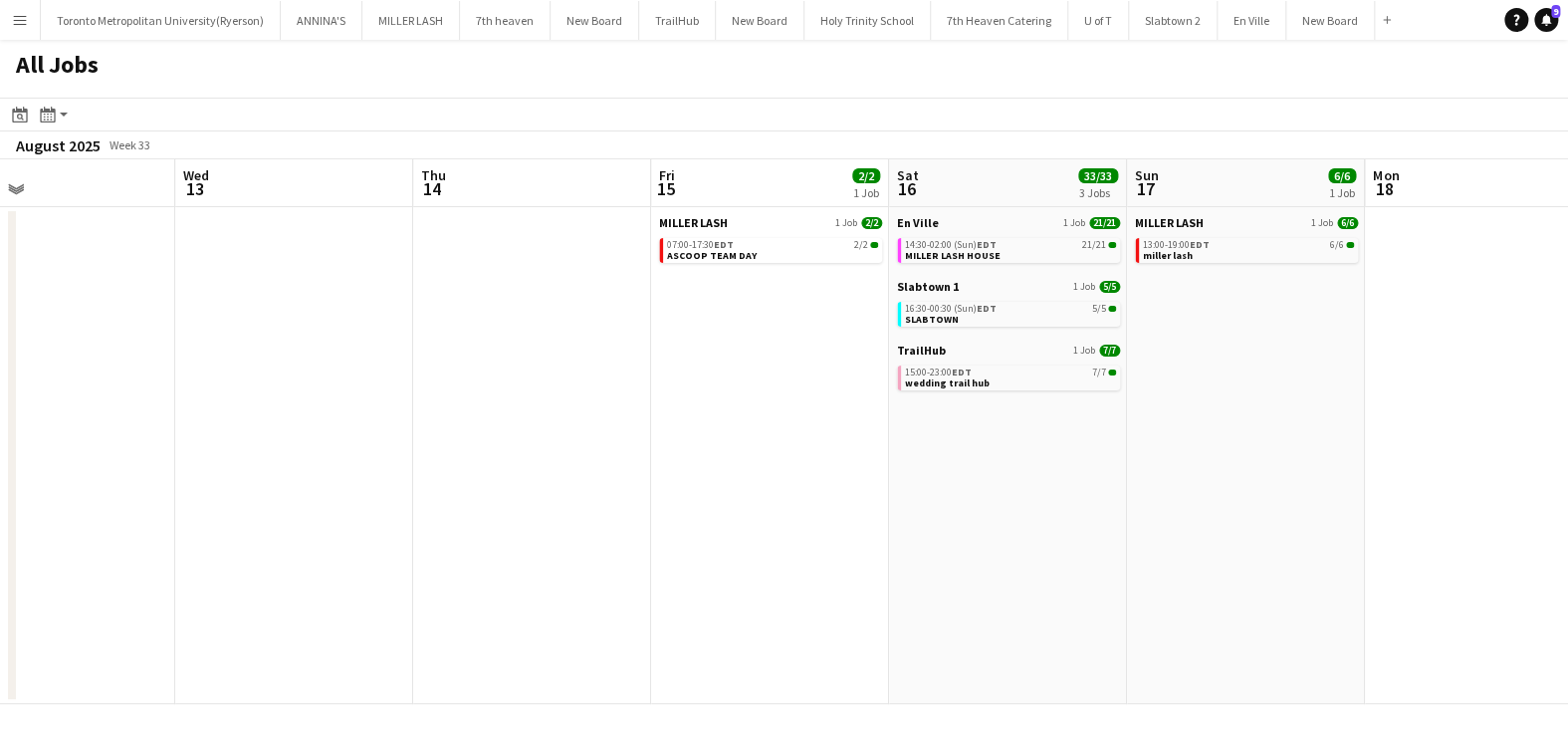 drag, startPoint x: 601, startPoint y: 275, endPoint x: 175, endPoint y: 238, distance: 427.6038 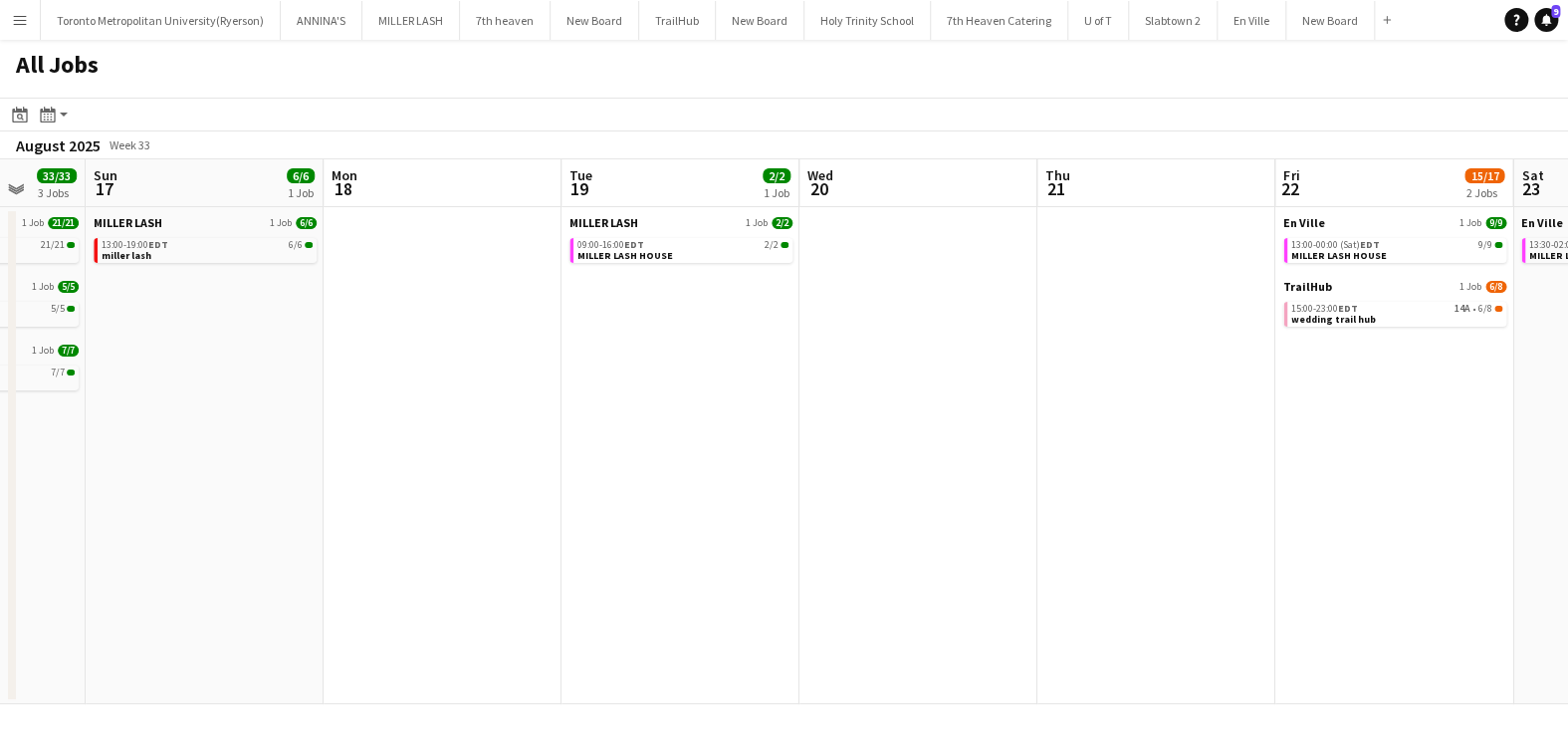 drag, startPoint x: 1158, startPoint y: 397, endPoint x: 276, endPoint y: 339, distance: 883.905 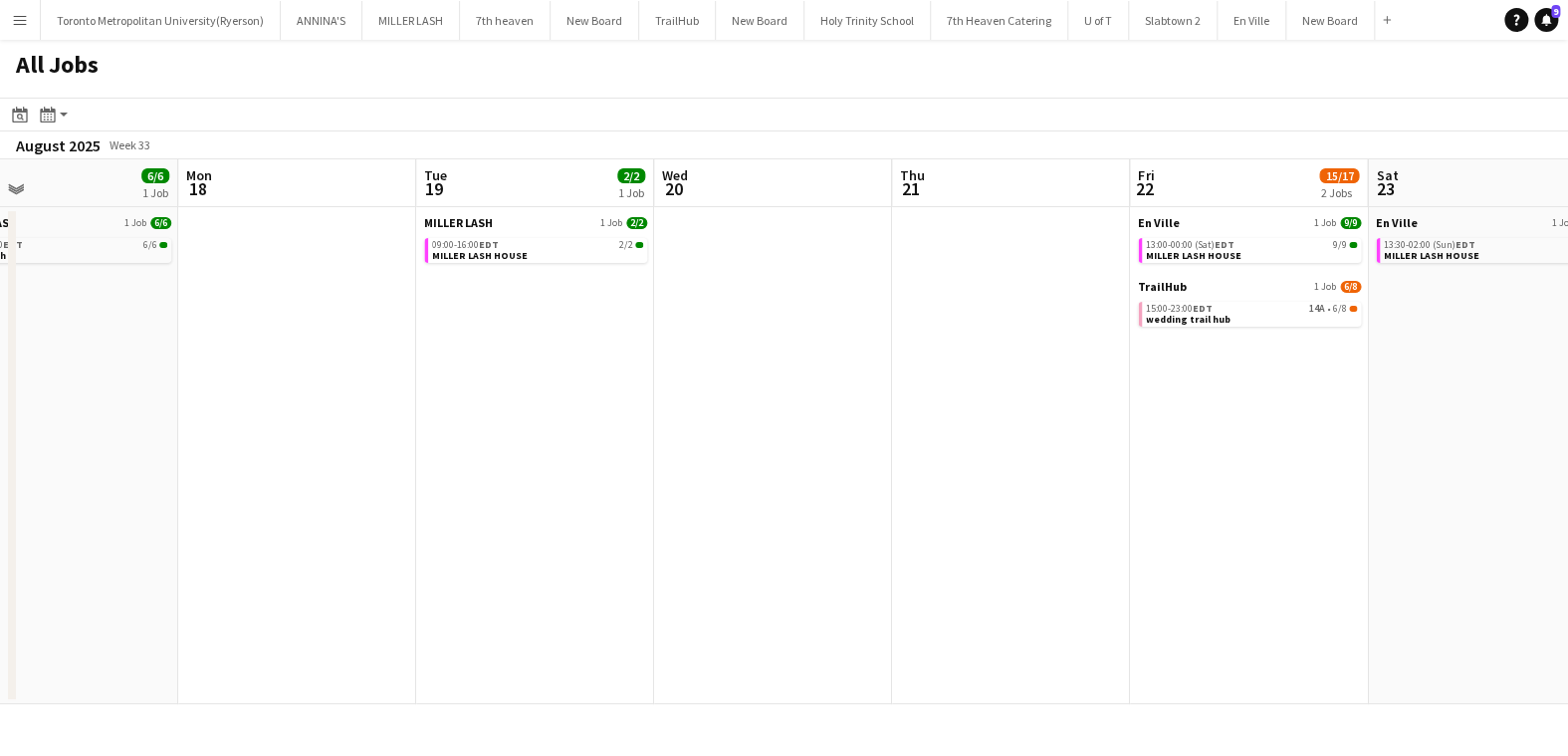 drag, startPoint x: 720, startPoint y: 378, endPoint x: 584, endPoint y: 390, distance: 136.5284 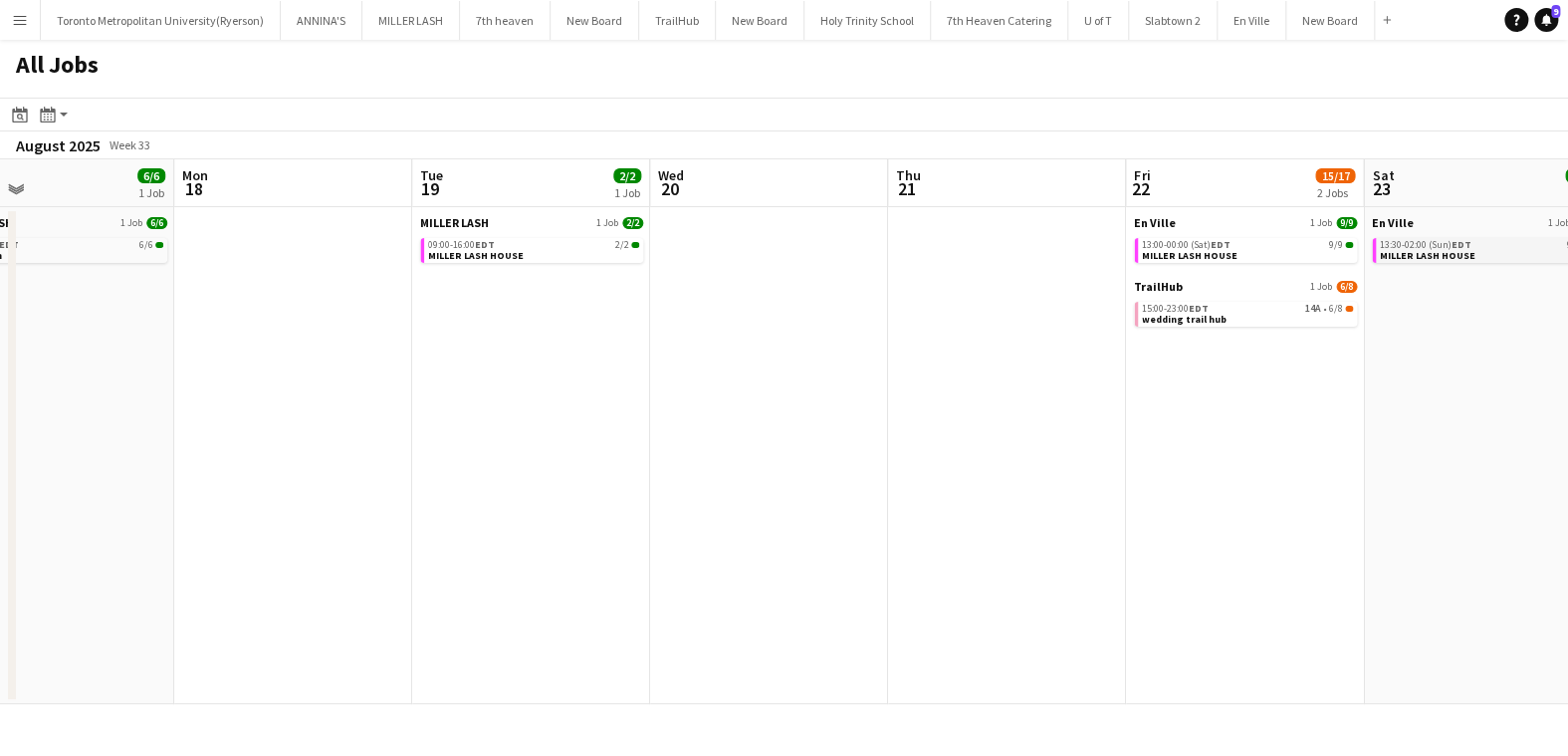 click on "MILLER LASH HOUSE" at bounding box center [1428, 255] 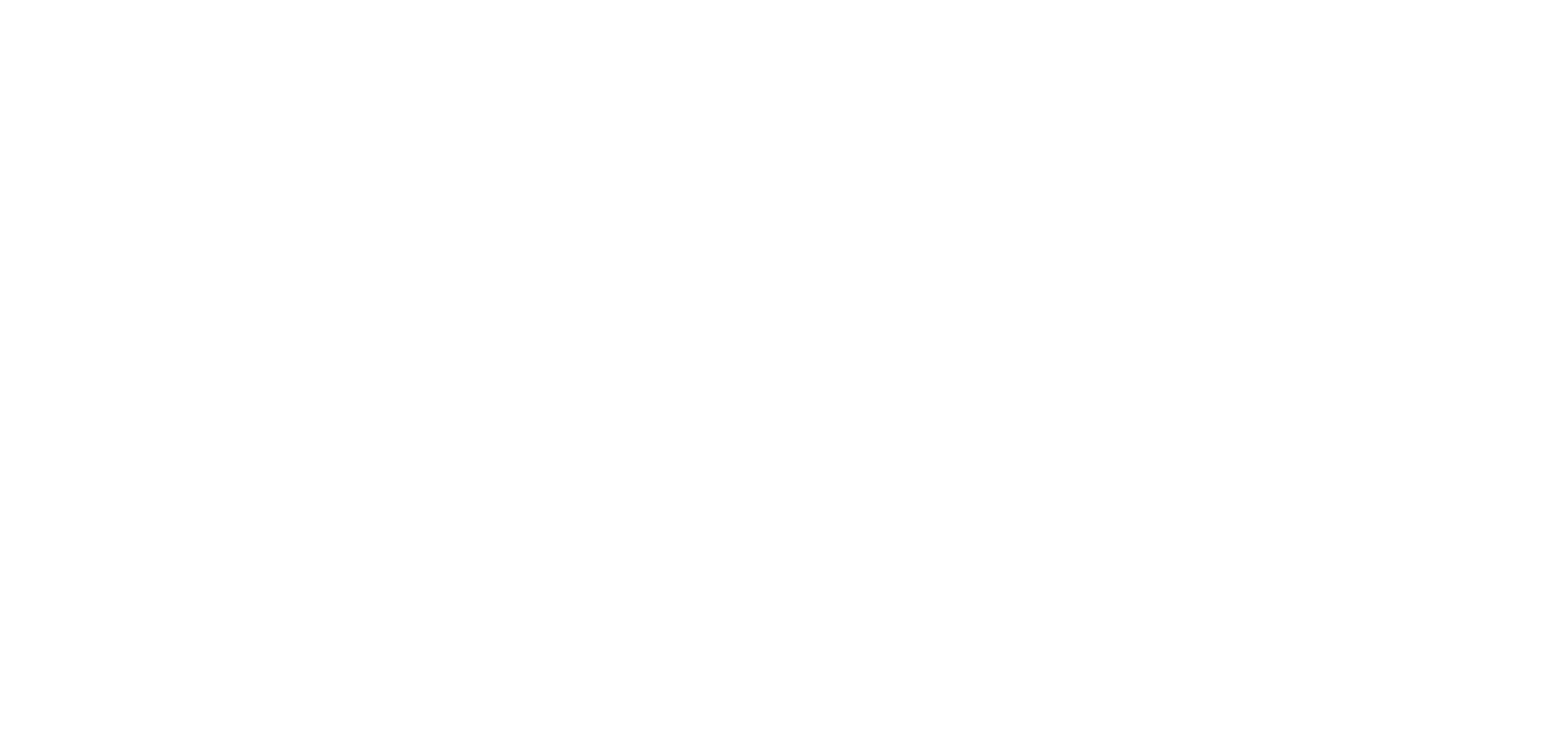 scroll, scrollTop: 0, scrollLeft: 0, axis: both 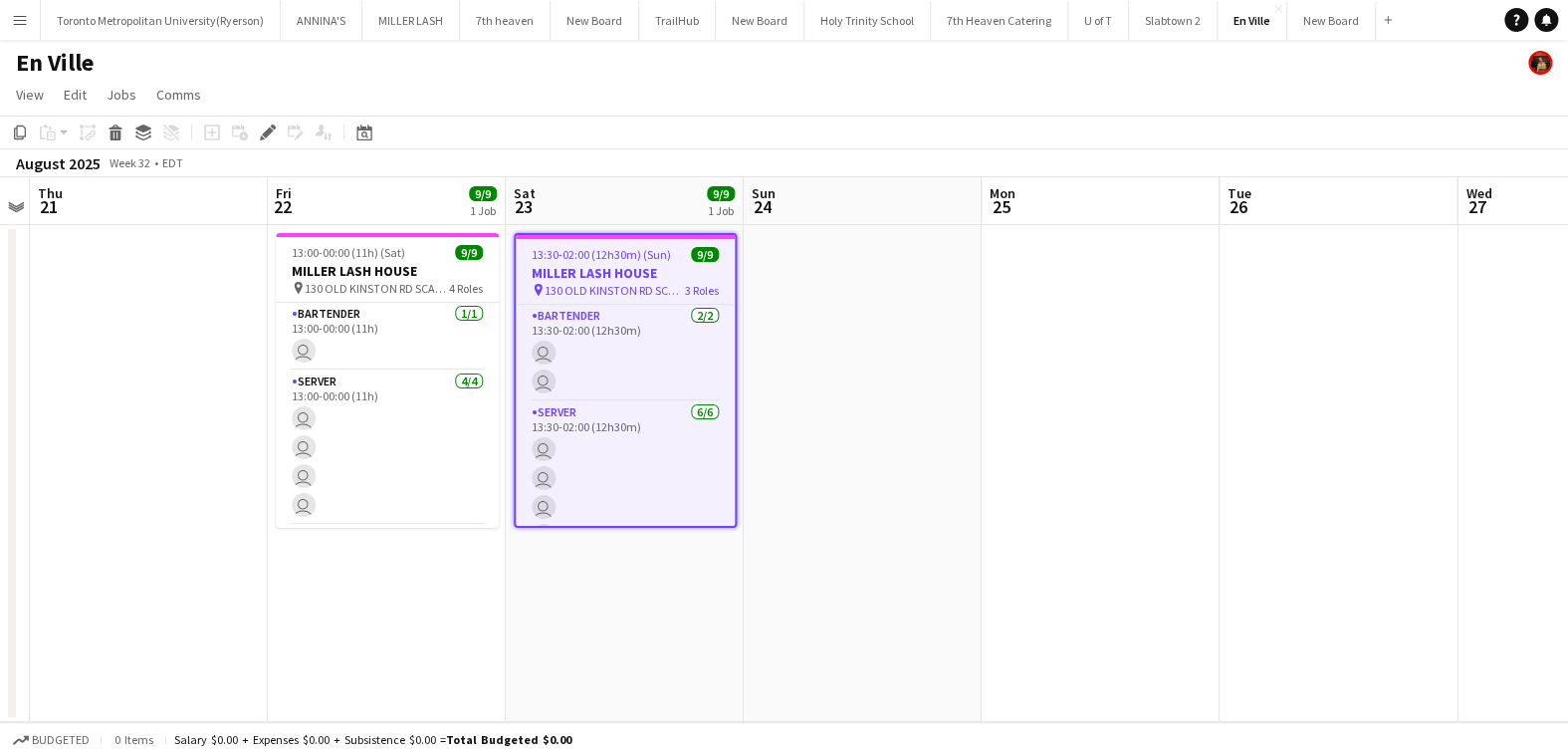 click at bounding box center (1338, 473) 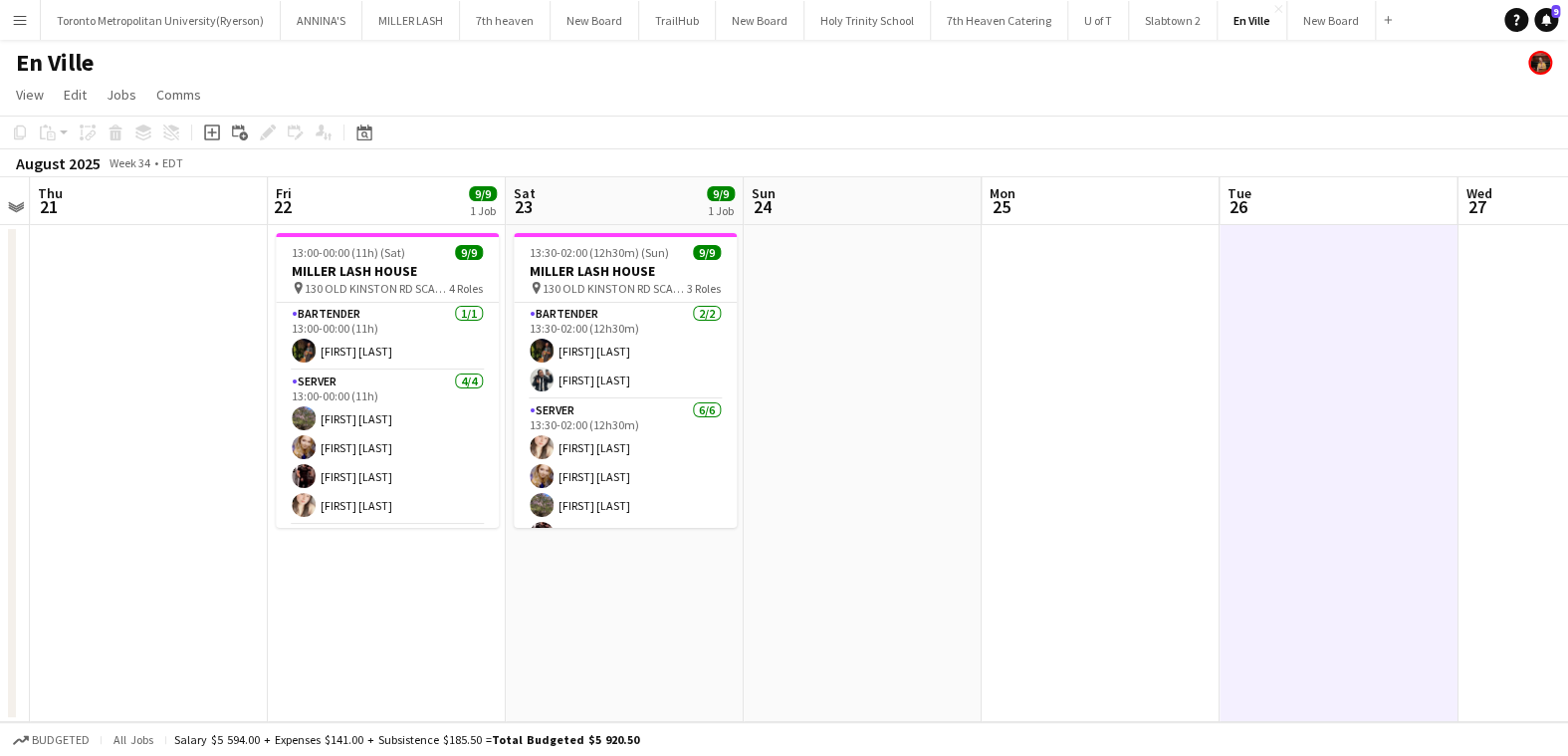 click on "Mon   18   Tue   19   Wed   20   Thu   21   Fri   22   9/9   1 Job   Sat   23   9/9   1 Job   Sun   24   Mon   25   Tue   26   Wed   27   Thu   28   Fri   29      13:00-00:00 (11h) (Sat)   9/9   MILLER LASH HOUSE
pin
130 OLD KINSTON RD SCARBOROUGHT   4 Roles   BARTENDER   1/1   13:00-00:00 (11h)
[FIRST] [LAST]  SERVER   4/4   13:00-00:00 (11h)
[FIRST] [LAST] [FIRST] [LAST] [FIRST] [LAST] [FIRST] [LAST]  SUPERVISOR   1/1   13:00-00:00 (11h)
[FIRST] [LAST]  SERVER   3/3   14:00-21:00 (7h)
[FIRST] [LAST] [FIRST] [LAST] [FIRST] [LAST]     13:30-02:00 (12h30m) (Sun)   9/9   MILLER LASH HOUSE
pin
130 OLD KINSTON RD SCARBOROUGH   3 Roles   BARTENDER   2/2   13:30-02:00 (12h30m)
[FIRST] [LAST] [FIRST] [LAST]  SERVER   6/6   13:30-02:00 (12h30m)
[FIRST] [LAST] [FIRST] [LAST] [FIRST] [LAST] [FIRST] [LAST] [FIRST] [LAST] [FIRST] [LAST]  SUPERVISOR   1/1   13:30-02:00 (12h30m)
[FIRST] [LAST]" at bounding box center [784, 449] 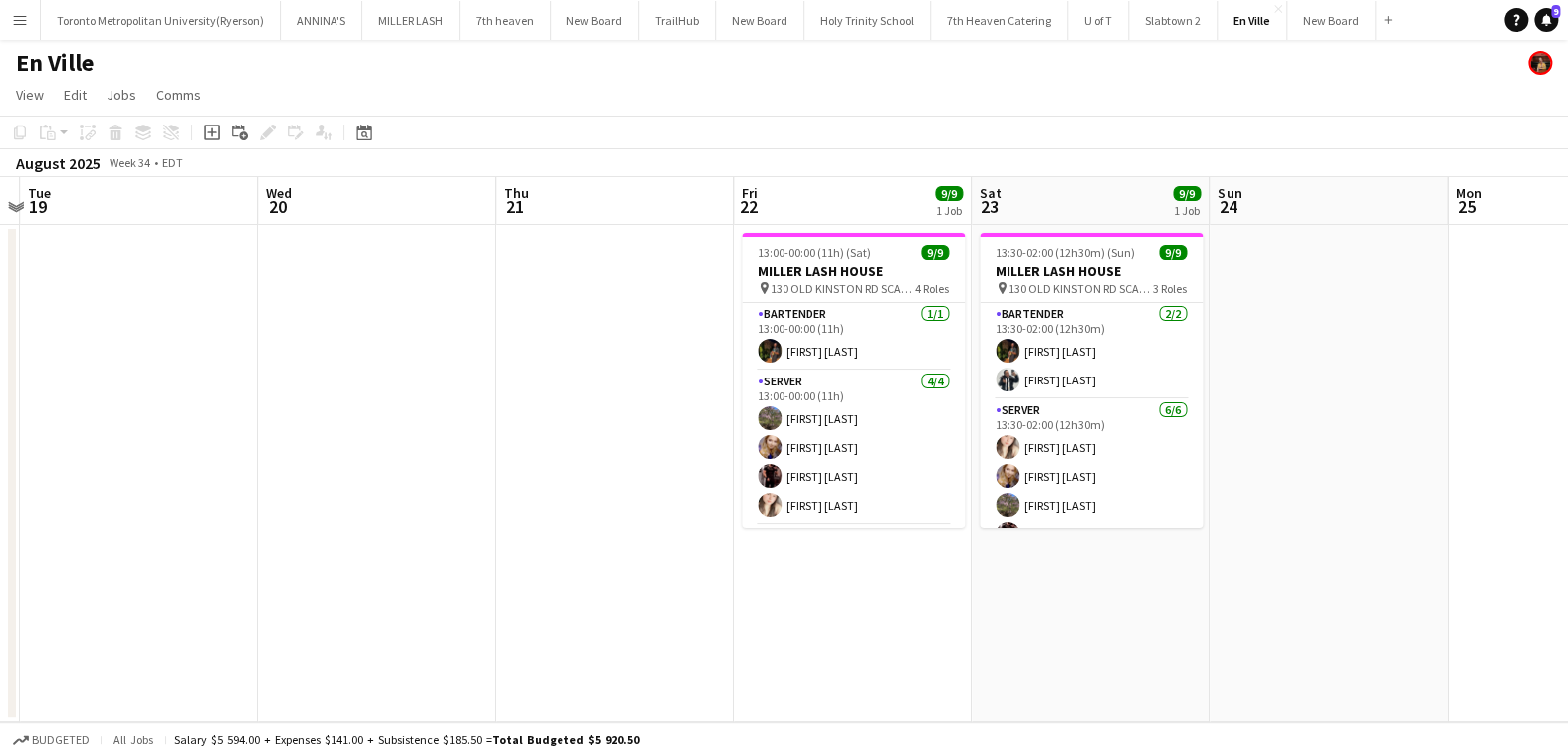 drag, startPoint x: 739, startPoint y: 383, endPoint x: 1237, endPoint y: 473, distance: 506.06719 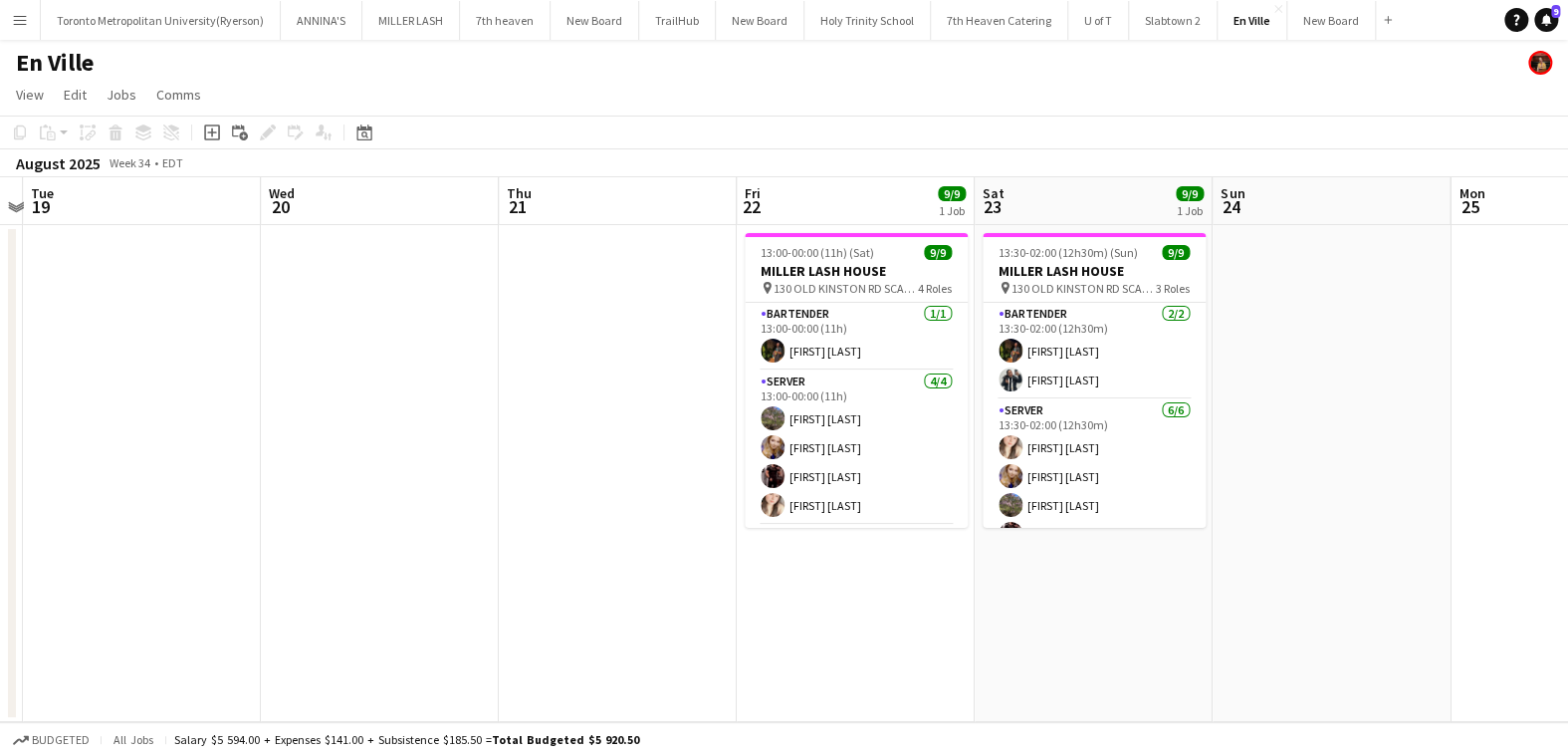 click at bounding box center [1331, 473] 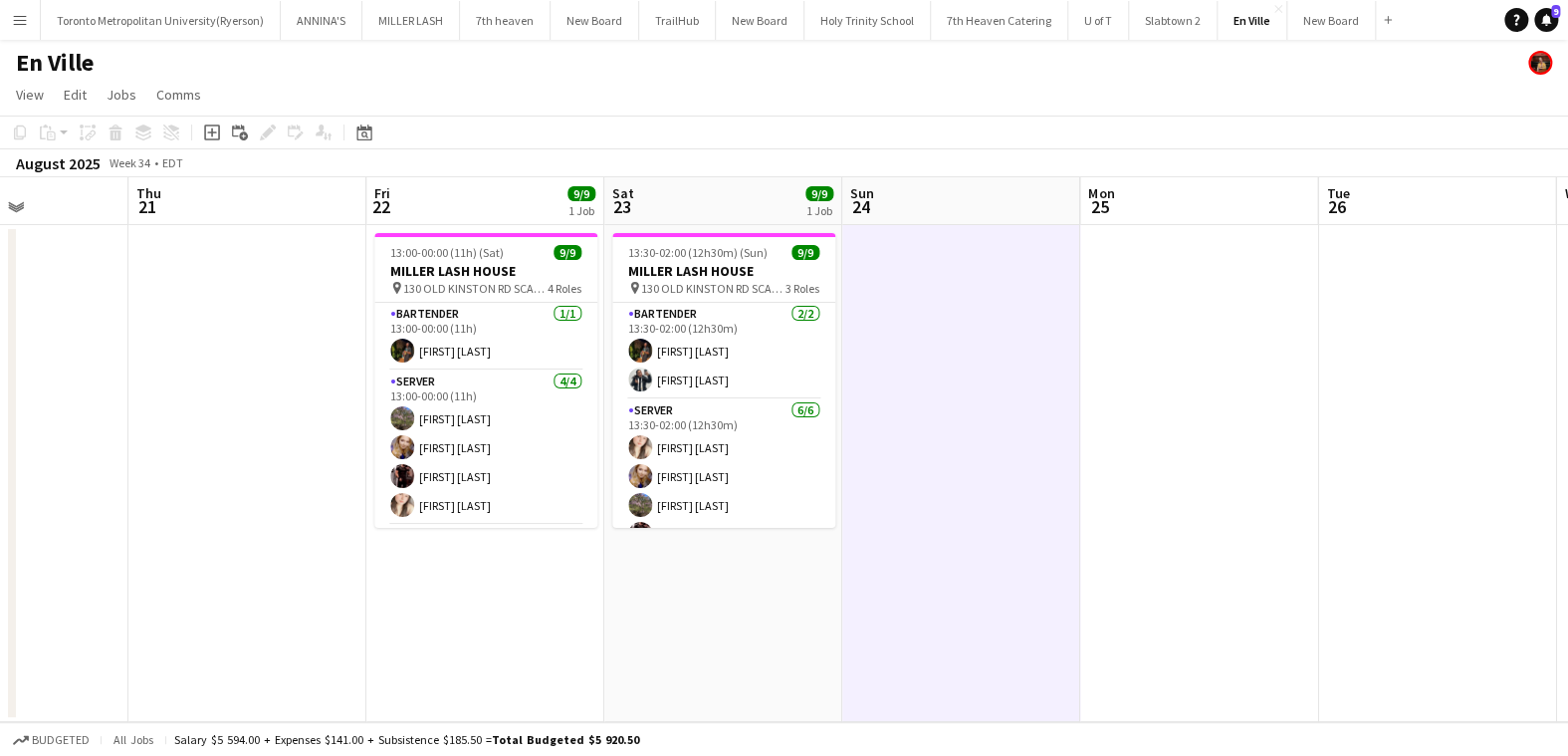 drag, startPoint x: 1401, startPoint y: 424, endPoint x: 1022, endPoint y: 462, distance: 380.90025 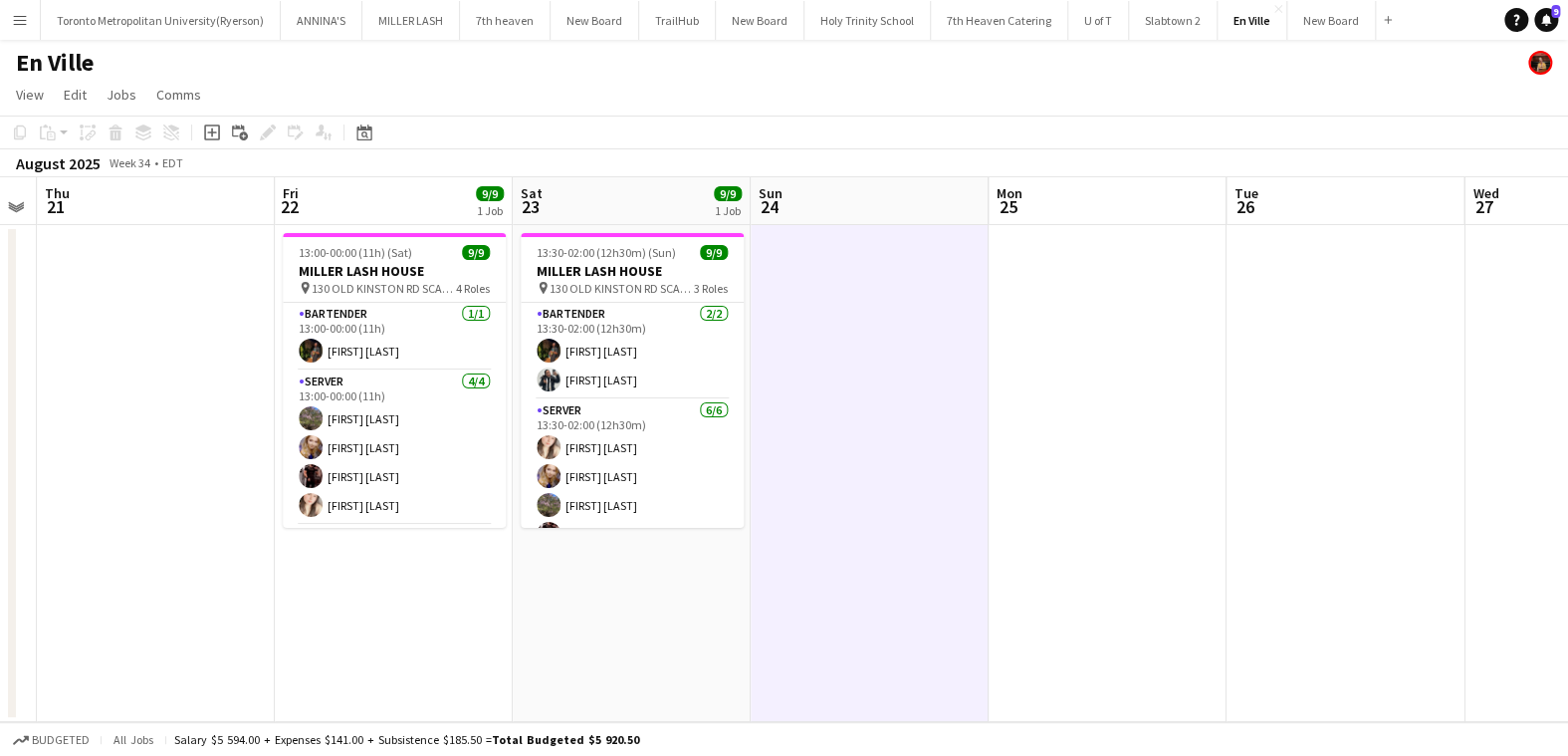 drag, startPoint x: 1356, startPoint y: 420, endPoint x: 1272, endPoint y: 340, distance: 116 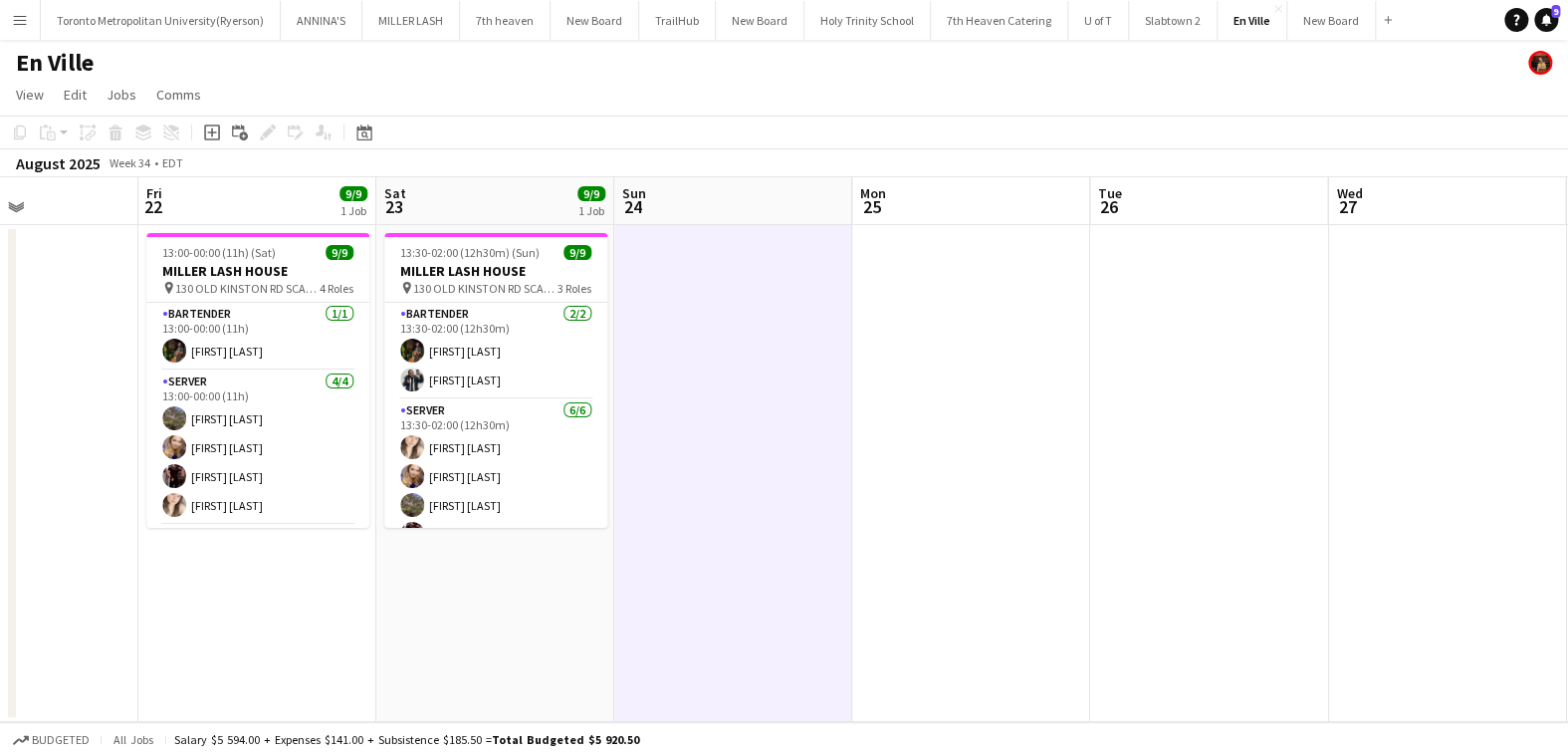 click at bounding box center [1447, 473] 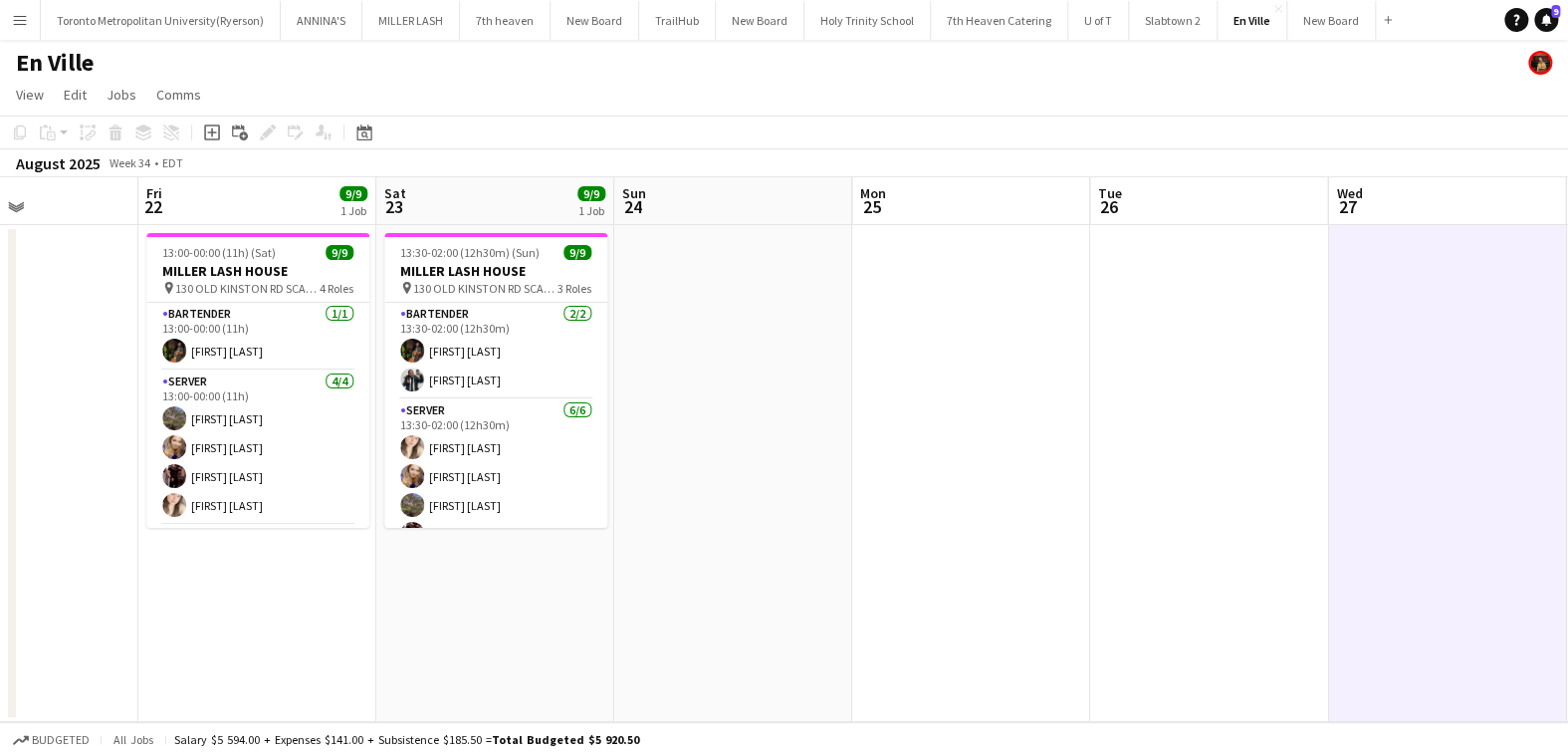 click at bounding box center [1447, 473] 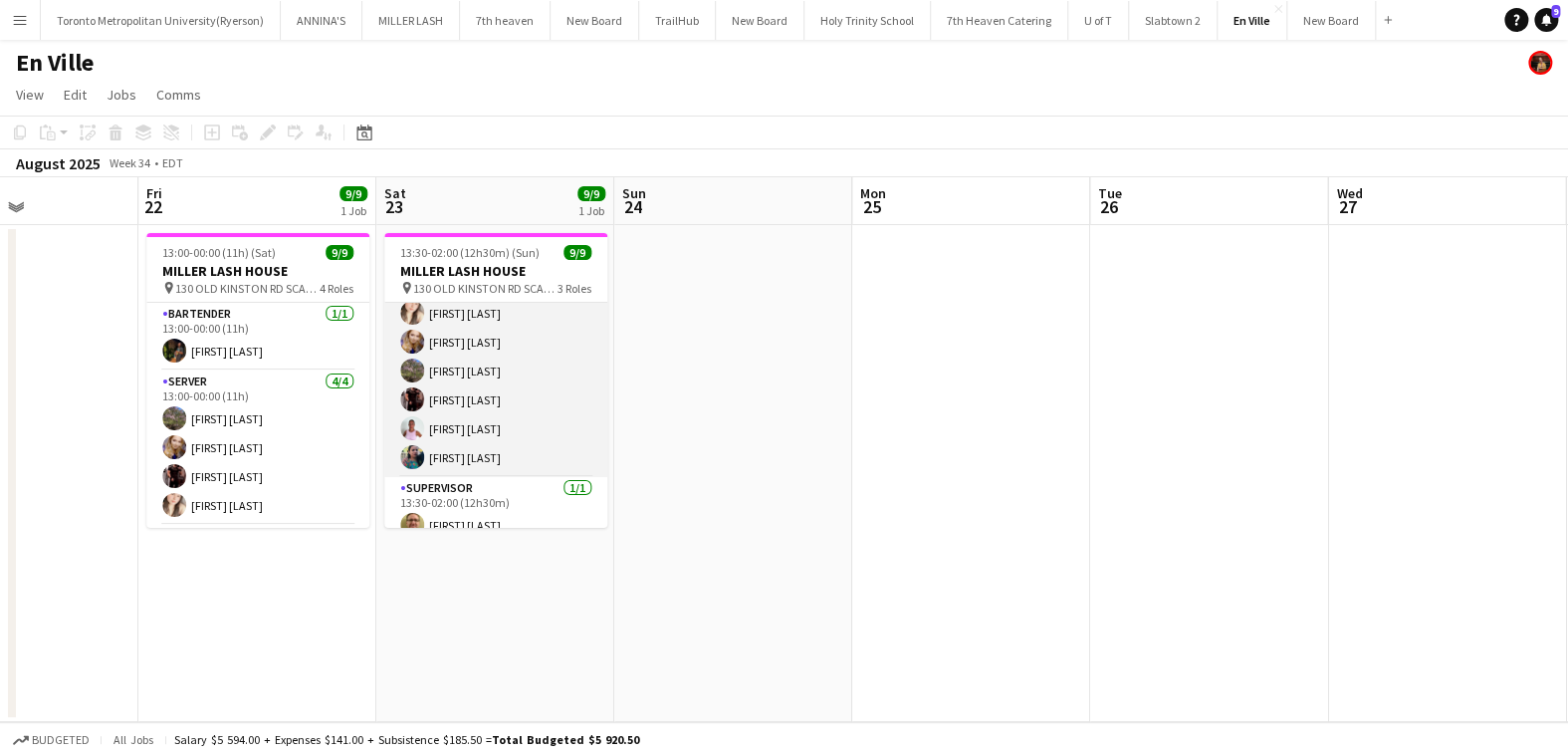 scroll, scrollTop: 150, scrollLeft: 0, axis: vertical 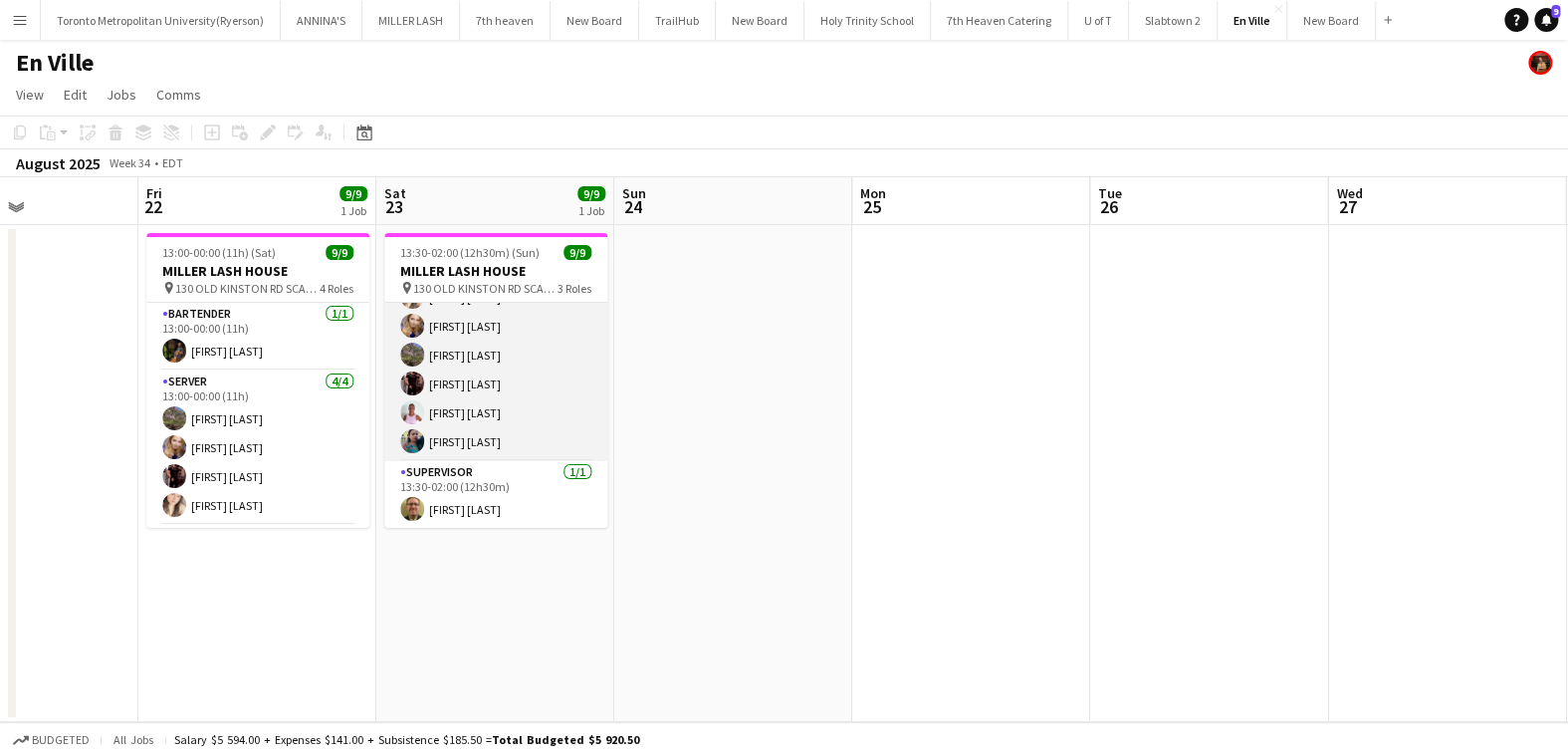 click on "SERVER   6/6   13:30-02:00 (12h30m)
[FIRST] [LAST] [FIRST] [LAST] [FIRST] [LAST] [FIRST] [LAST] [FIRST] [LAST] [FIRST] [LAST]" at bounding box center [496, 355] 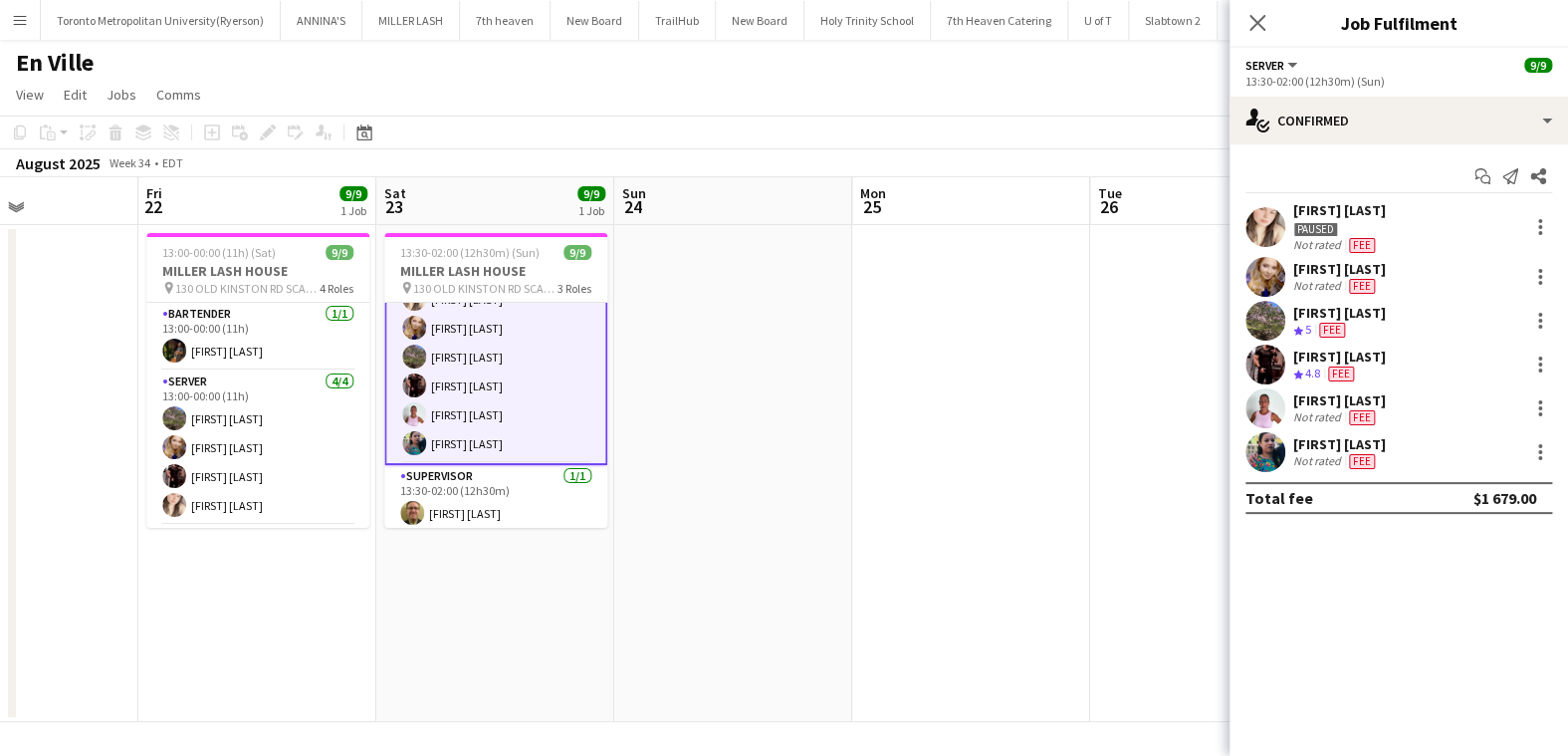 scroll, scrollTop: 152, scrollLeft: 0, axis: vertical 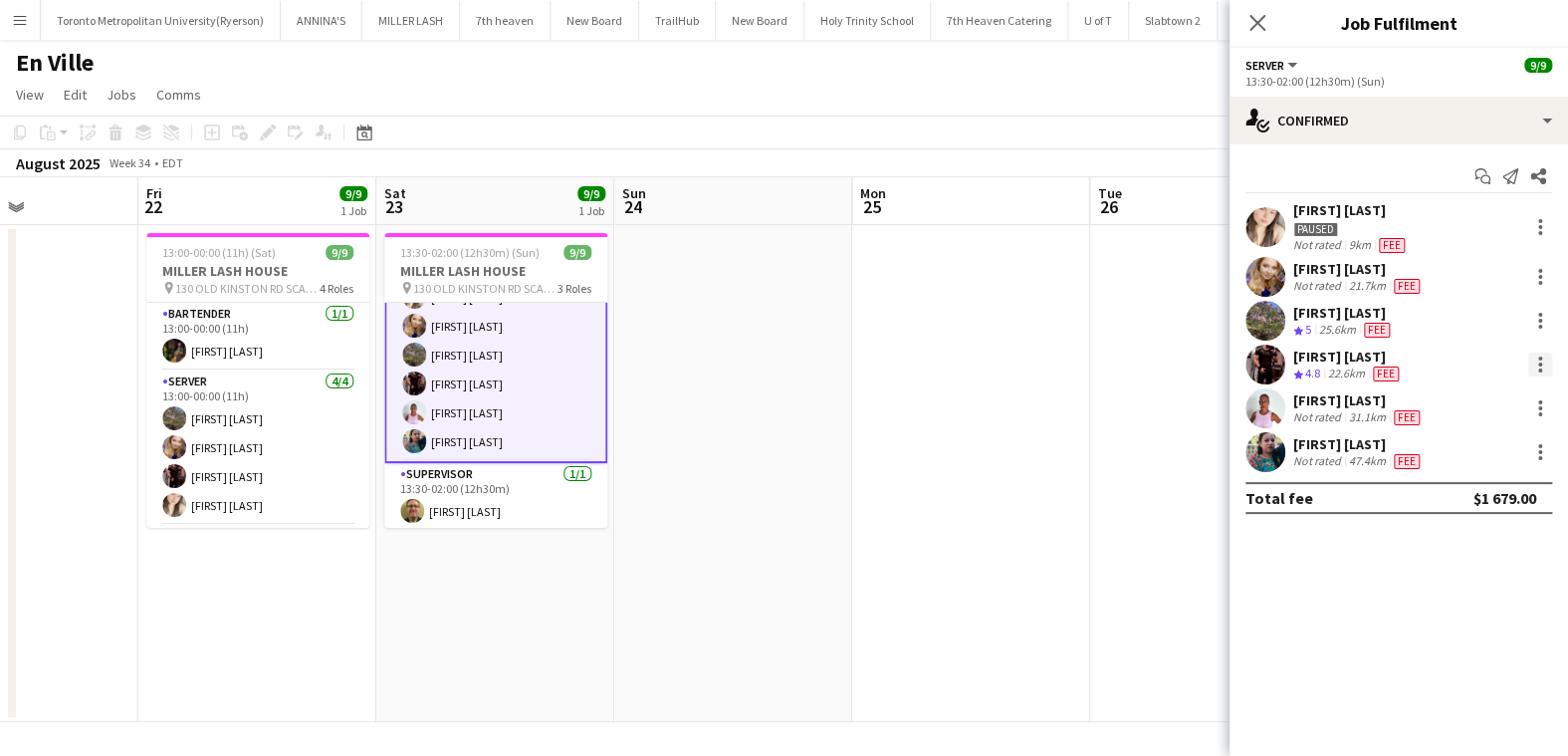 click at bounding box center [1540, 365] 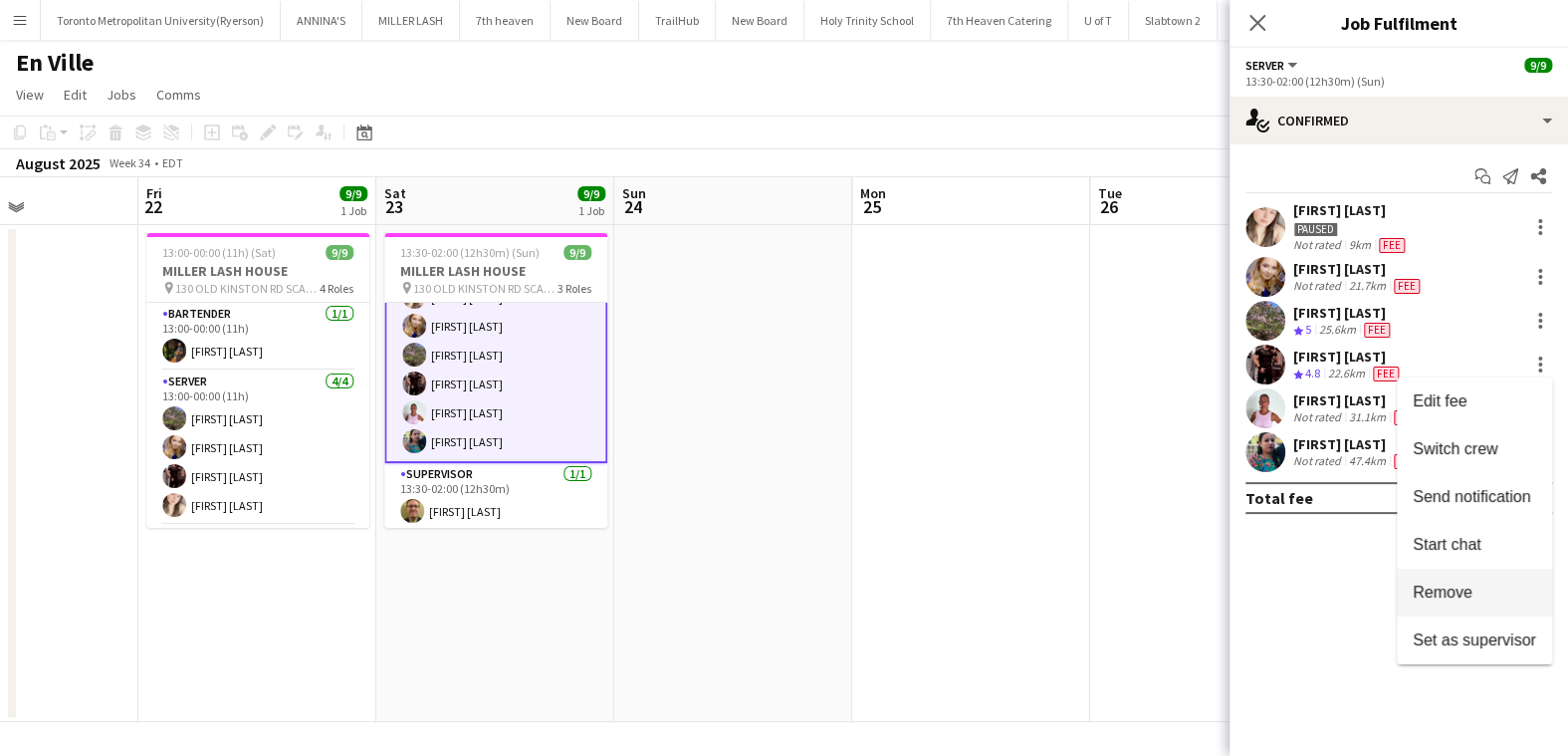 click on "Remove" at bounding box center (1443, 591) 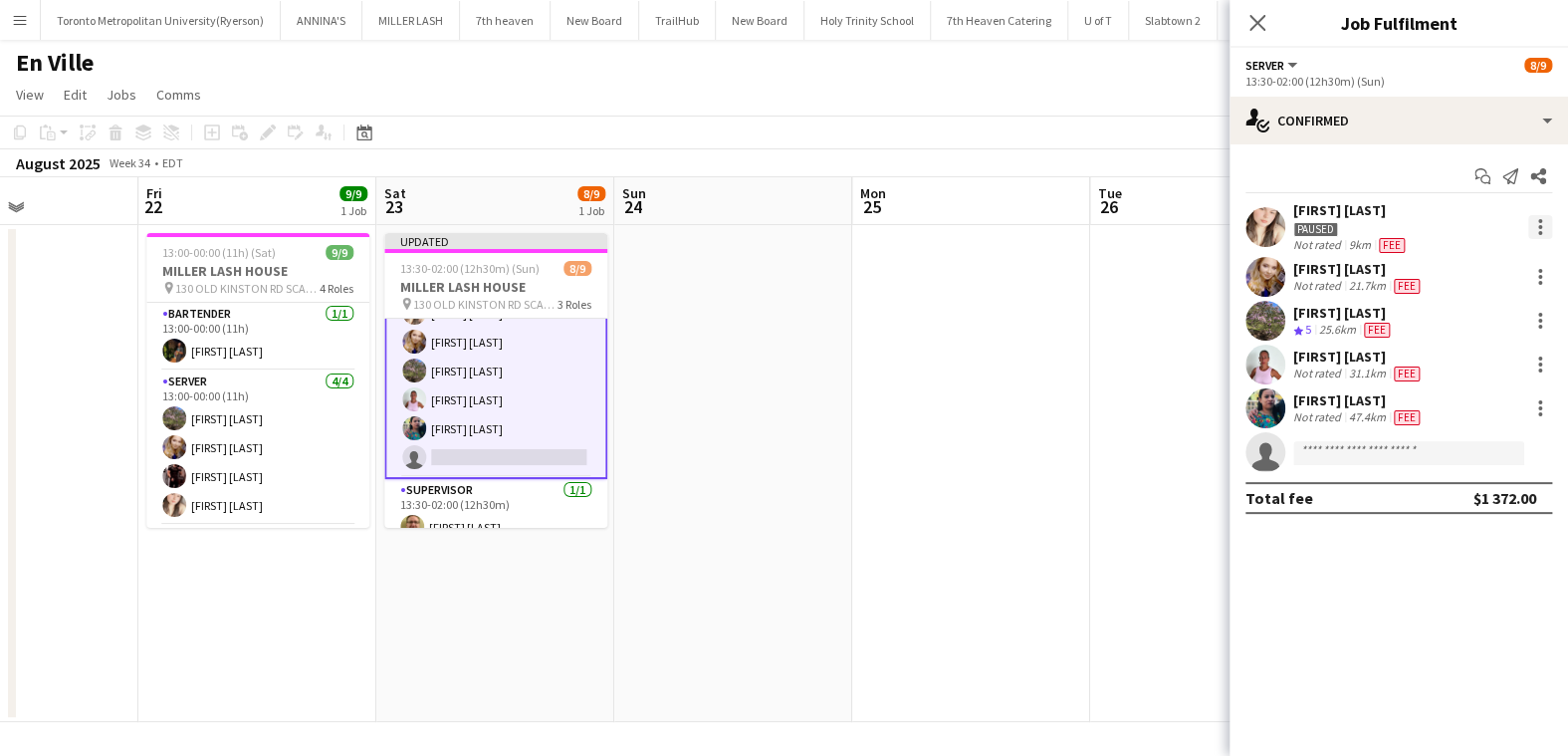 click at bounding box center [1540, 227] 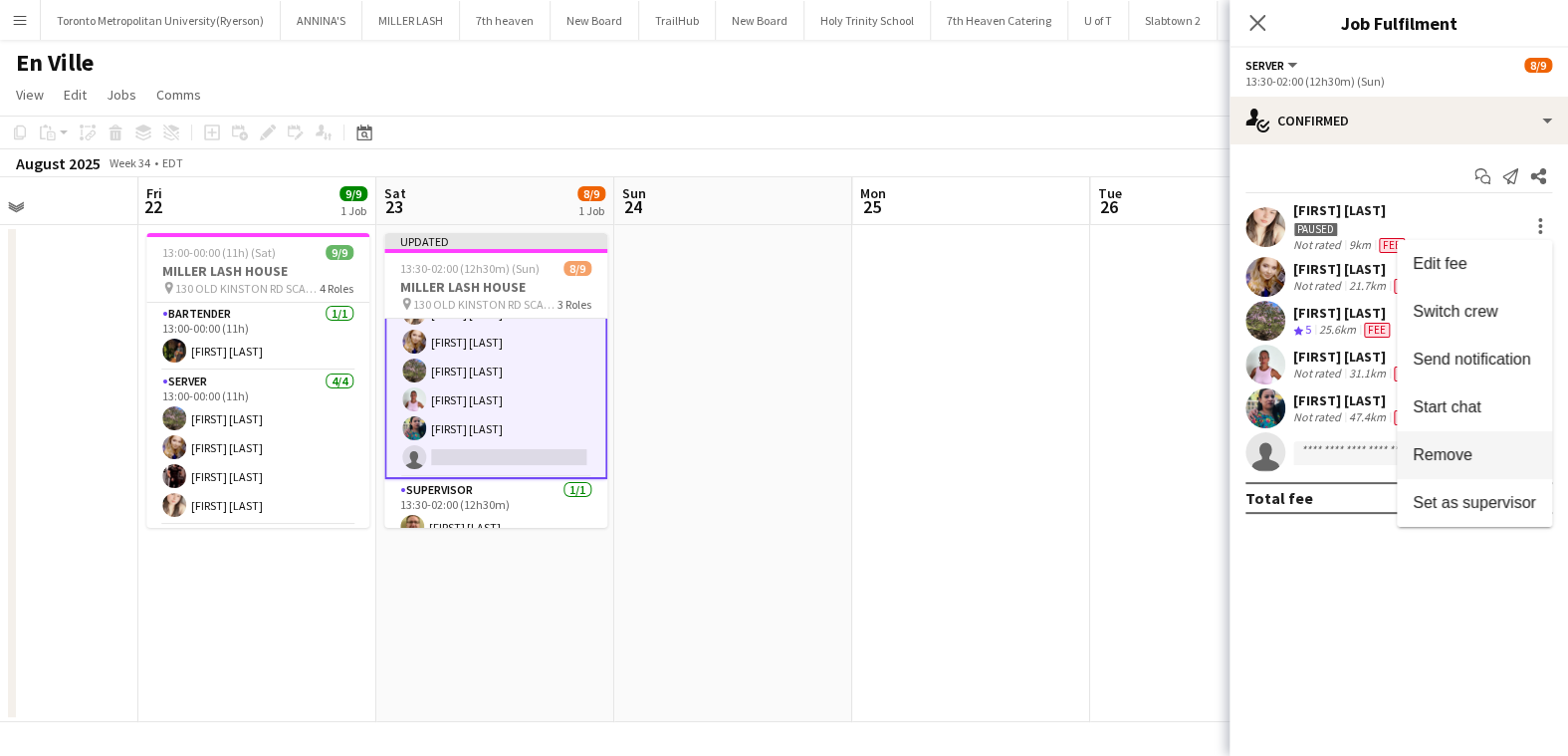 click on "Remove" at bounding box center [1474, 455] 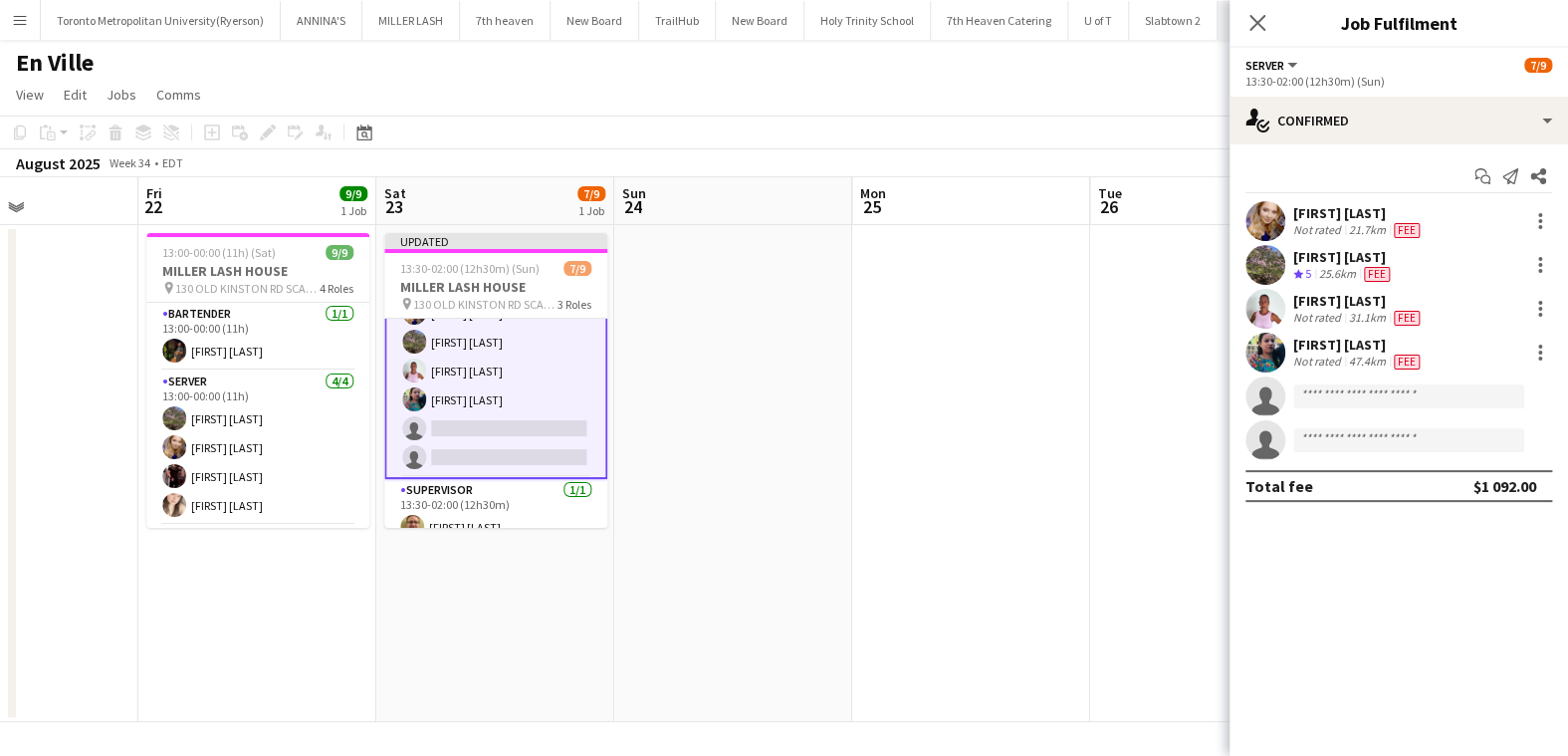 click on "Close pop-in" 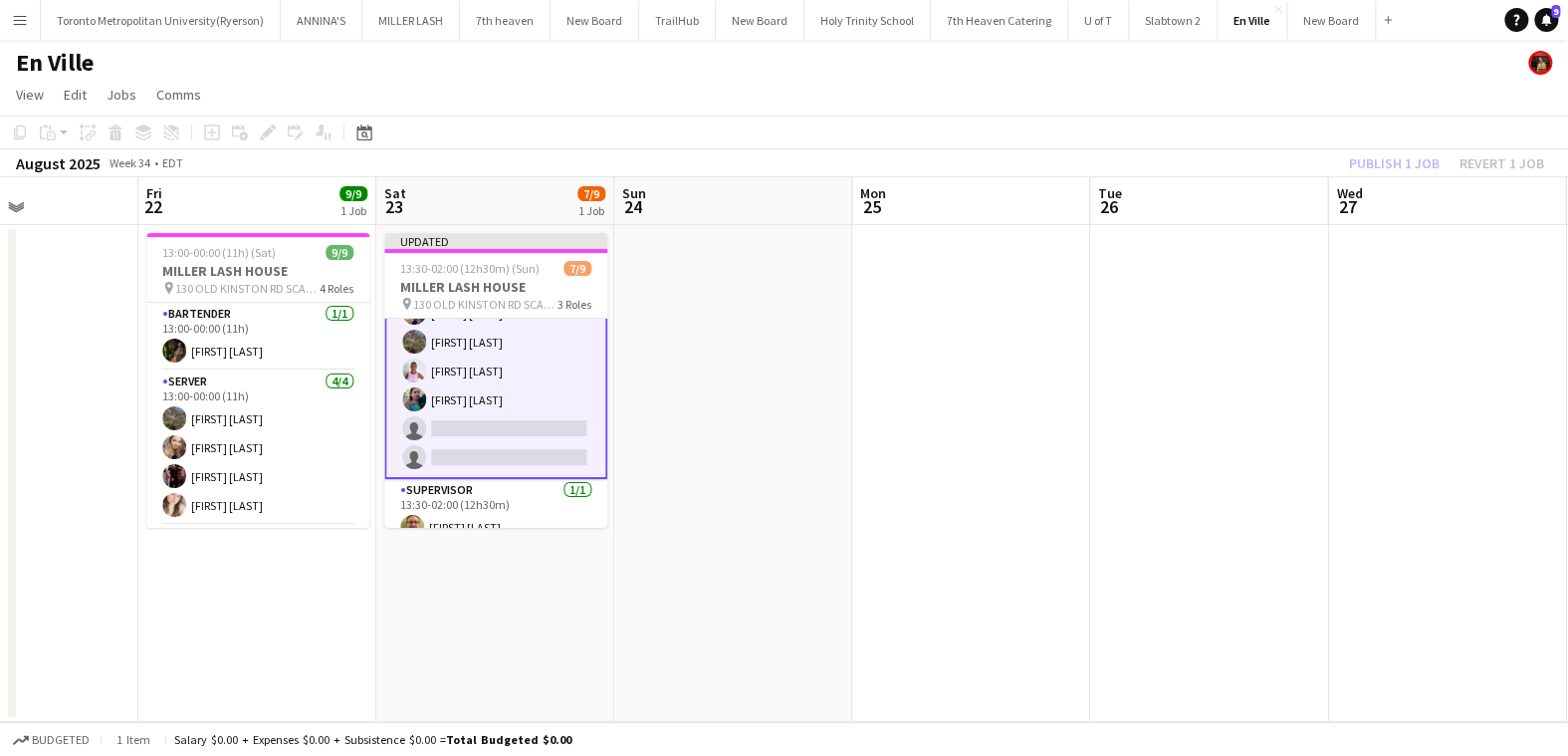 click on "Publish 1 job   Revert 1 job" 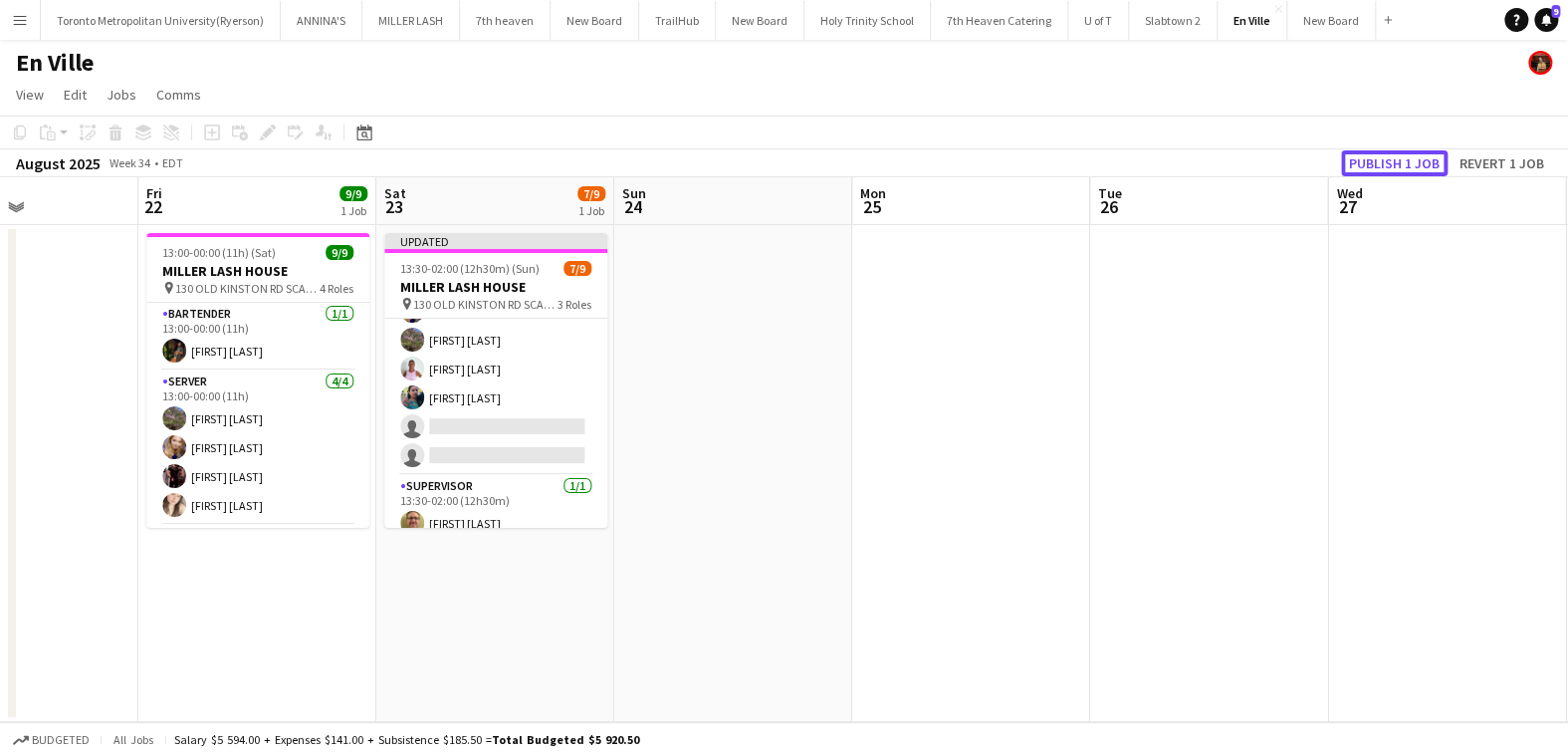 scroll, scrollTop: 150, scrollLeft: 0, axis: vertical 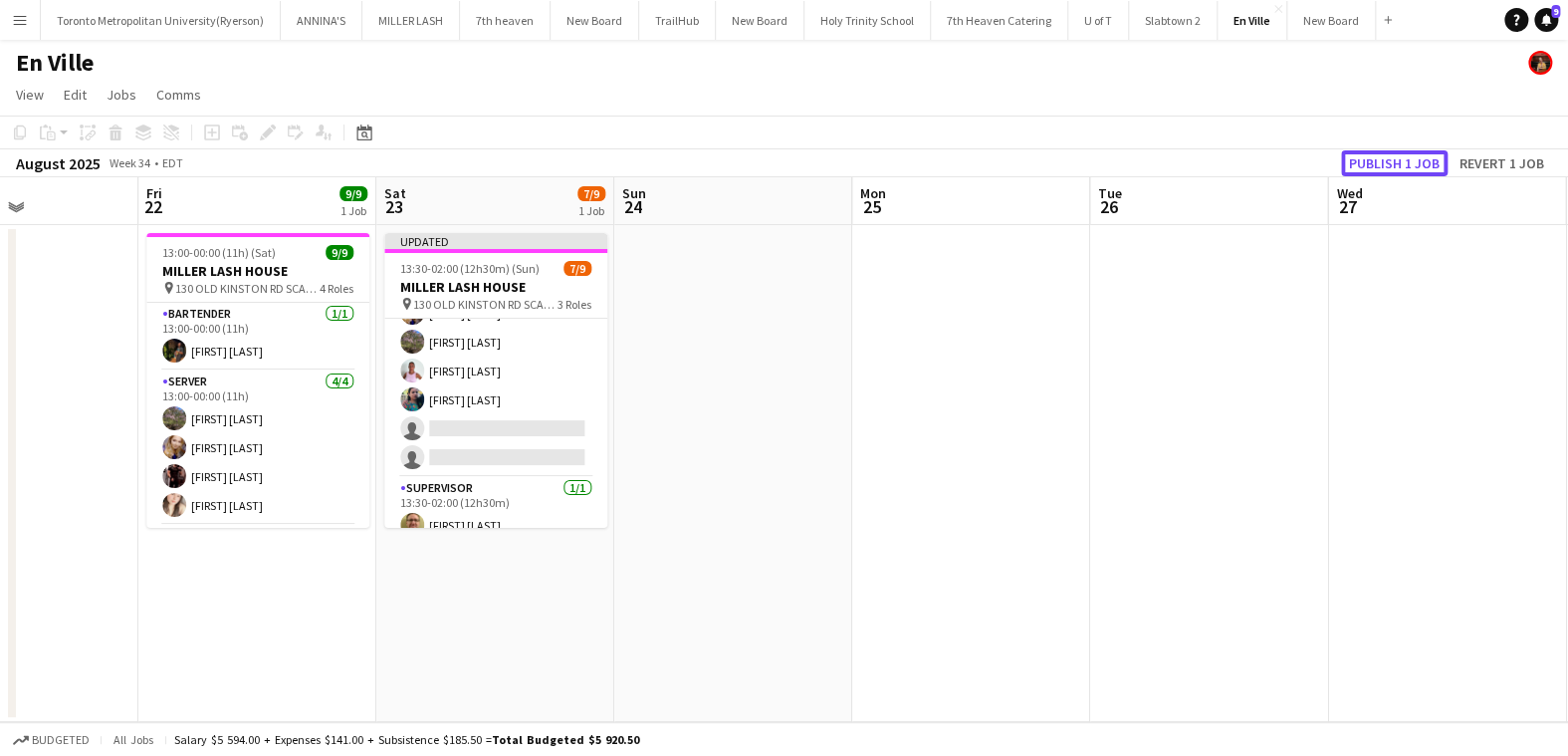 click on "Publish 1 job" 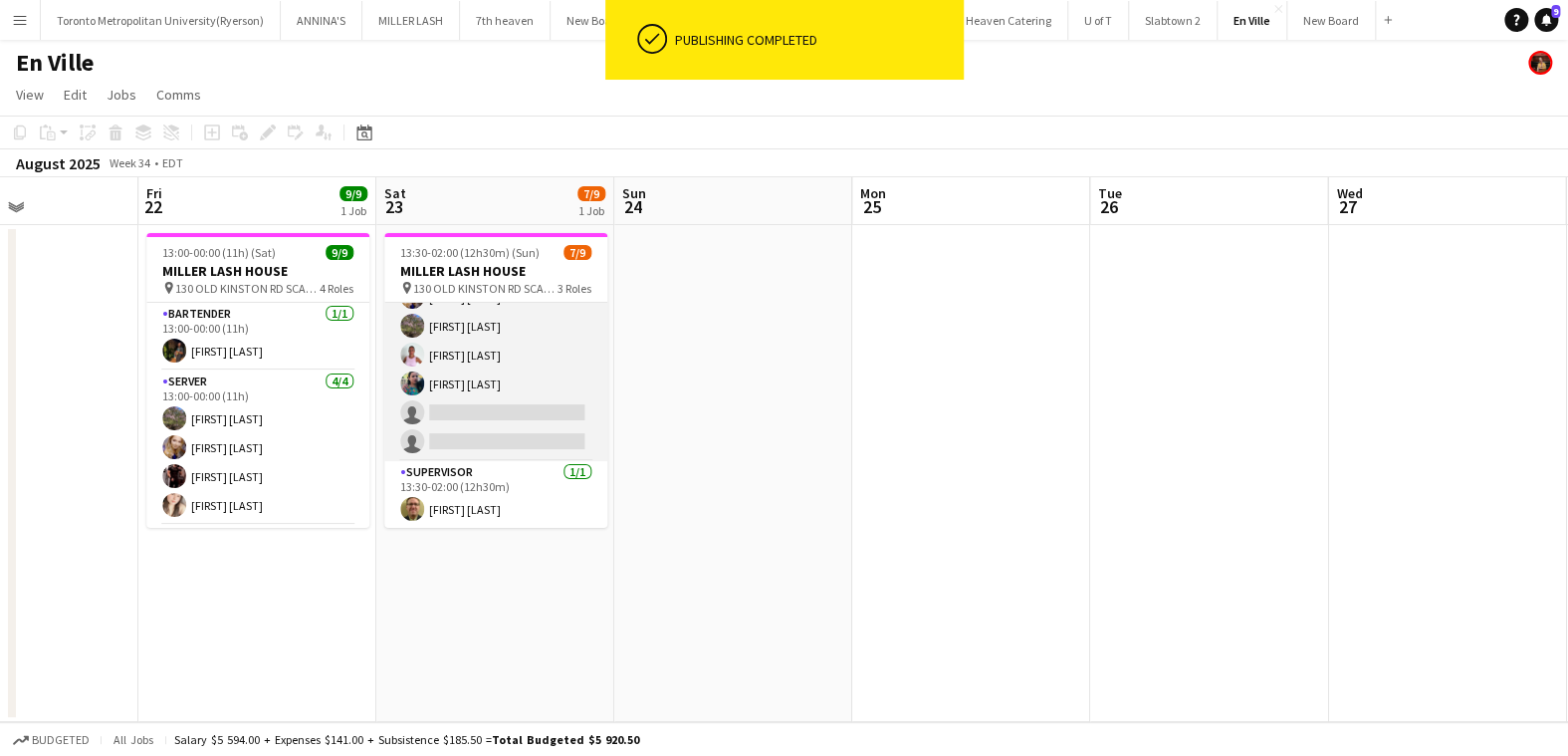 click on "SERVER   4/6   13:30-02:00 (12h30m)
[FIRST] [LAST] [FIRST] [LAST] [FIRST] [LAST] [FIRST] [LAST]
single-neutral-actions
single-neutral-actions" at bounding box center [496, 355] 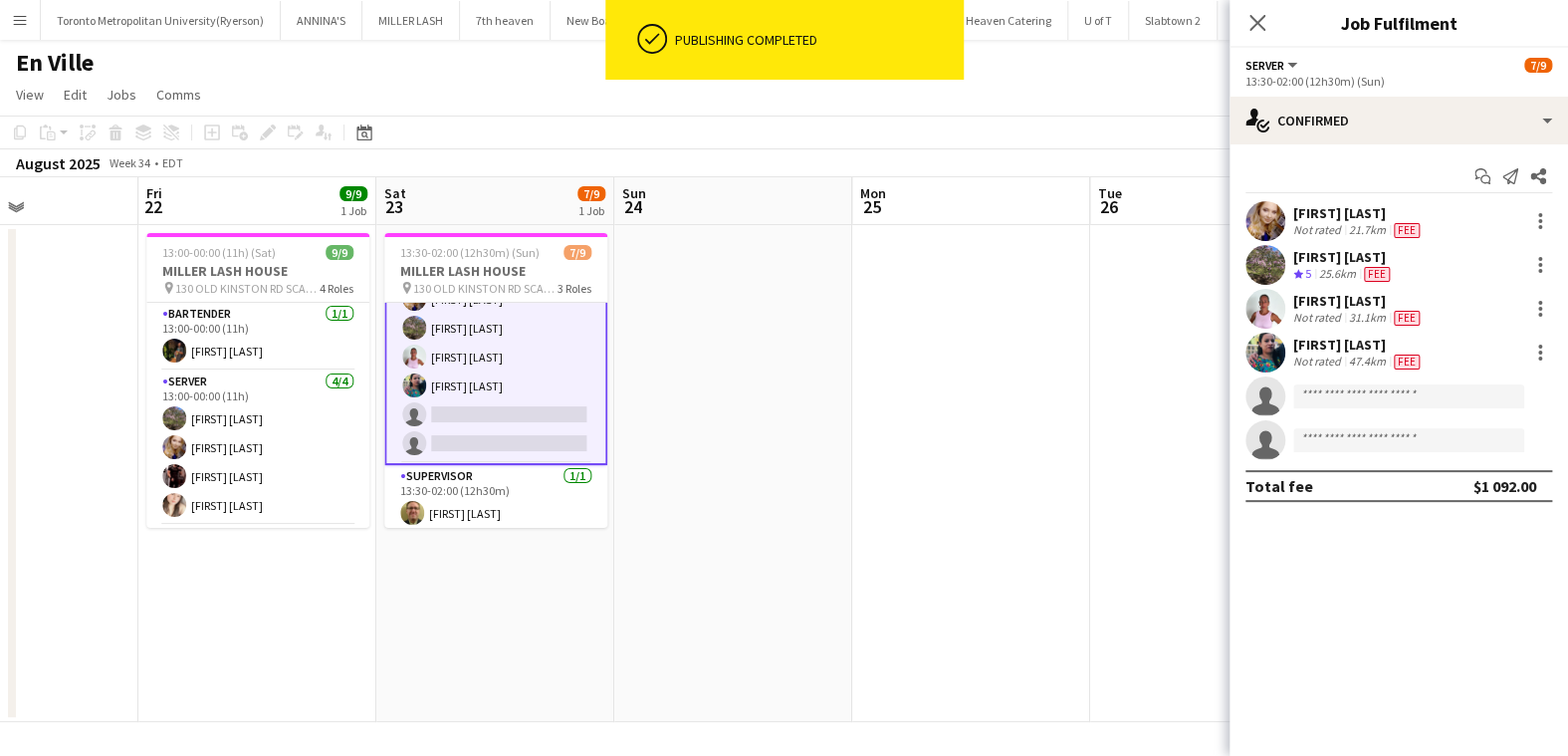 scroll, scrollTop: 152, scrollLeft: 0, axis: vertical 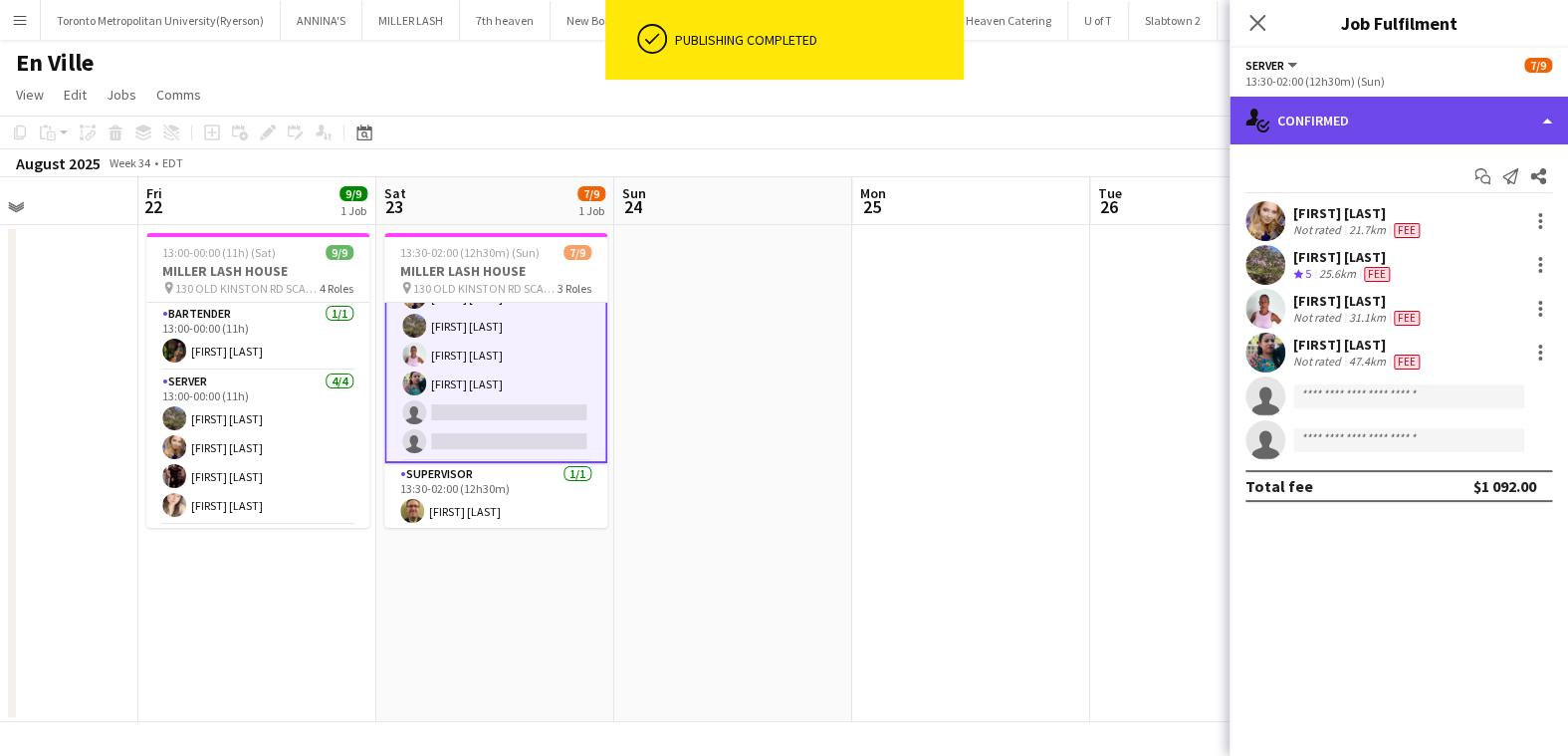 click on "single-neutral-actions-check-2
Confirmed" 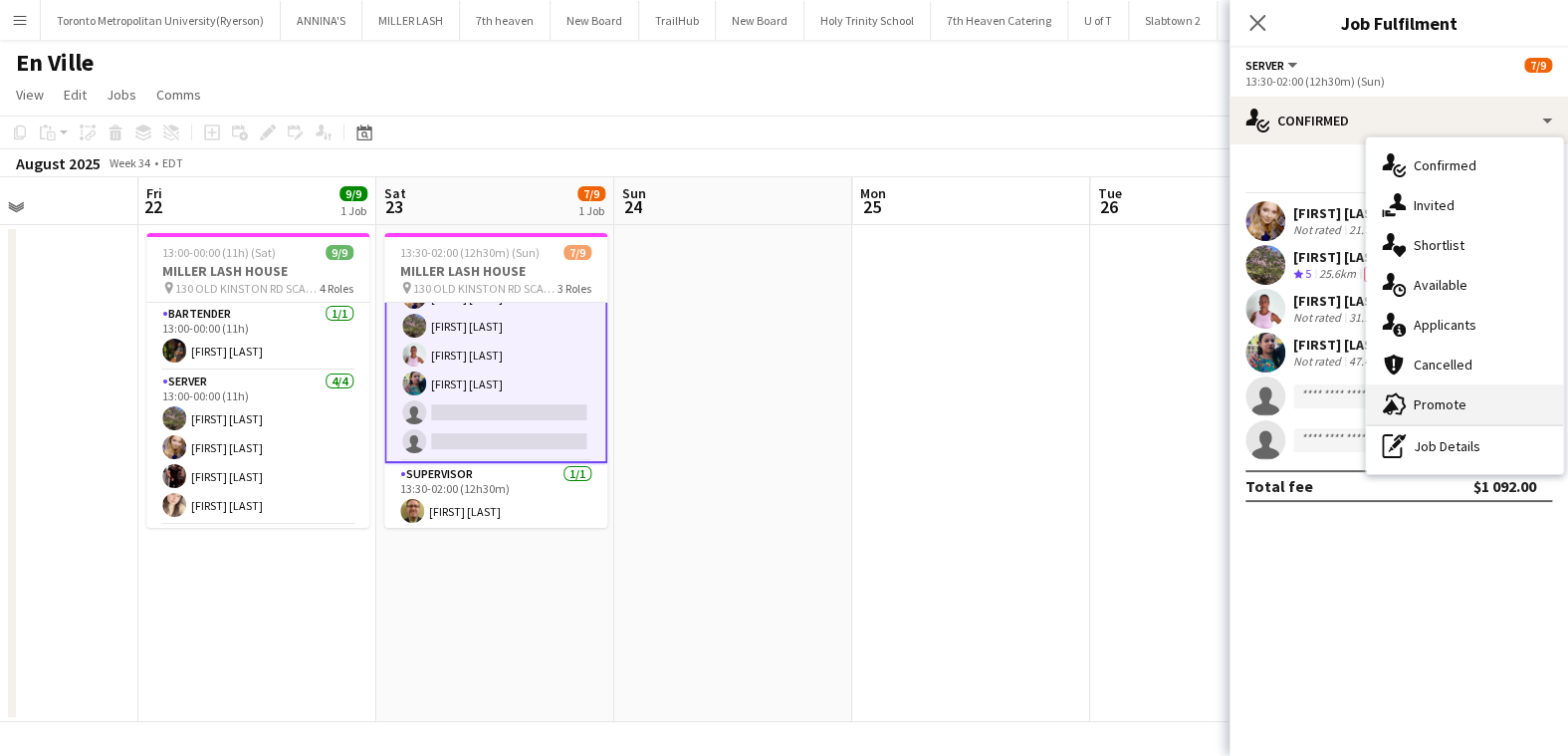 click on "advertising-megaphone
Promote" at bounding box center (1464, 404) 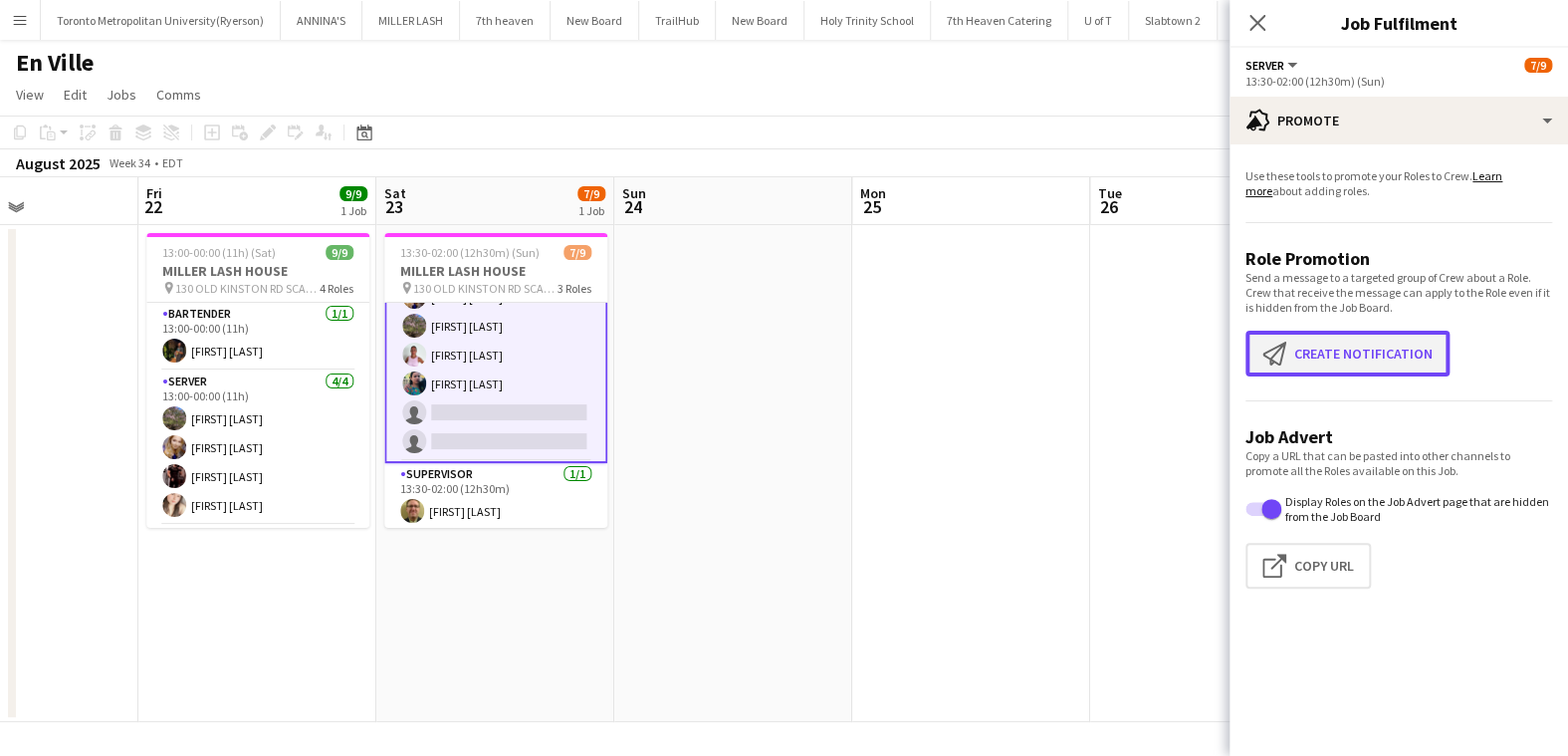 click on "Create notification
Create notification" at bounding box center (1347, 354) 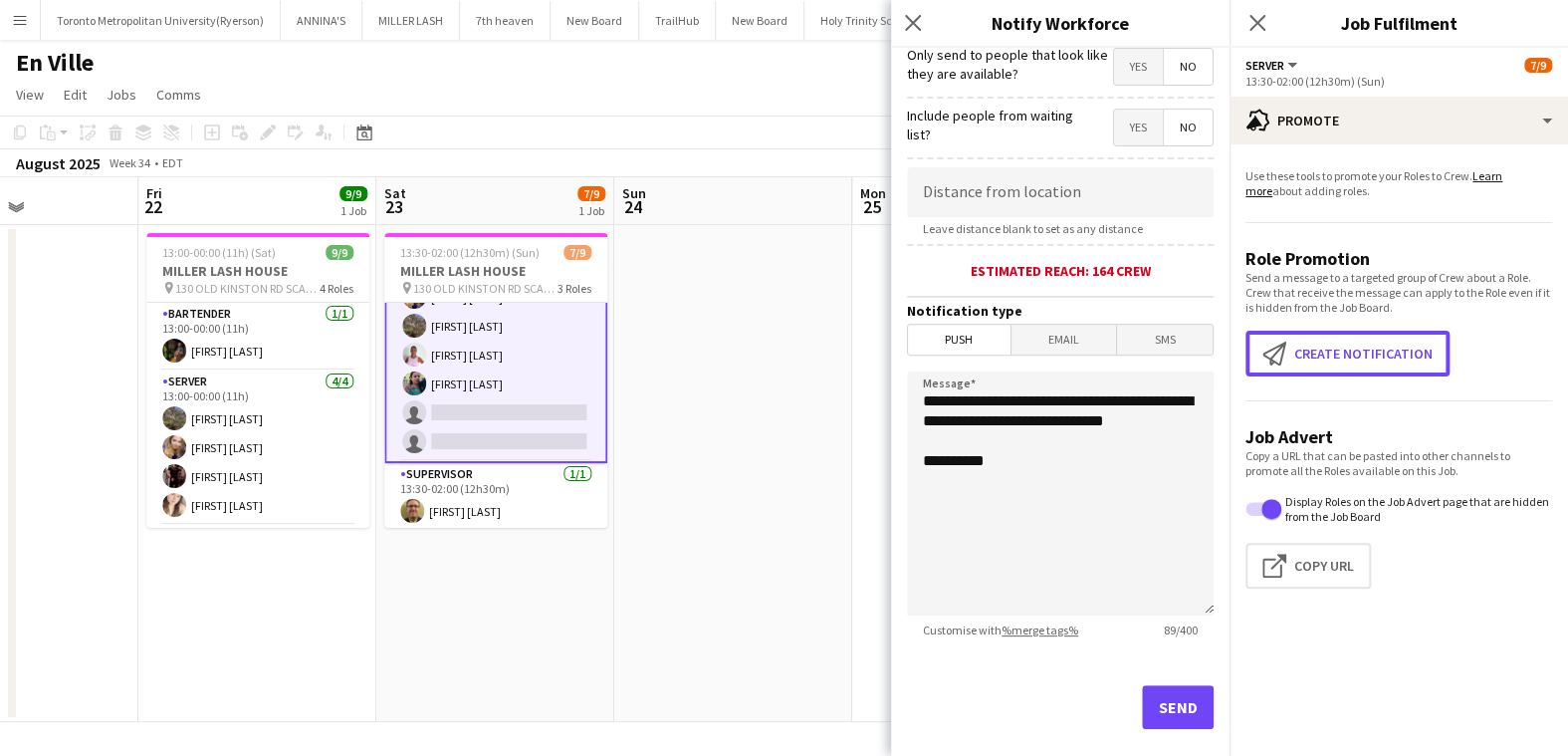 scroll, scrollTop: 337, scrollLeft: 0, axis: vertical 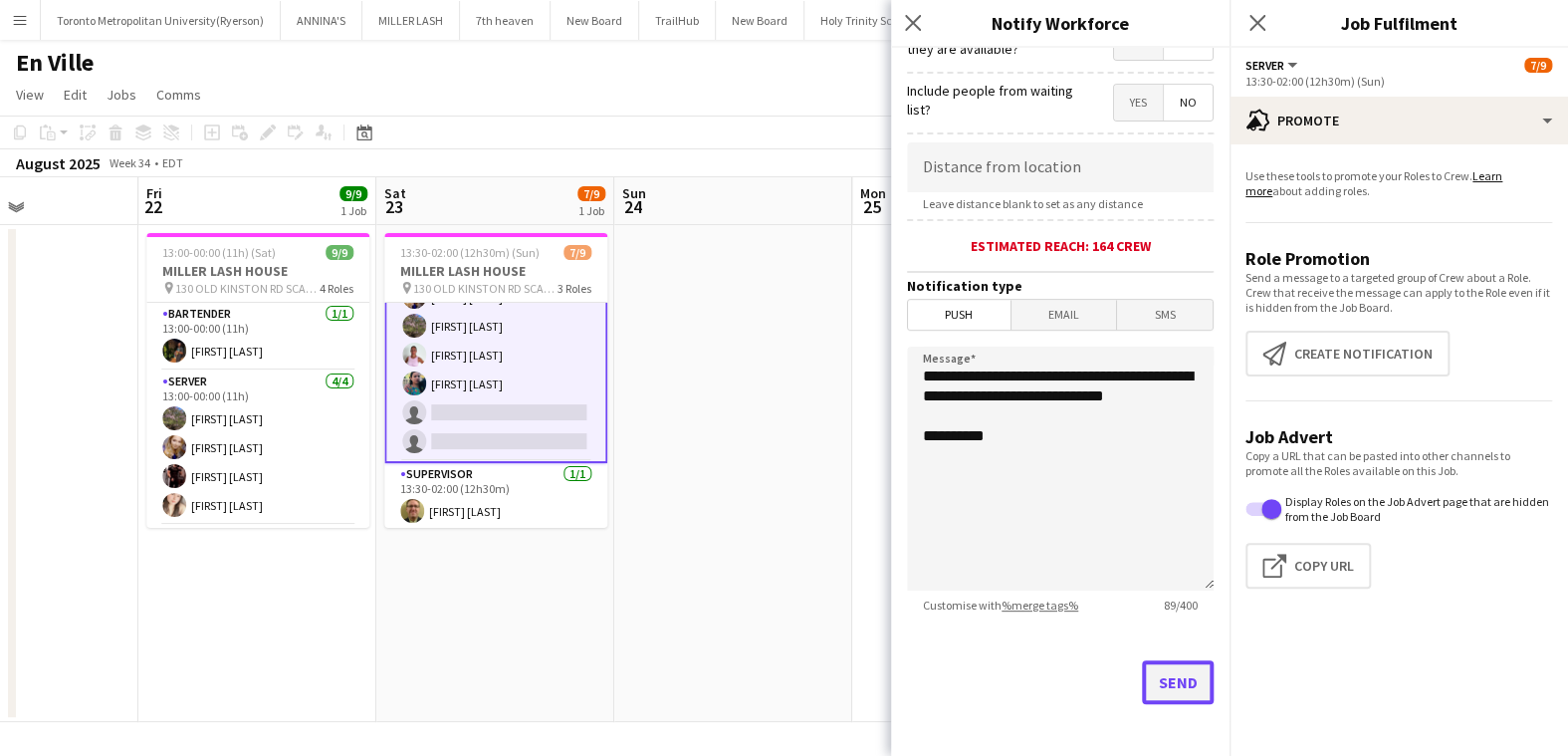 click on "Send" 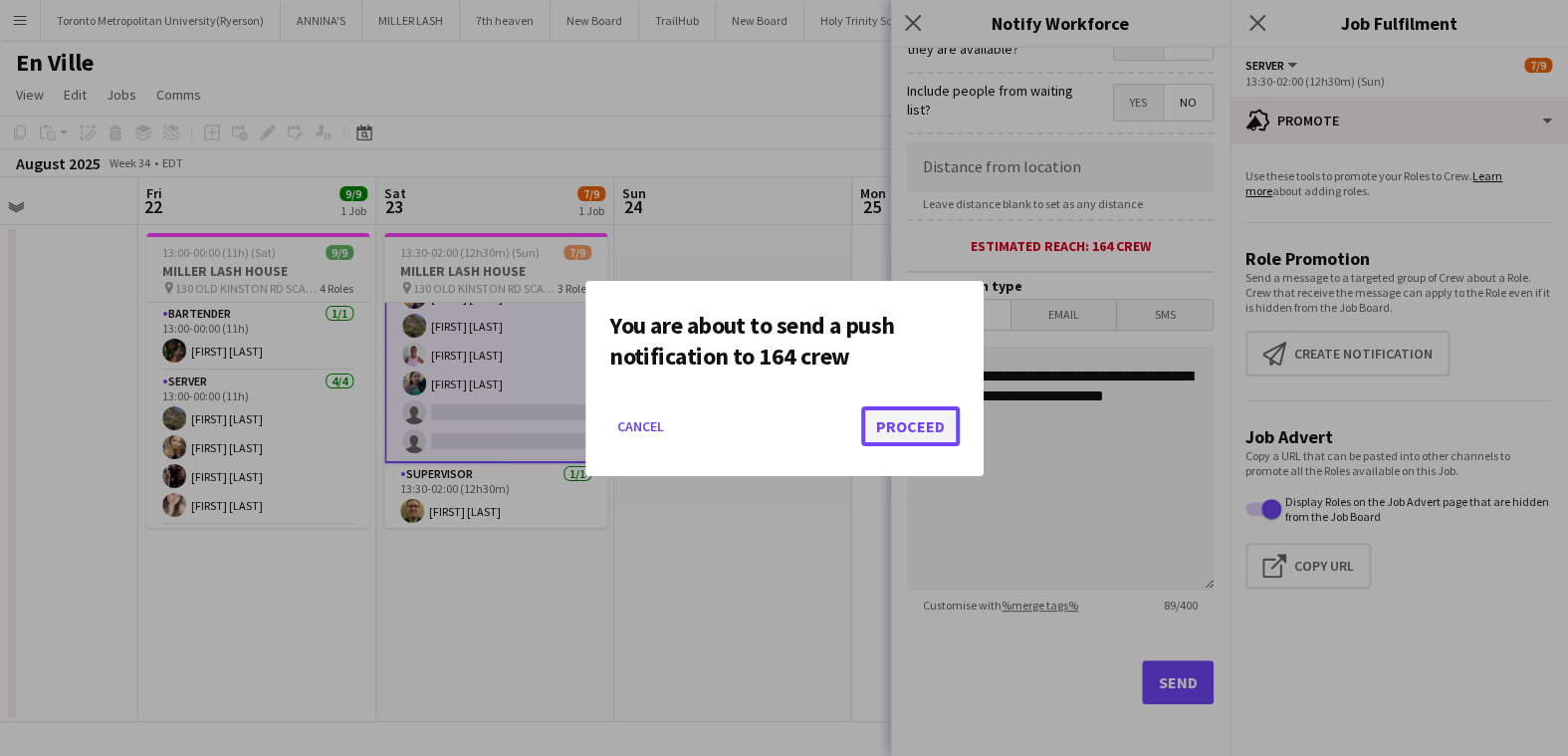 click on "Proceed" 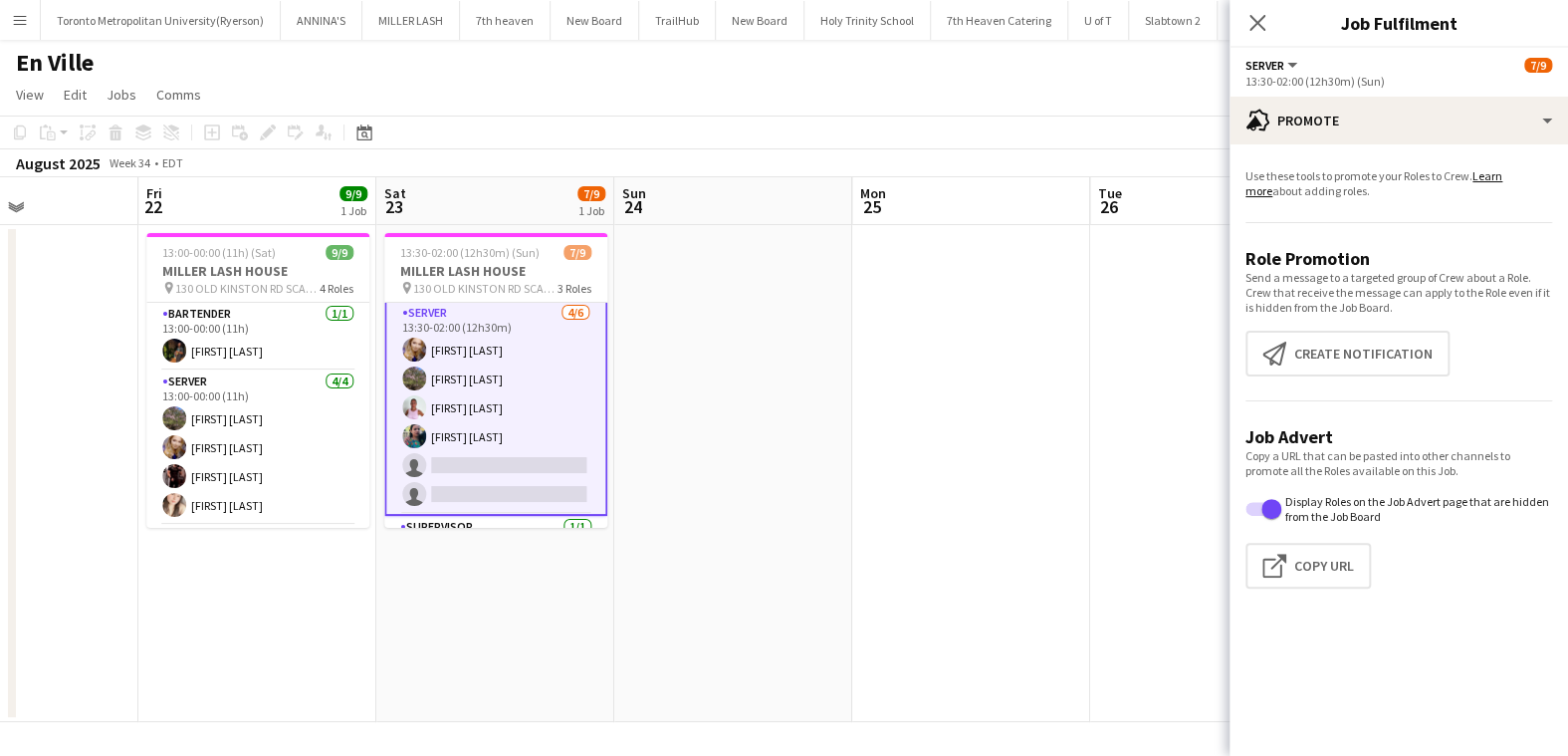 scroll, scrollTop: 153, scrollLeft: 0, axis: vertical 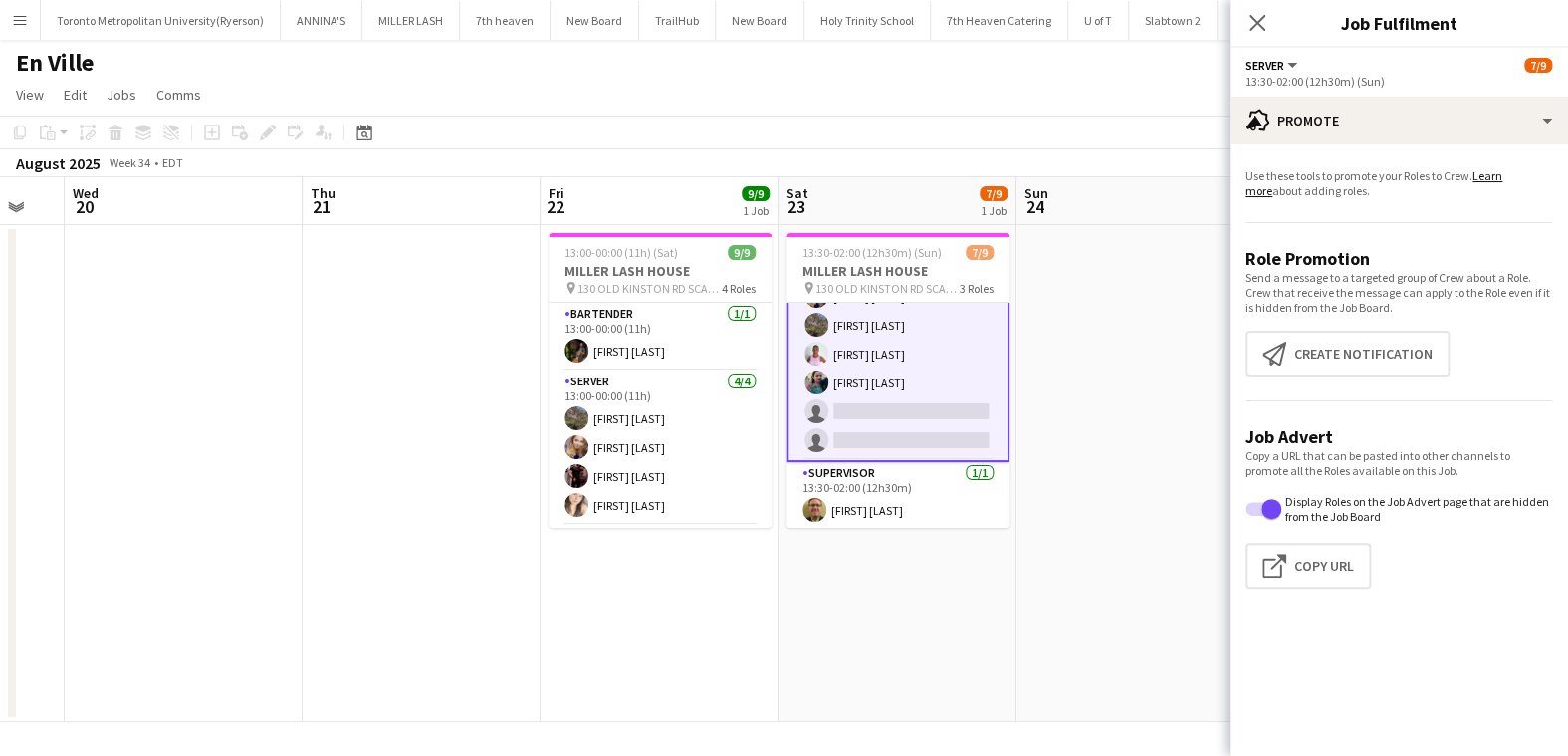 drag, startPoint x: 618, startPoint y: 630, endPoint x: 901, endPoint y: 577, distance: 287.92013 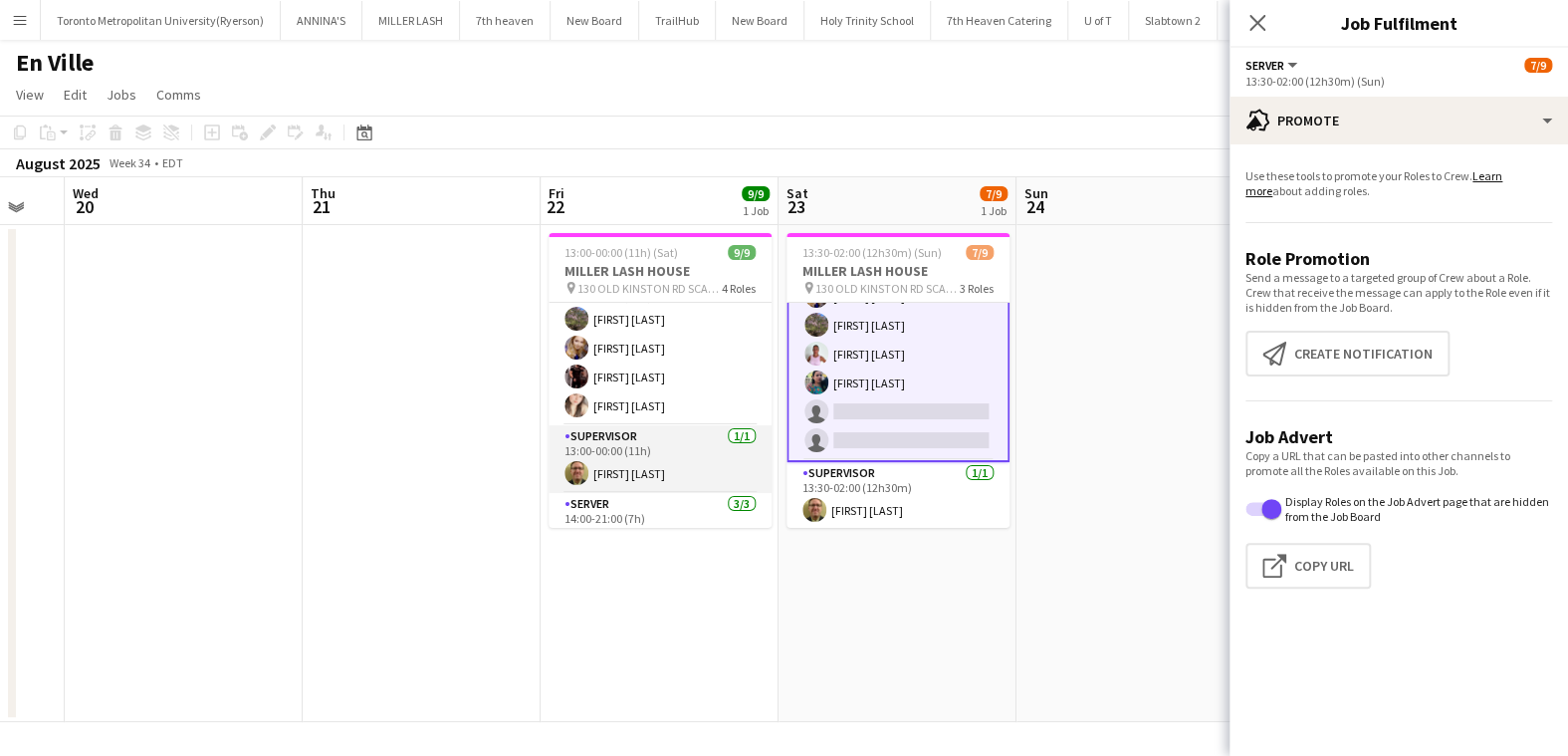 scroll, scrollTop: 0, scrollLeft: 0, axis: both 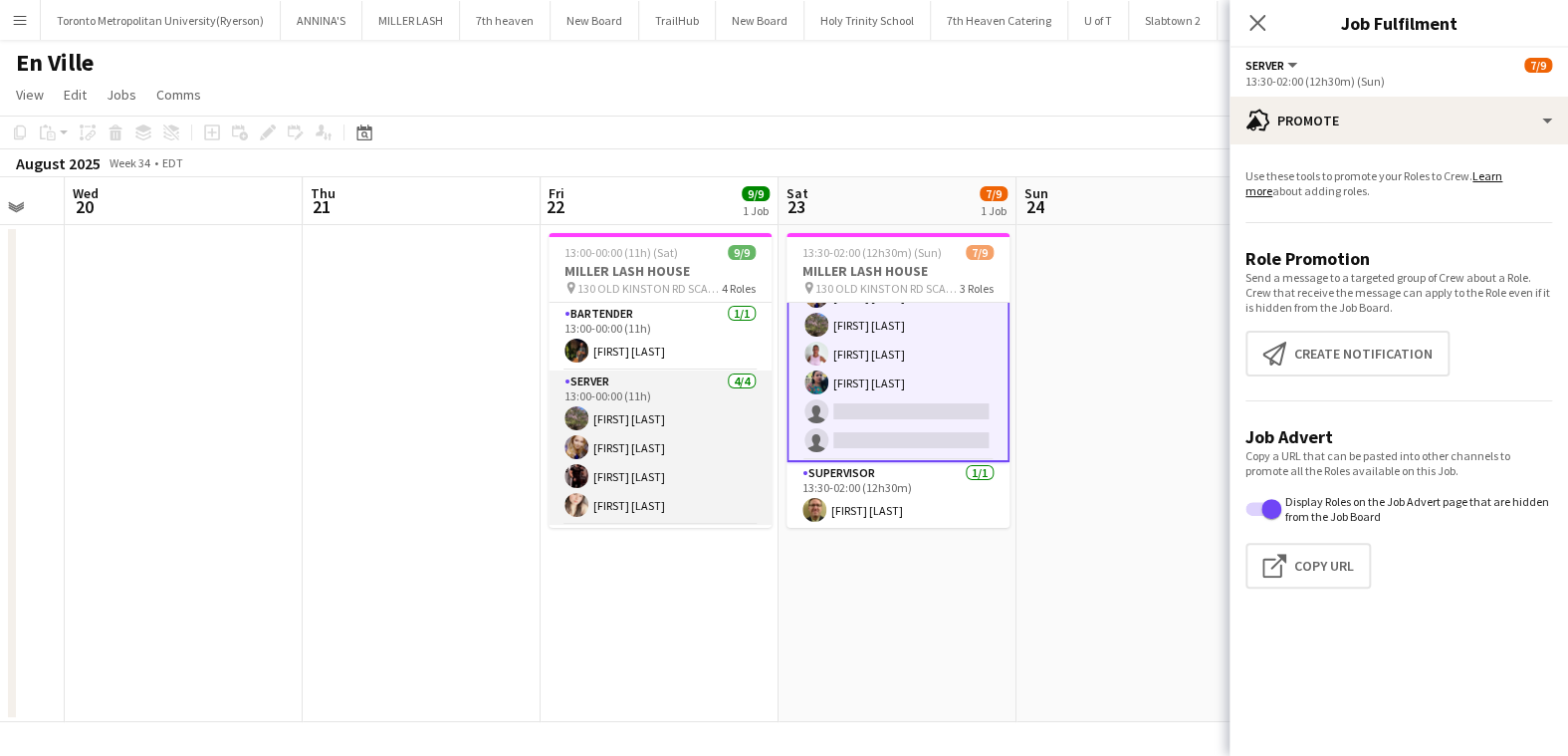 click on "SERVER   4/4   13:00-00:00 (11h)
[FIRST] [LAST] [FIRST] [LAST] [FIRST] [LAST] [FIRST] [LAST]" at bounding box center (660, 447) 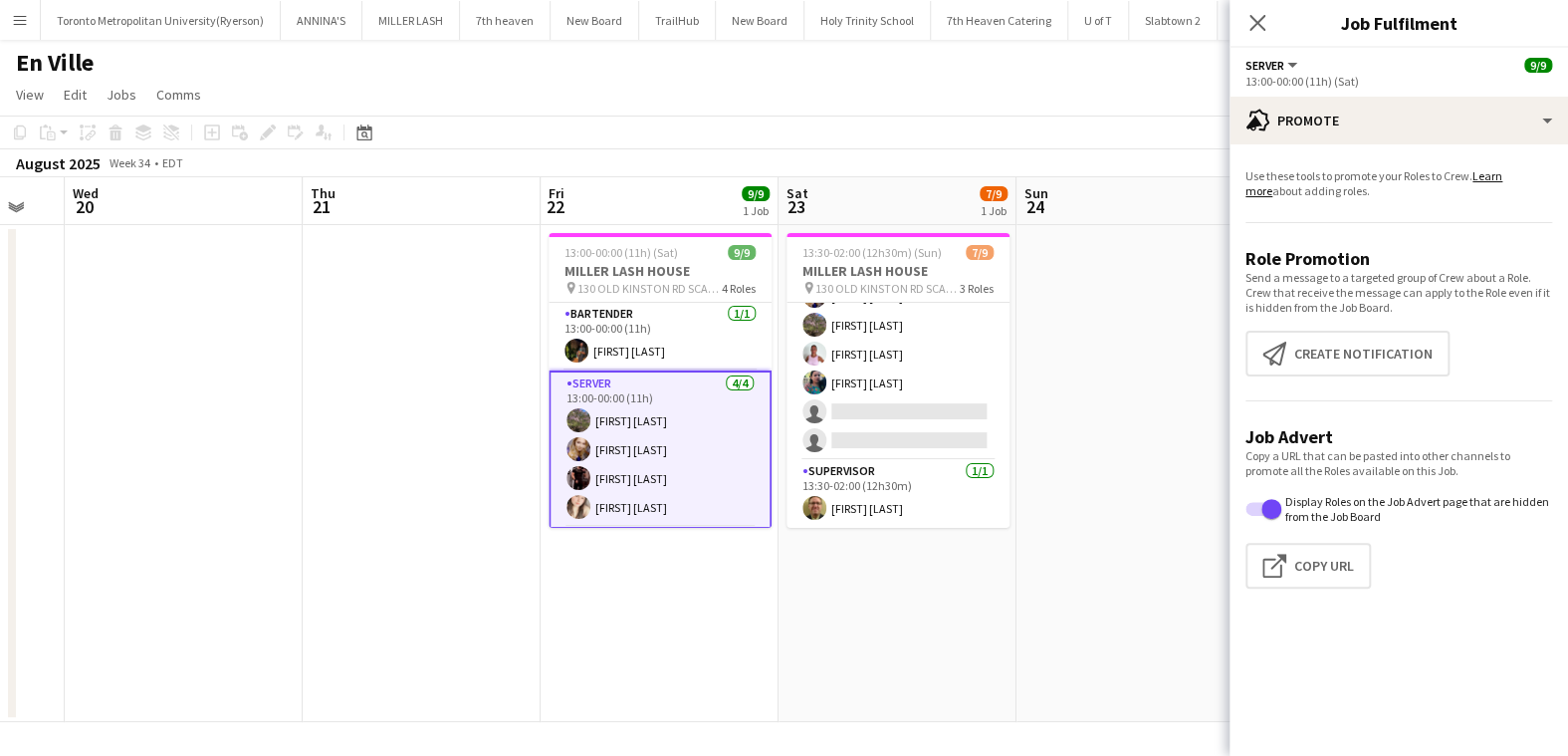scroll, scrollTop: 150, scrollLeft: 0, axis: vertical 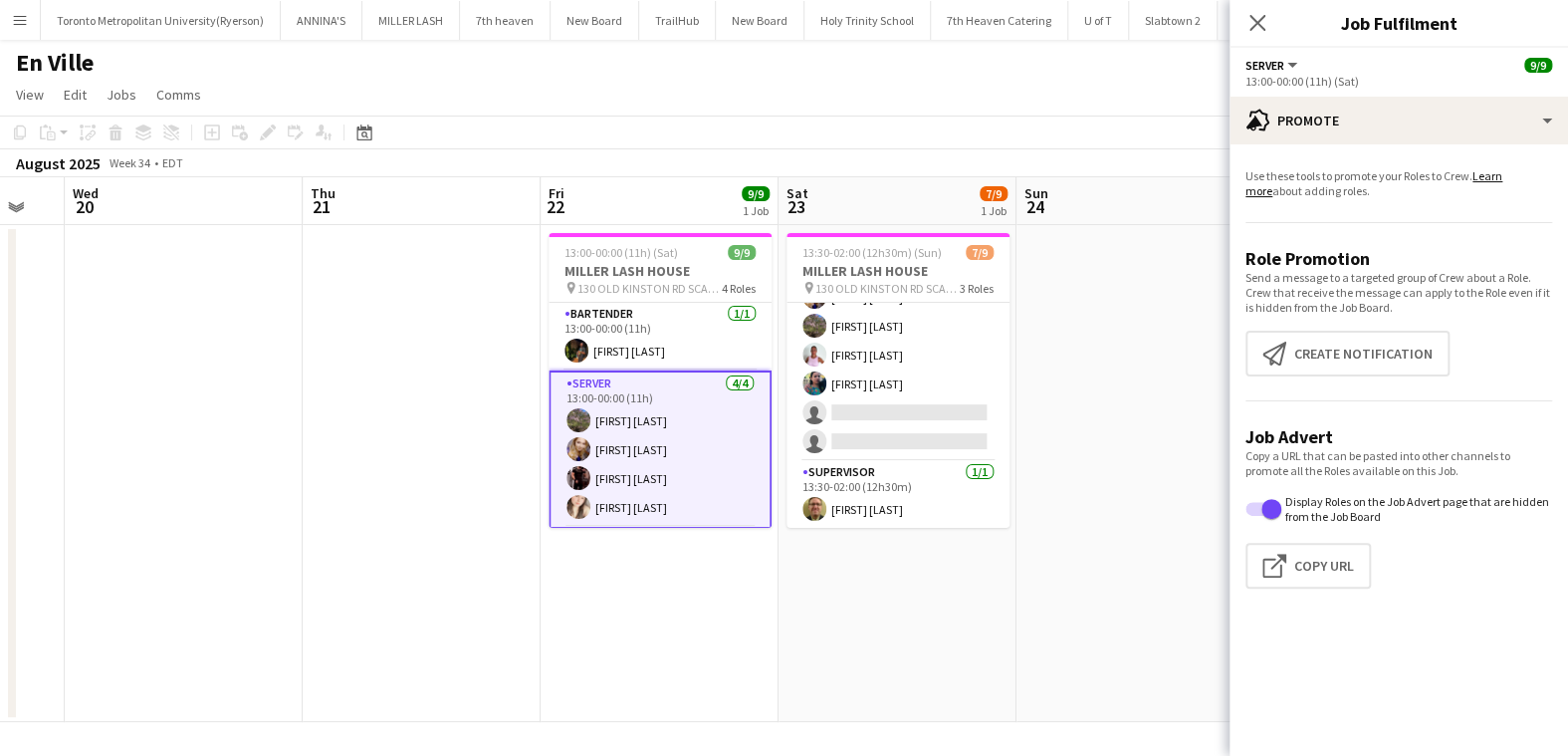 click on "SERVER   4/4   13:00-00:00 (11h)
[FIRST] [LAST] [FIRST] [LAST] [FIRST] [LAST] [FIRST] [LAST]" at bounding box center [660, 449] 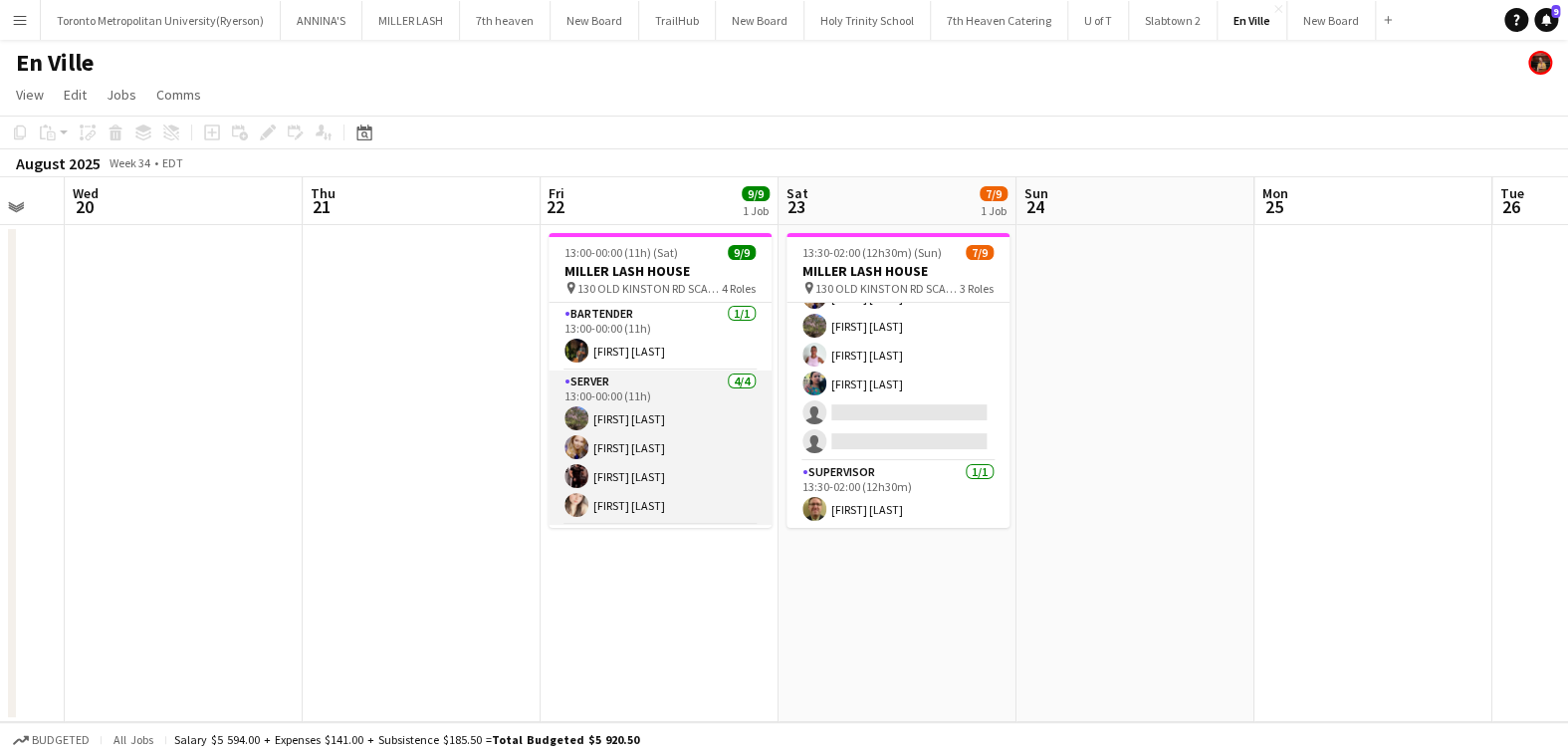 click on "SERVER   4/4   13:00-00:00 (11h)
[FIRST] [LAST] [FIRST] [LAST] [FIRST] [LAST] [FIRST] [LAST]" at bounding box center [660, 447] 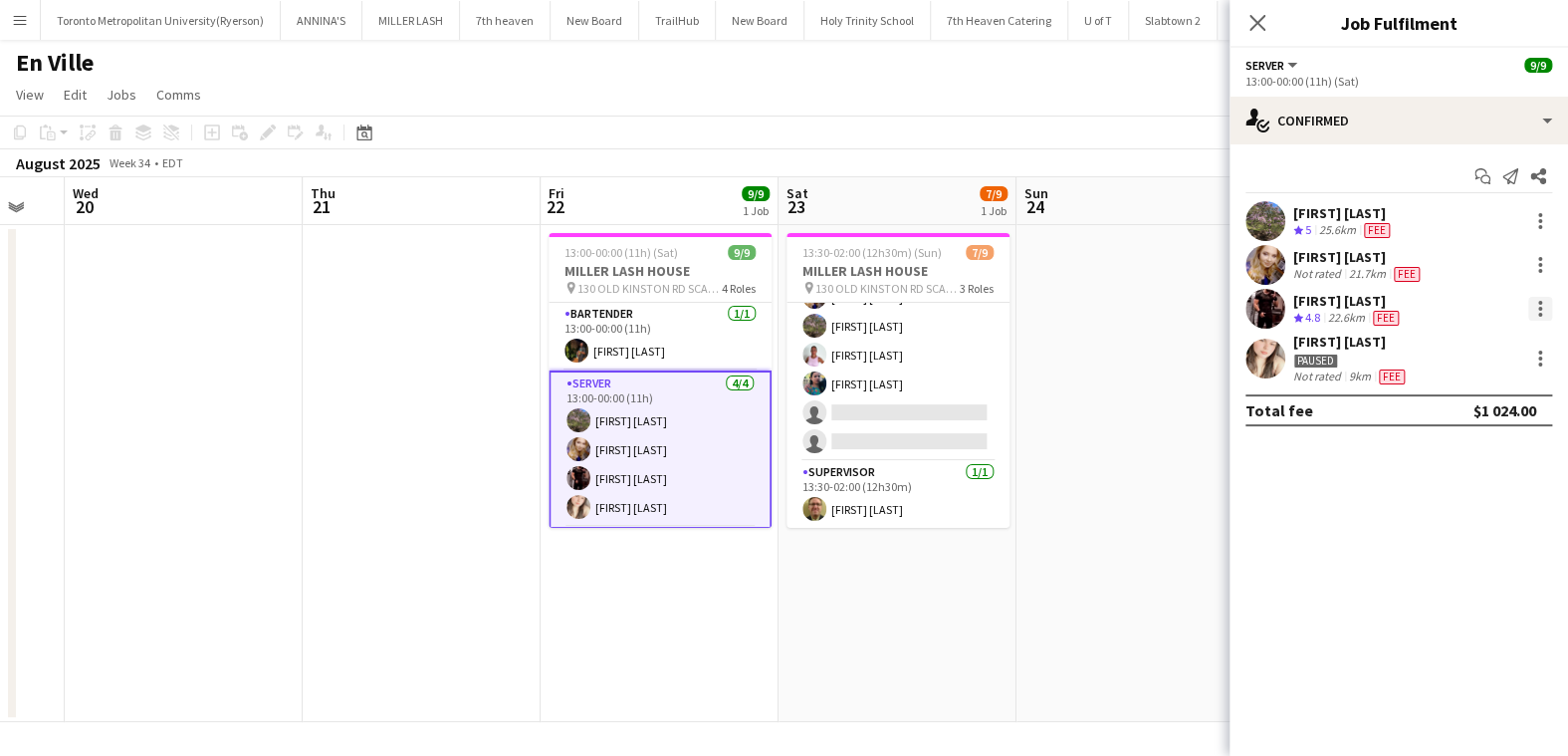 click at bounding box center [1540, 309] 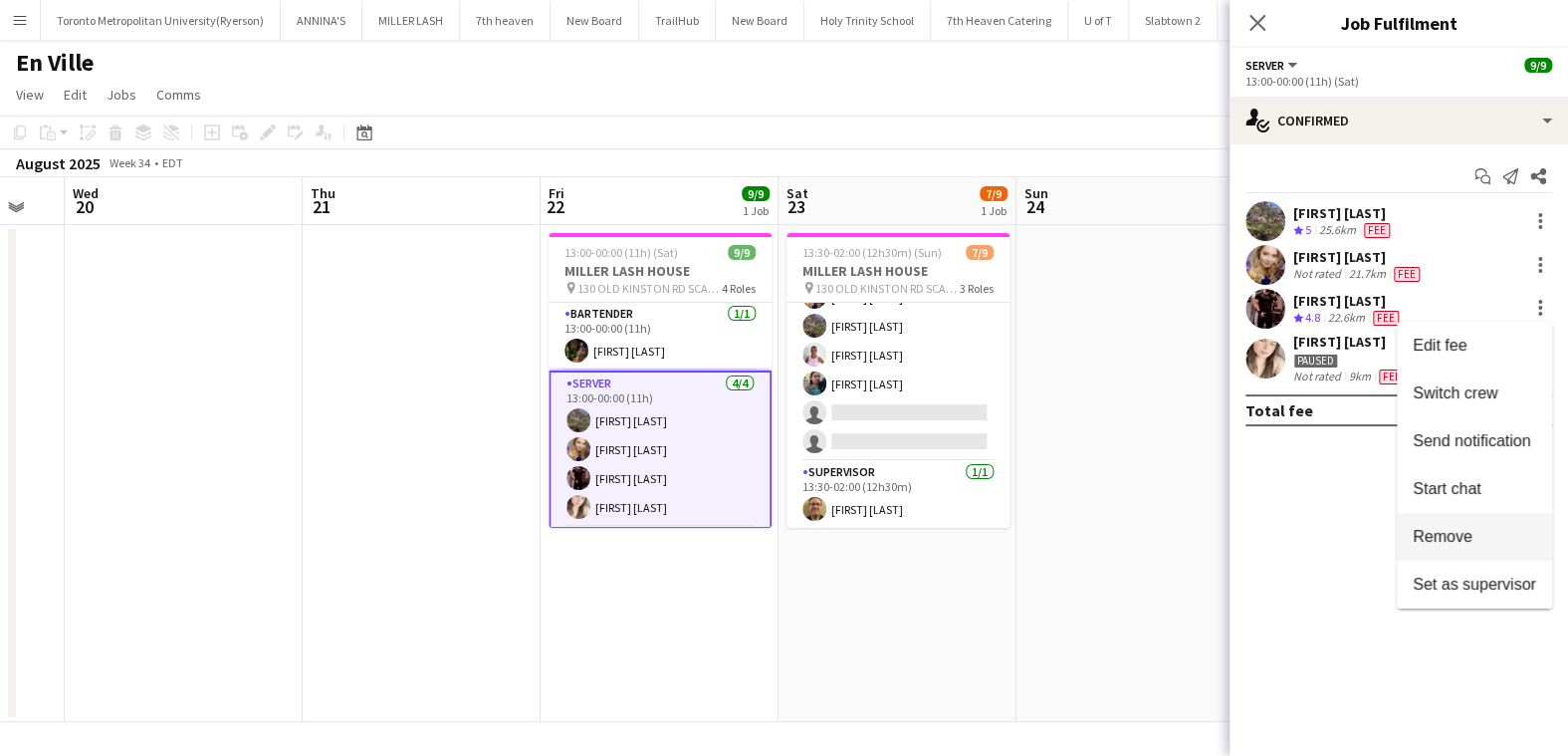 click on "Remove" at bounding box center (1443, 536) 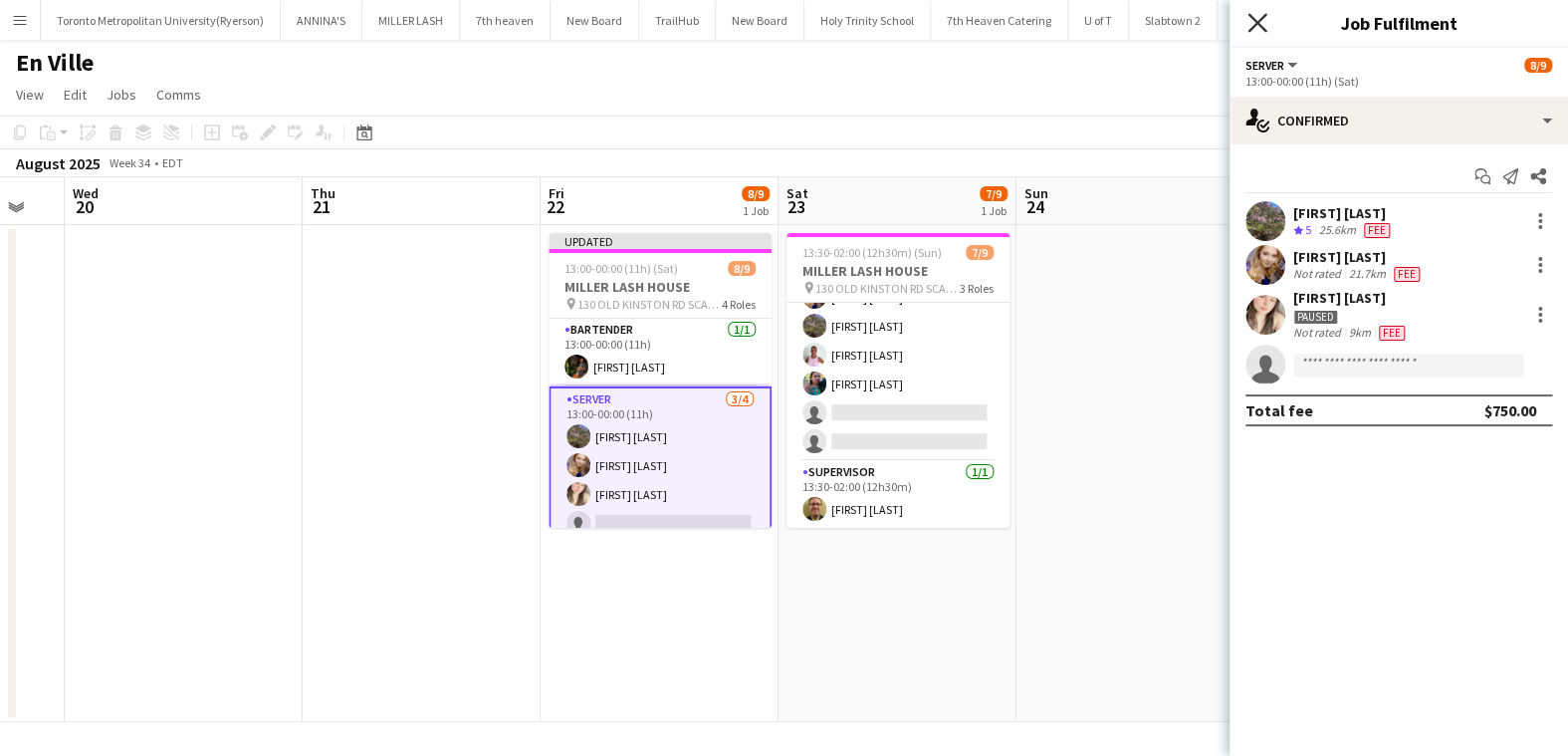 click on "Close pop-in" 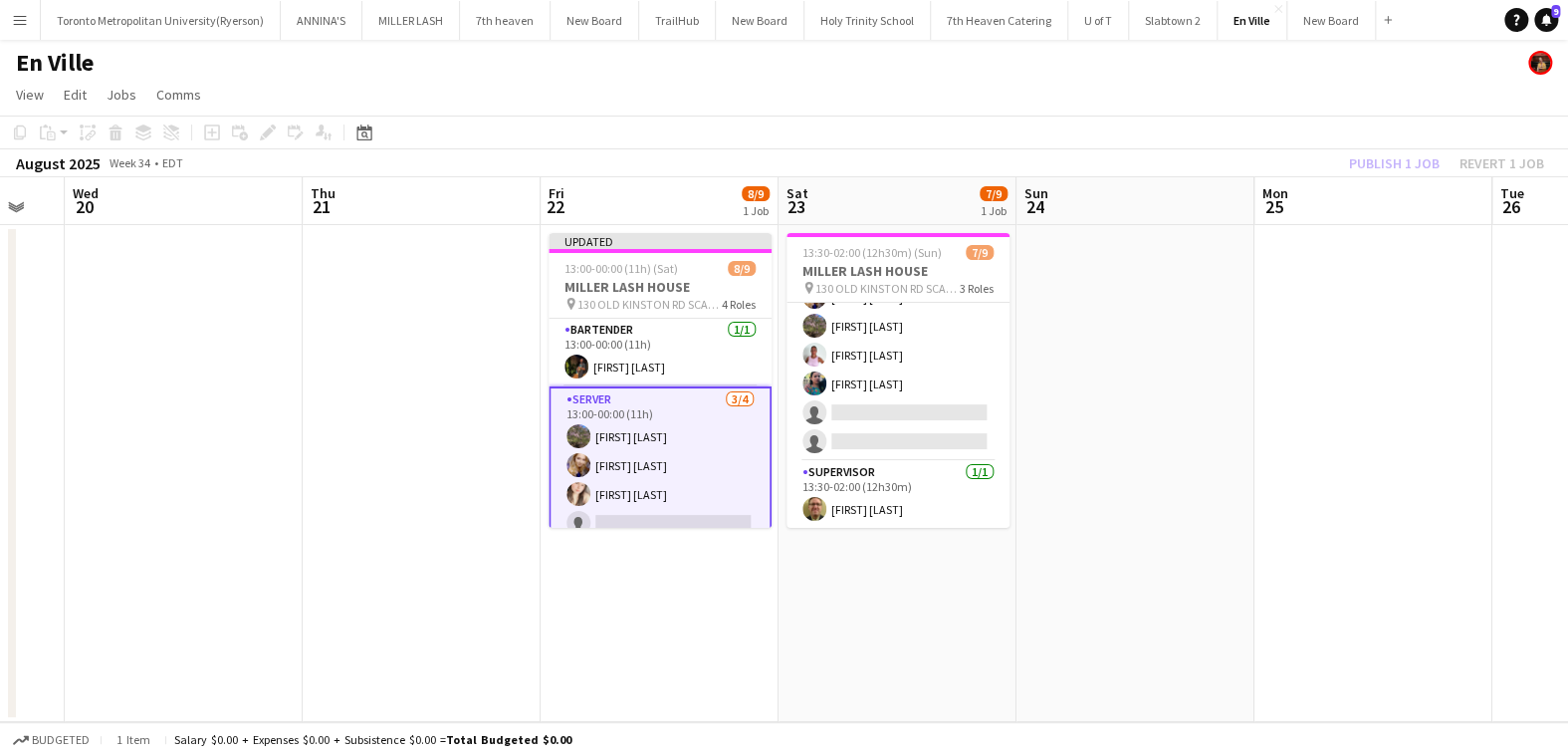 click on "Publish 1 job   Revert 1 job" 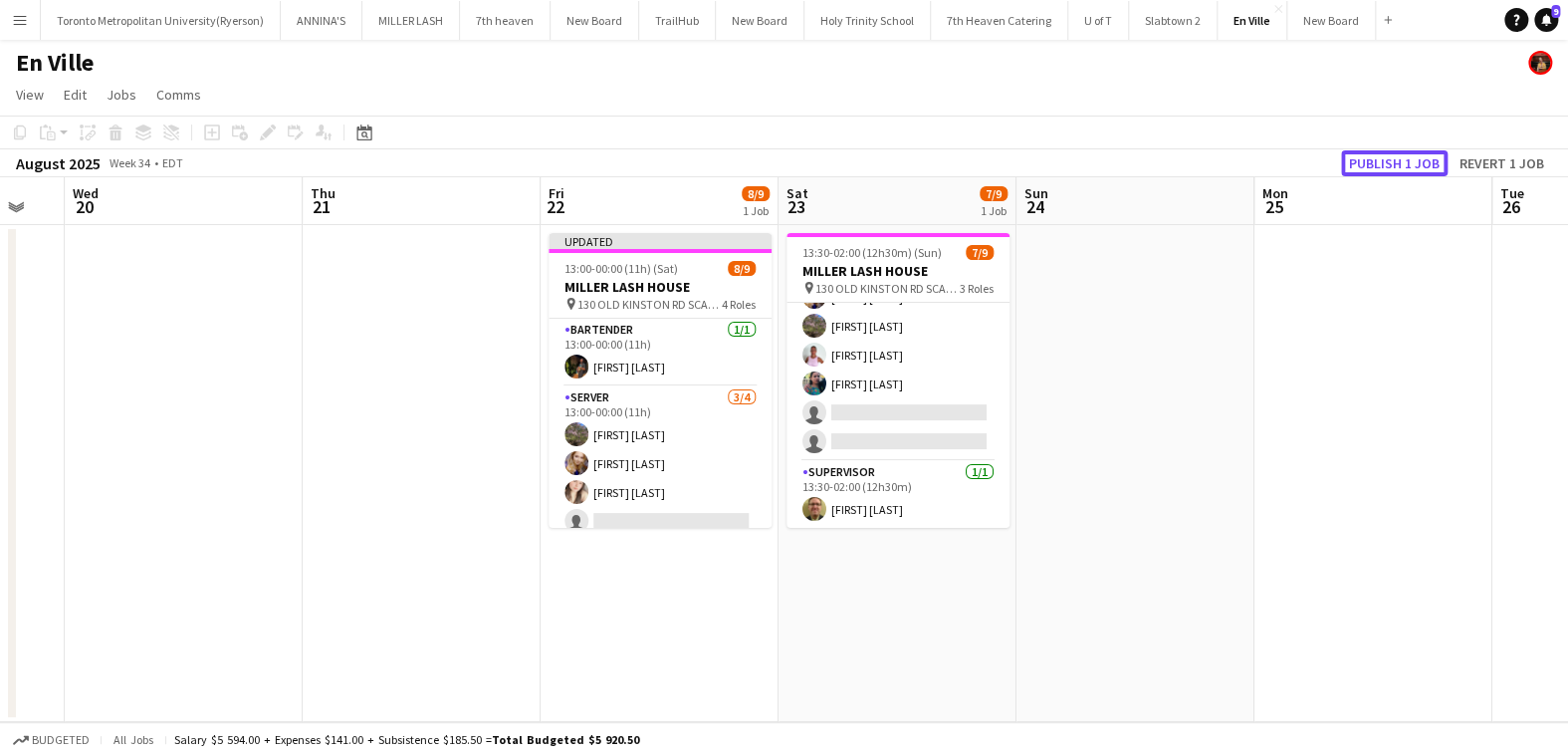 click on "Publish 1 job" 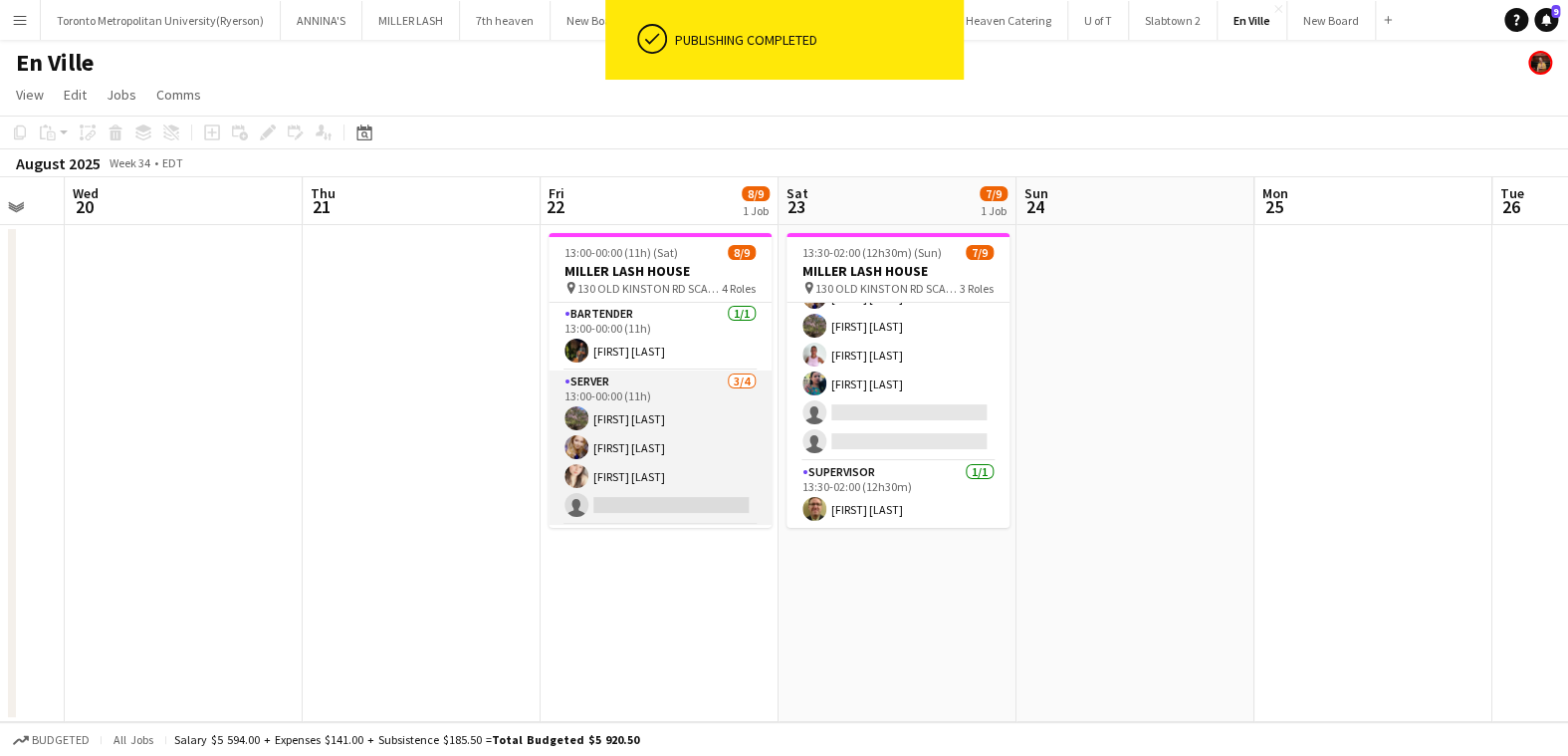 click on "SERVER   3/4   13:00-00:00 (11h)
[FIRST] [LAST] [FIRST] [LAST] [FIRST] [LAST]
single-neutral-actions" at bounding box center (660, 447) 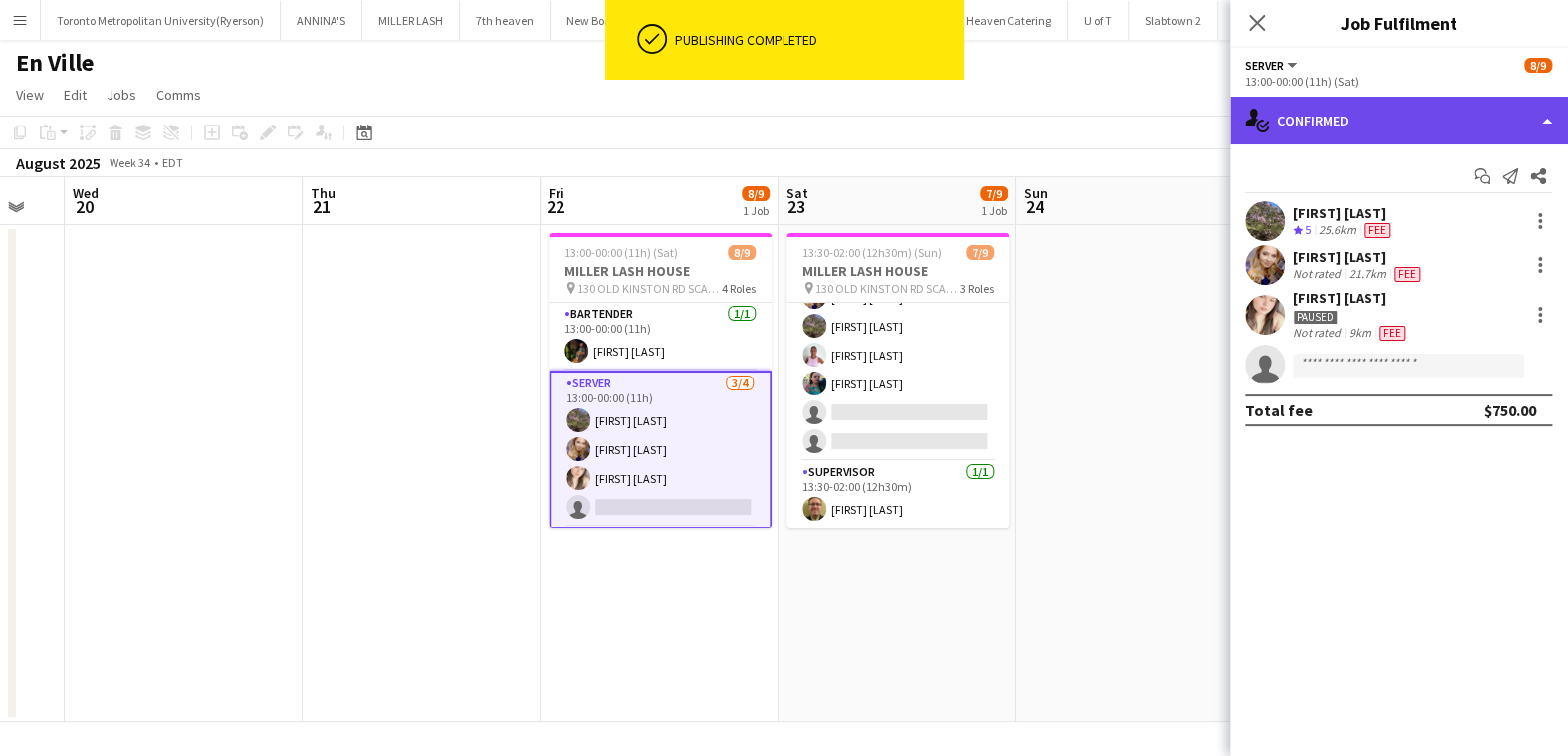 click on "single-neutral-actions-check-2
Confirmed" 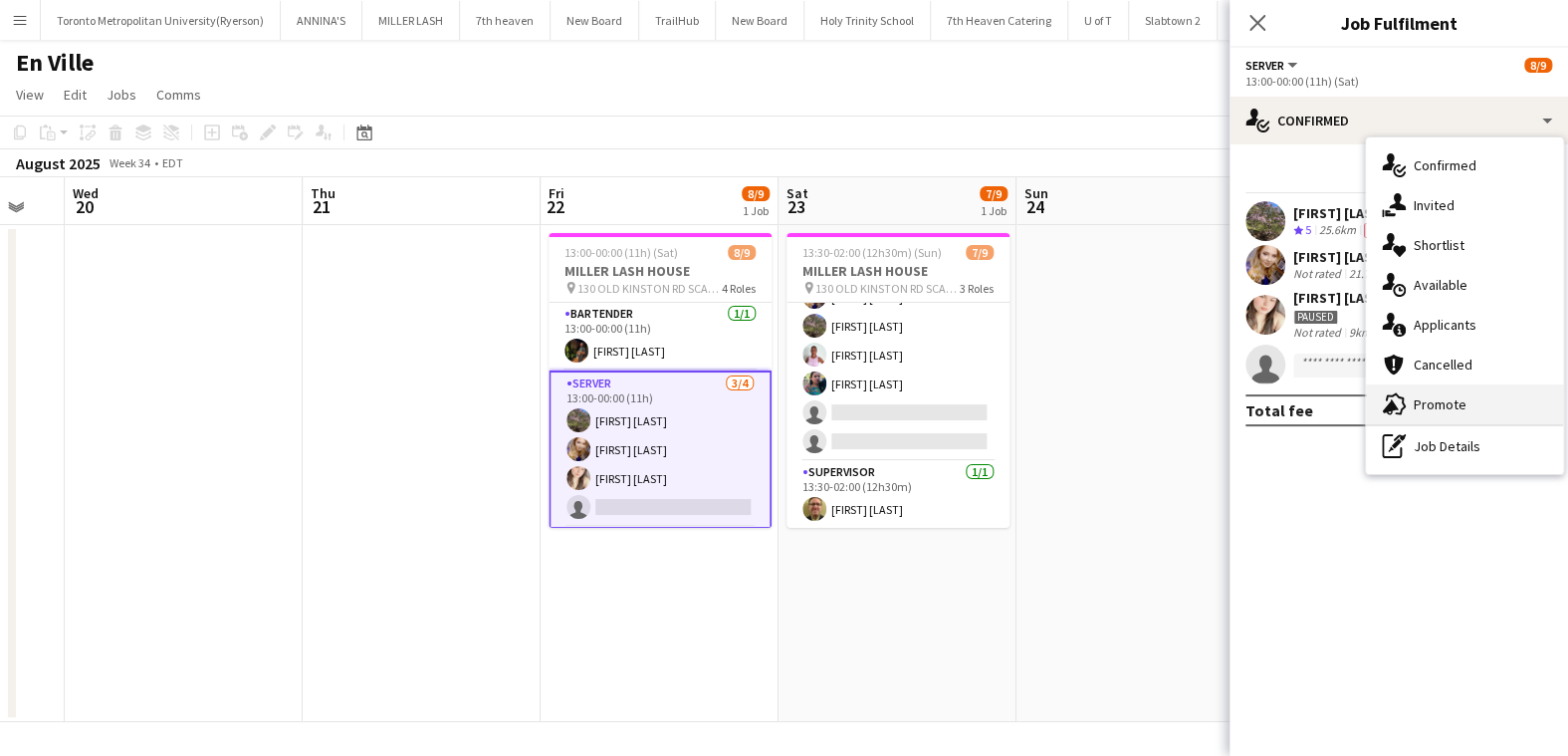 click on "advertising-megaphone
Promote" at bounding box center [1464, 404] 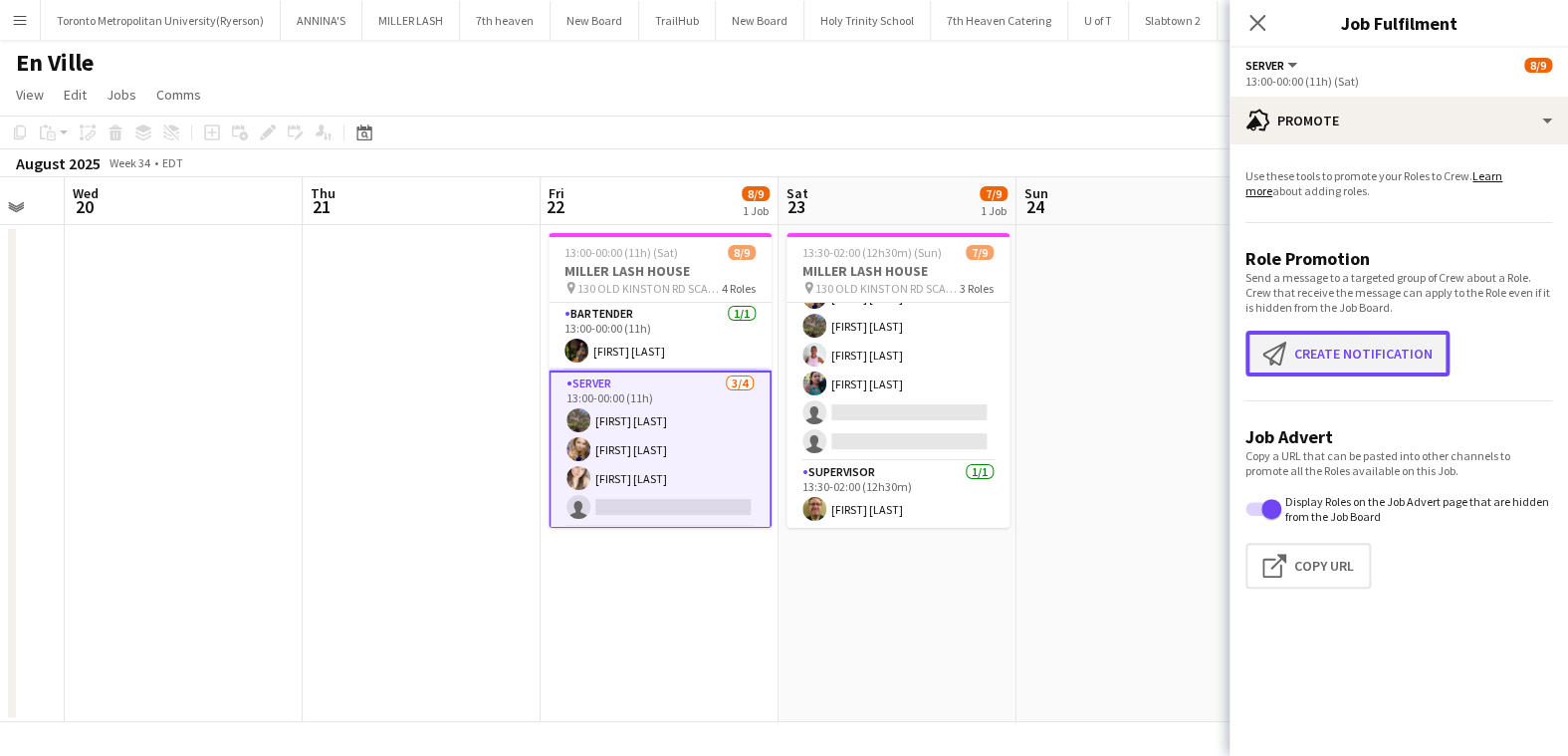 click on "Create notification
Create notification" at bounding box center [1347, 354] 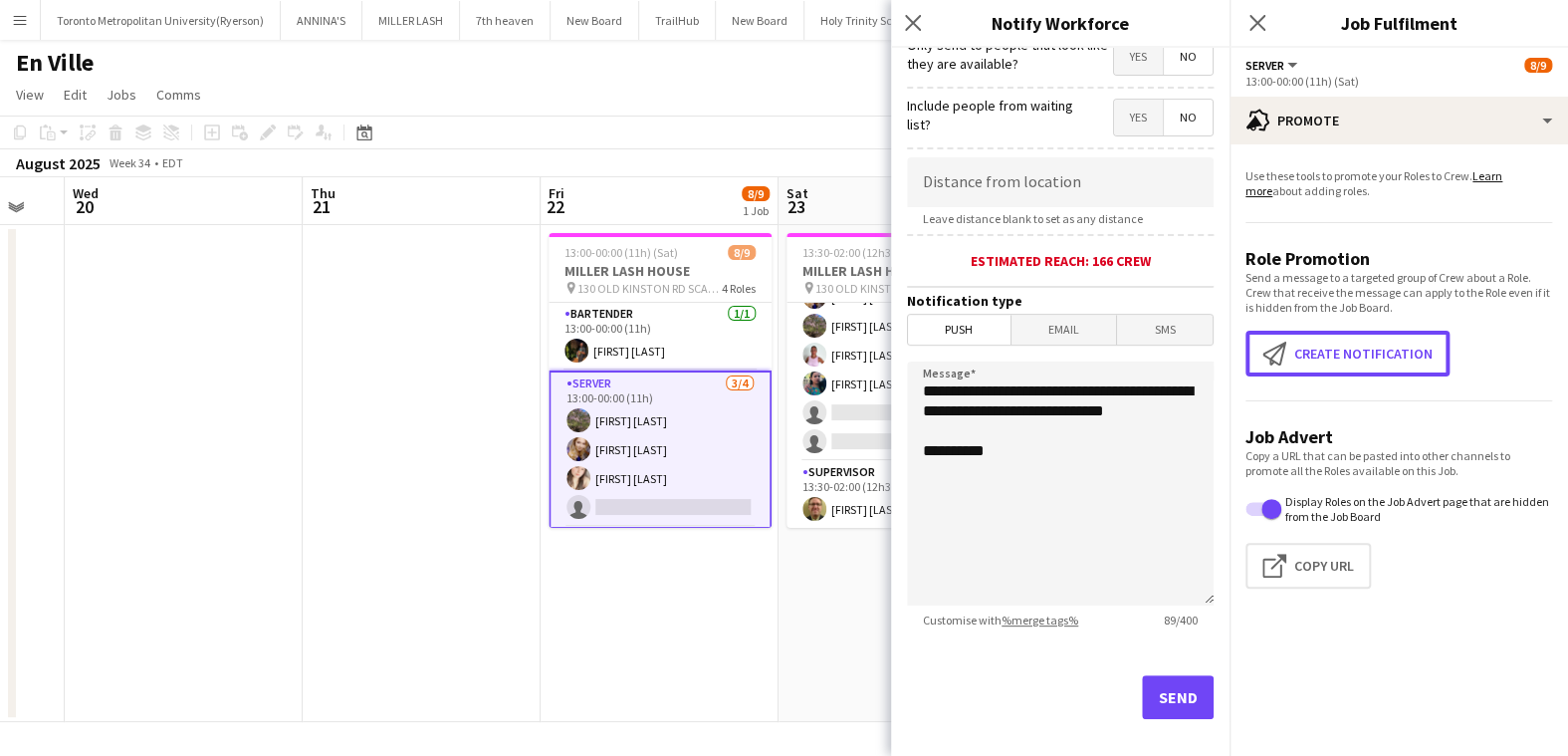 scroll, scrollTop: 337, scrollLeft: 0, axis: vertical 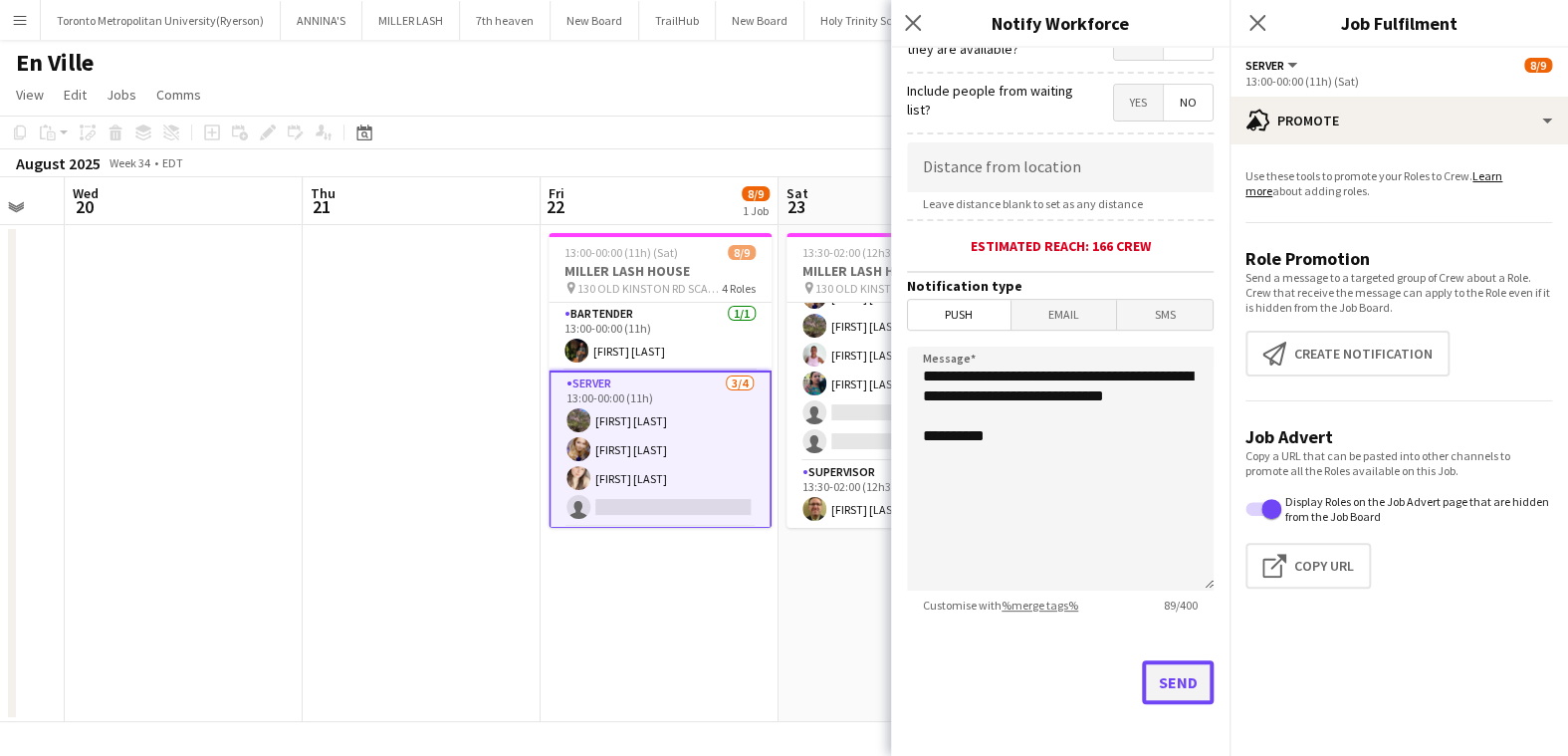 click on "Send" 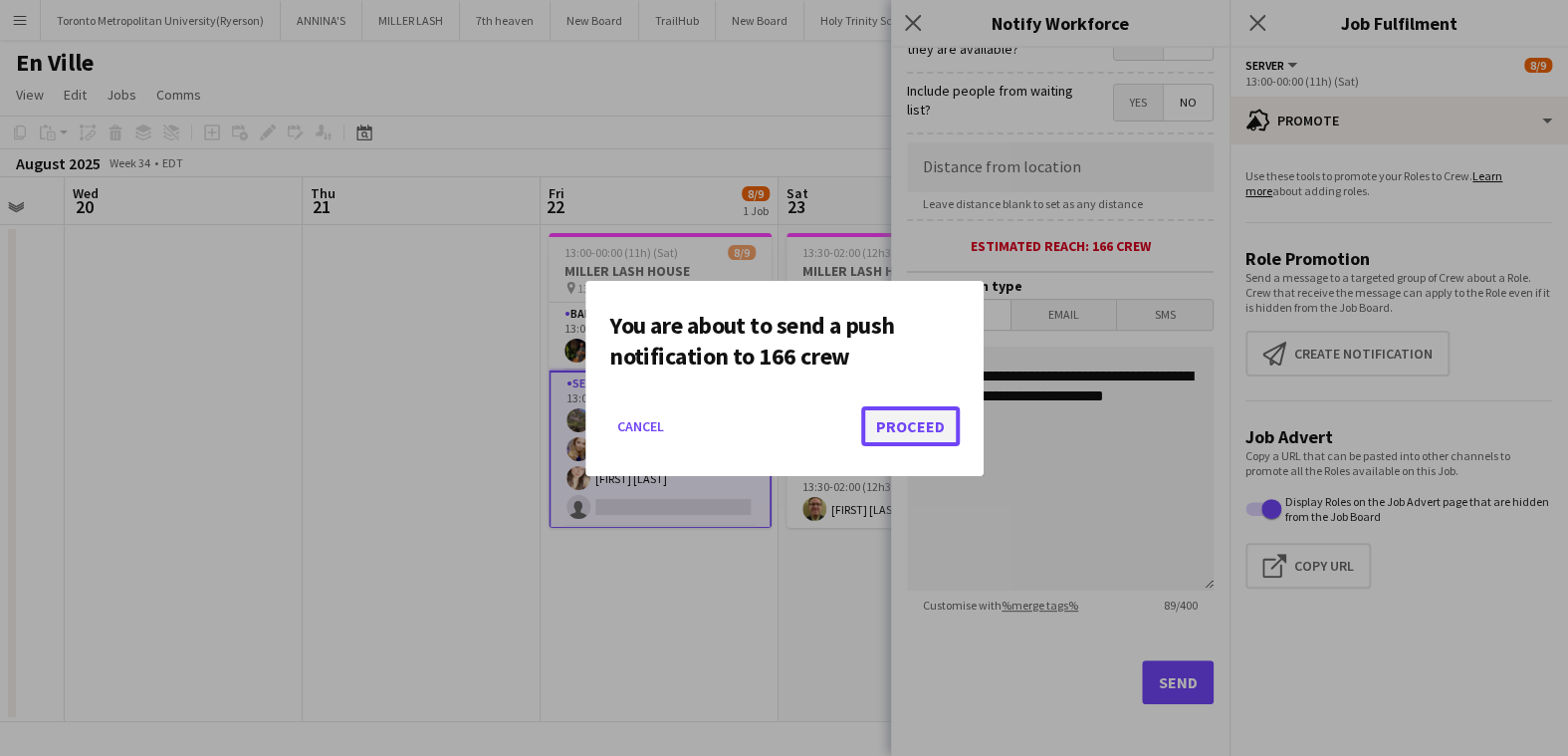 click on "Proceed" 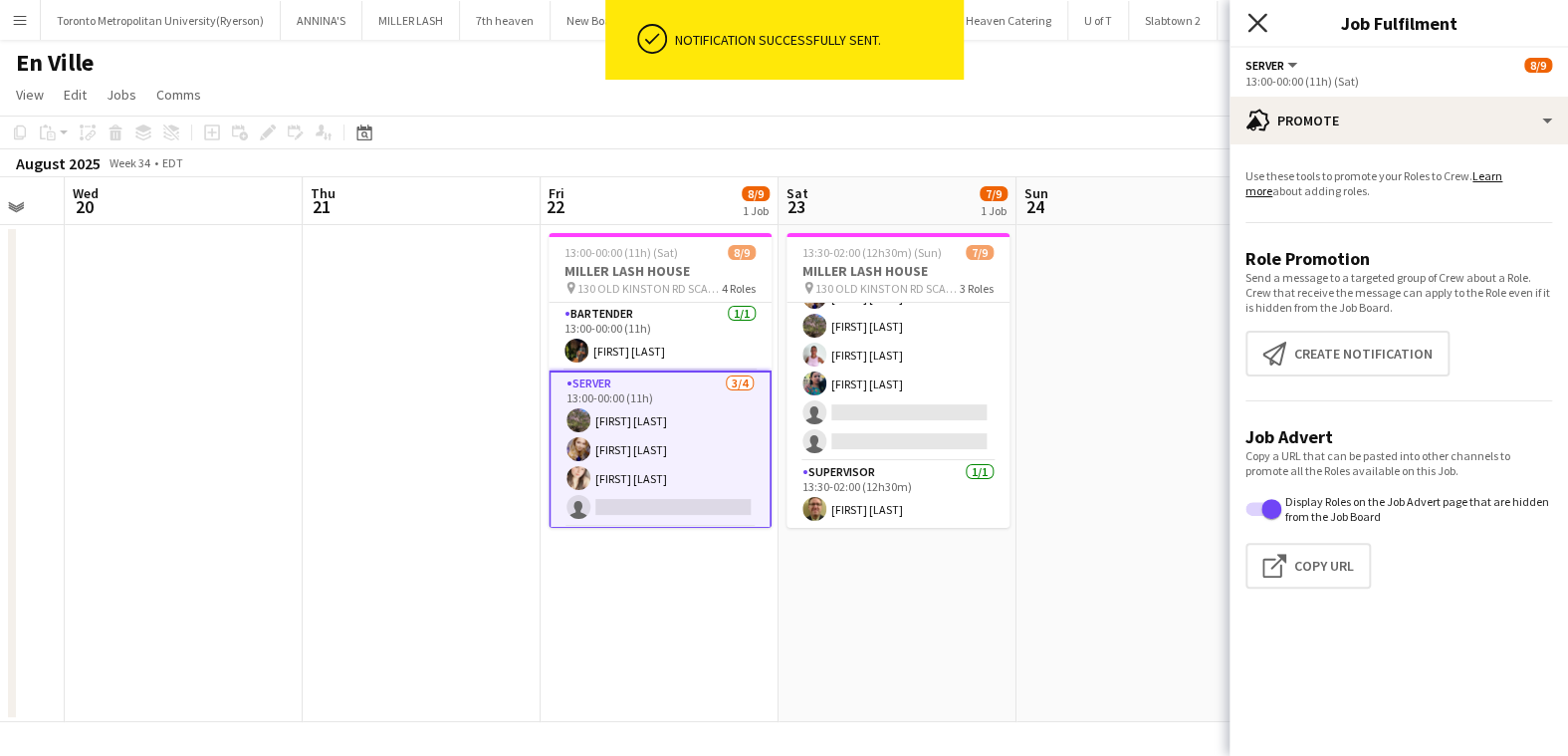 click on "Close pop-in" 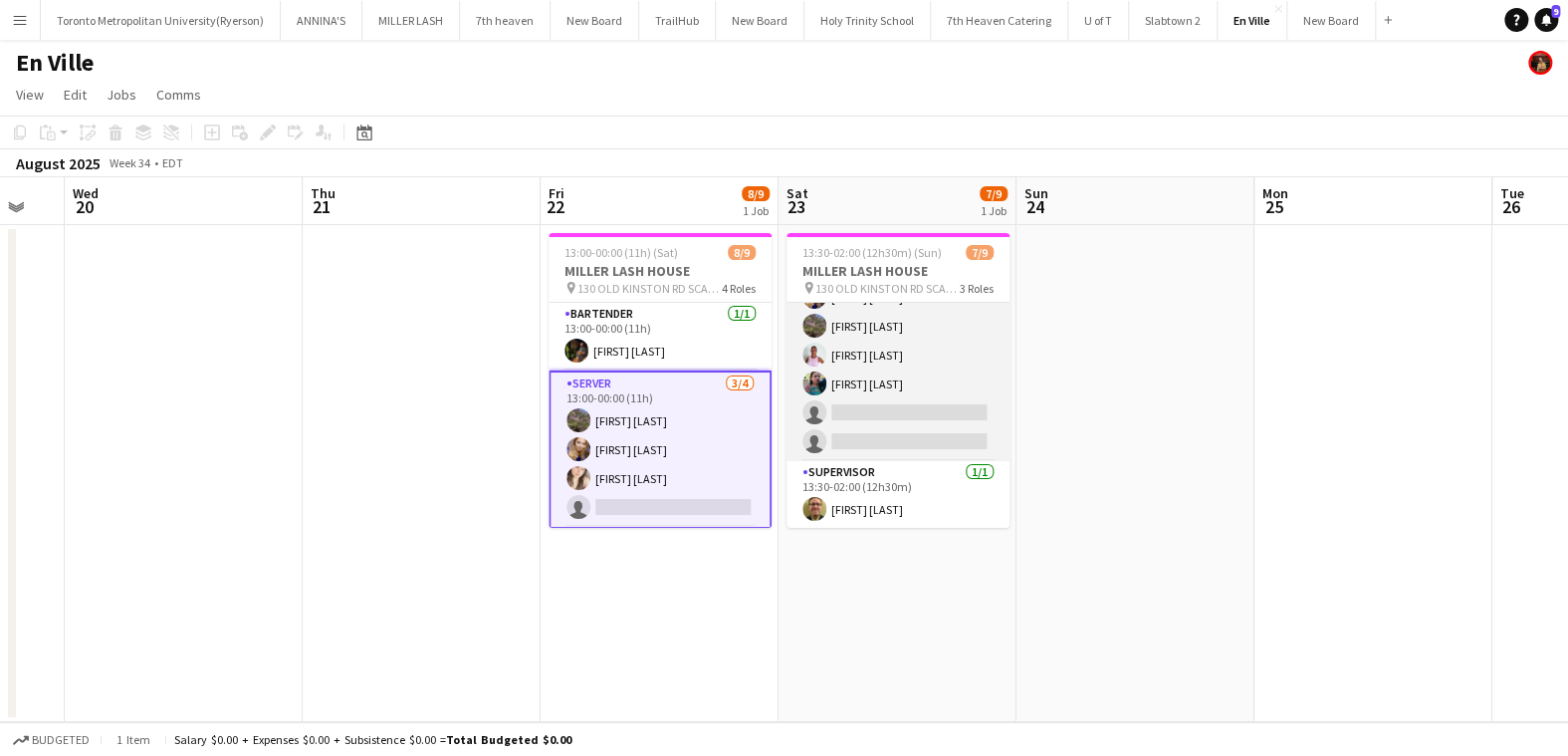click on "SERVER   1A   4/6   13:30-02:00 (12h30m)
[FIRST] [LAST] [FIRST] [LAST] [FIRST] [LAST] [FIRST] [LAST]
single-neutral-actions
single-neutral-actions" at bounding box center [898, 355] 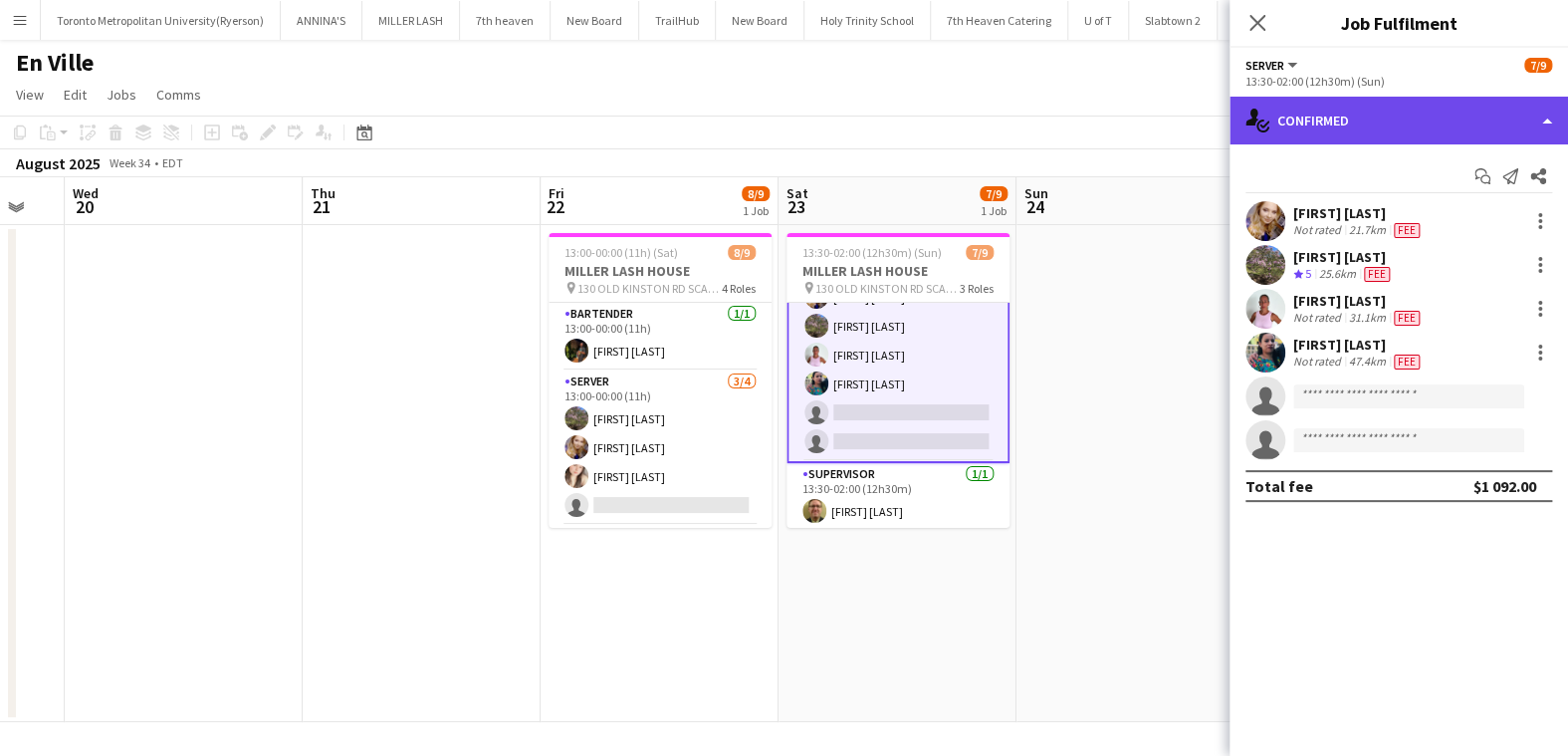 click on "single-neutral-actions-check-2
Confirmed" 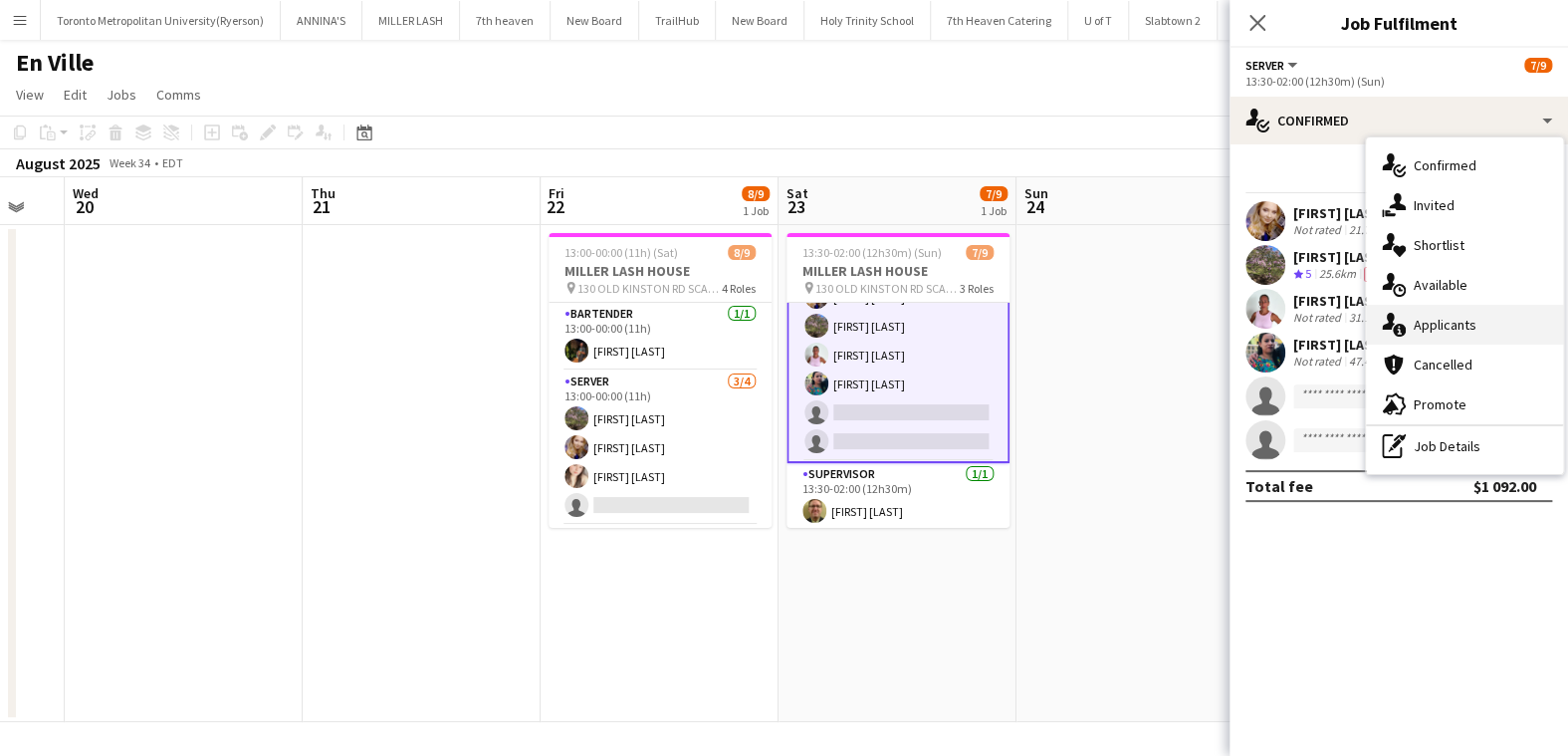 click on "single-neutral-actions-information
Applicants" at bounding box center [1464, 325] 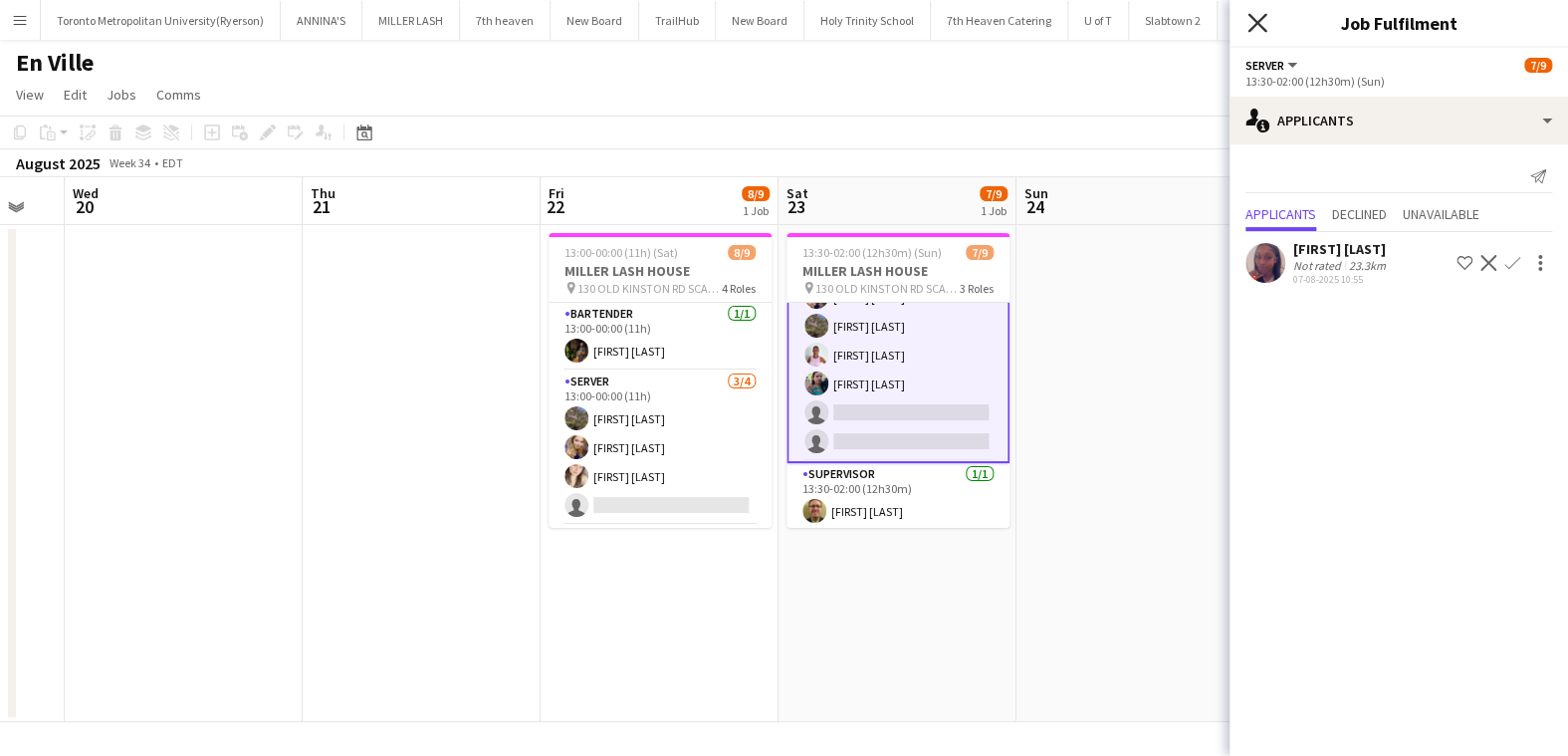 click on "Close pop-in" 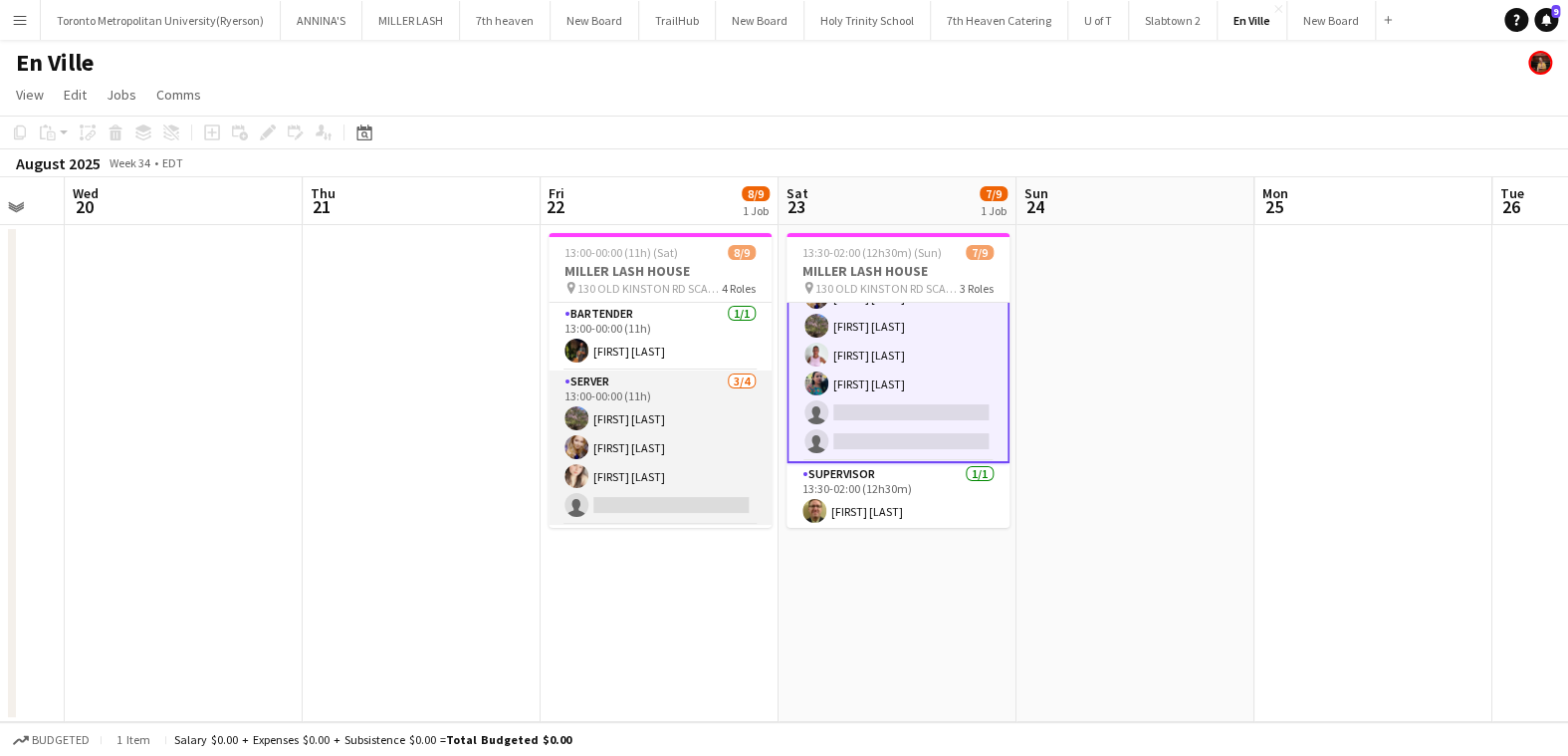 scroll, scrollTop: 189, scrollLeft: 0, axis: vertical 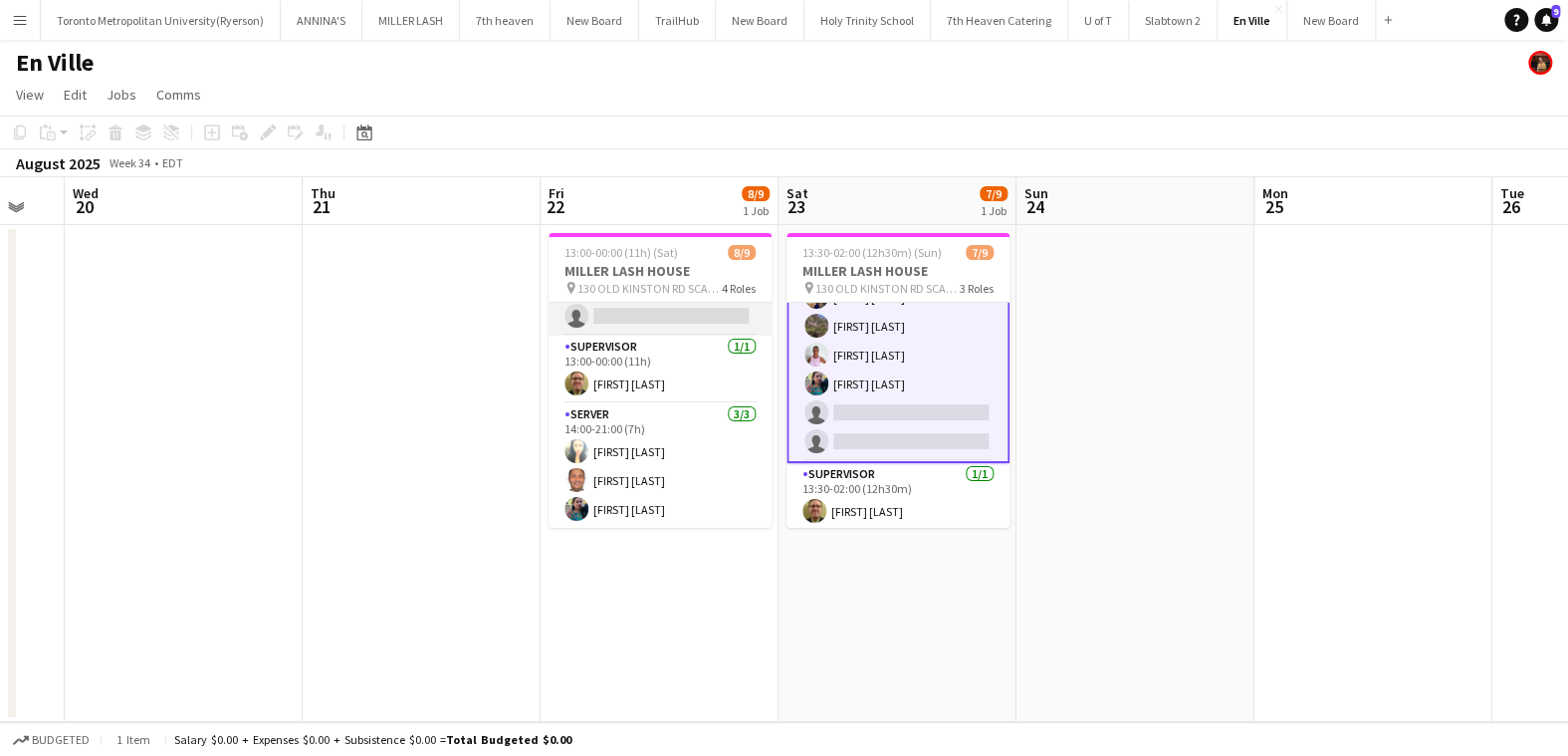 click on "SERVER   3/4   13:00-00:00 (11h)
[FIRST] [LAST] [FIRST] [LAST] [FIRST] [LAST]
single-neutral-actions" at bounding box center [660, 258] 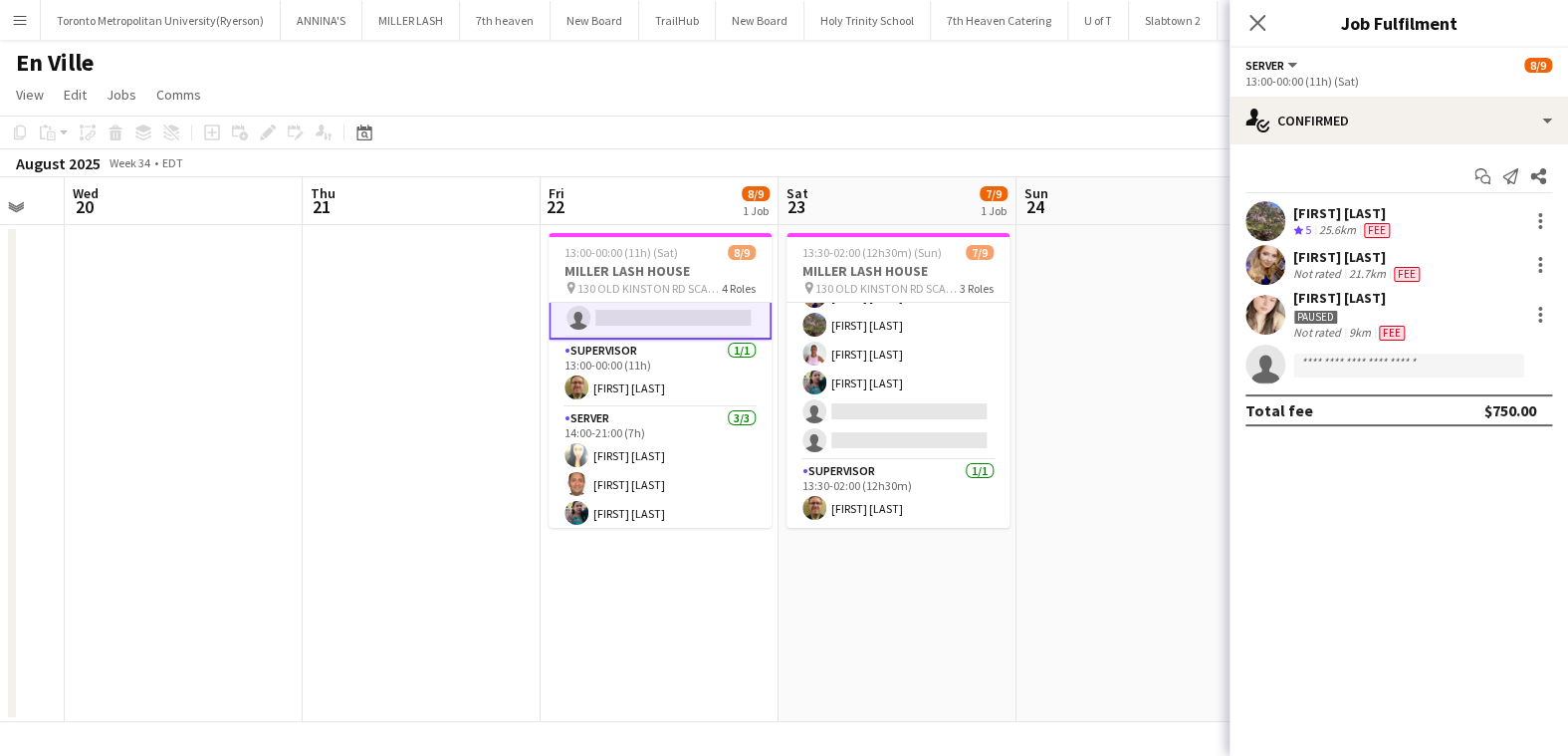 scroll, scrollTop: 150, scrollLeft: 0, axis: vertical 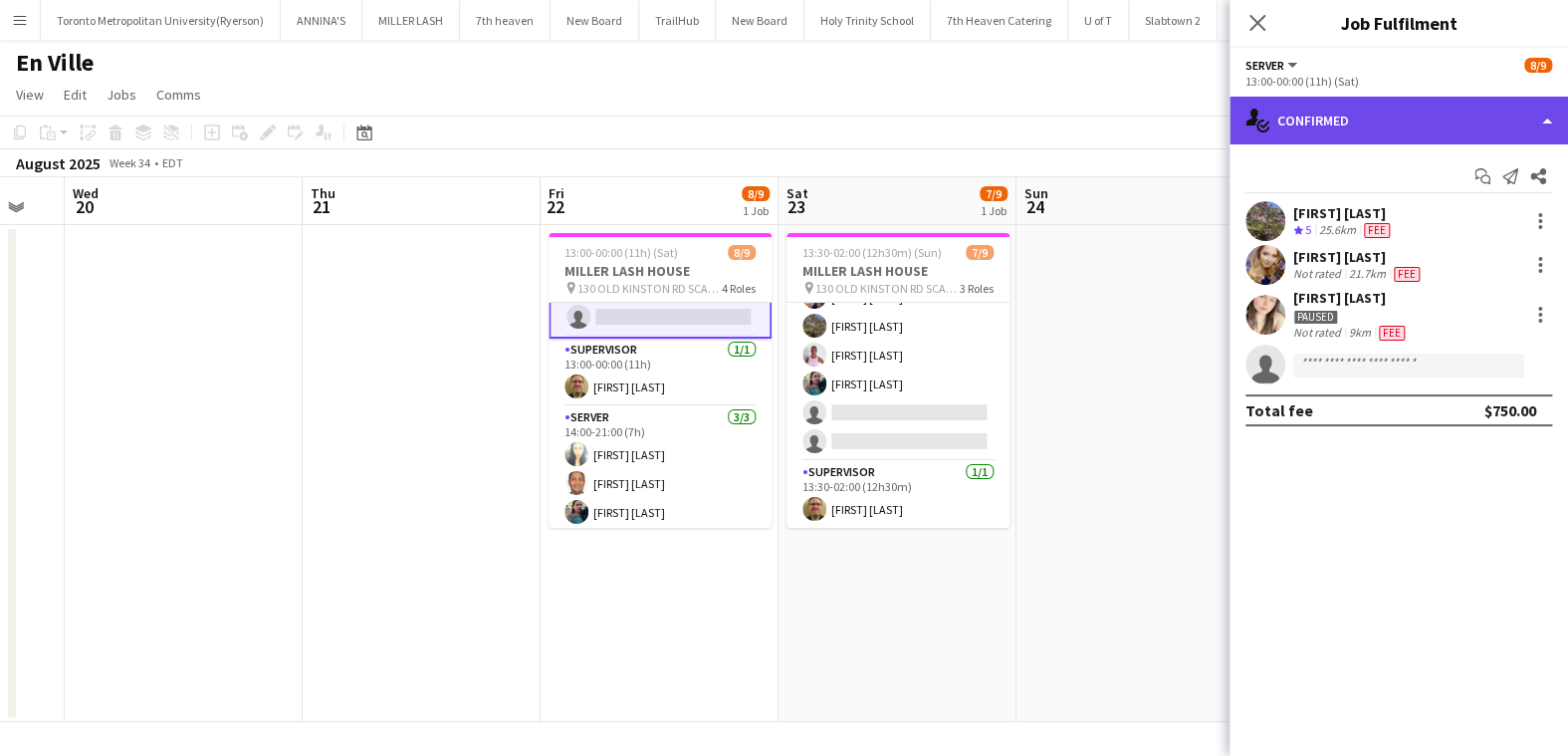 click on "single-neutral-actions-check-2
Confirmed" 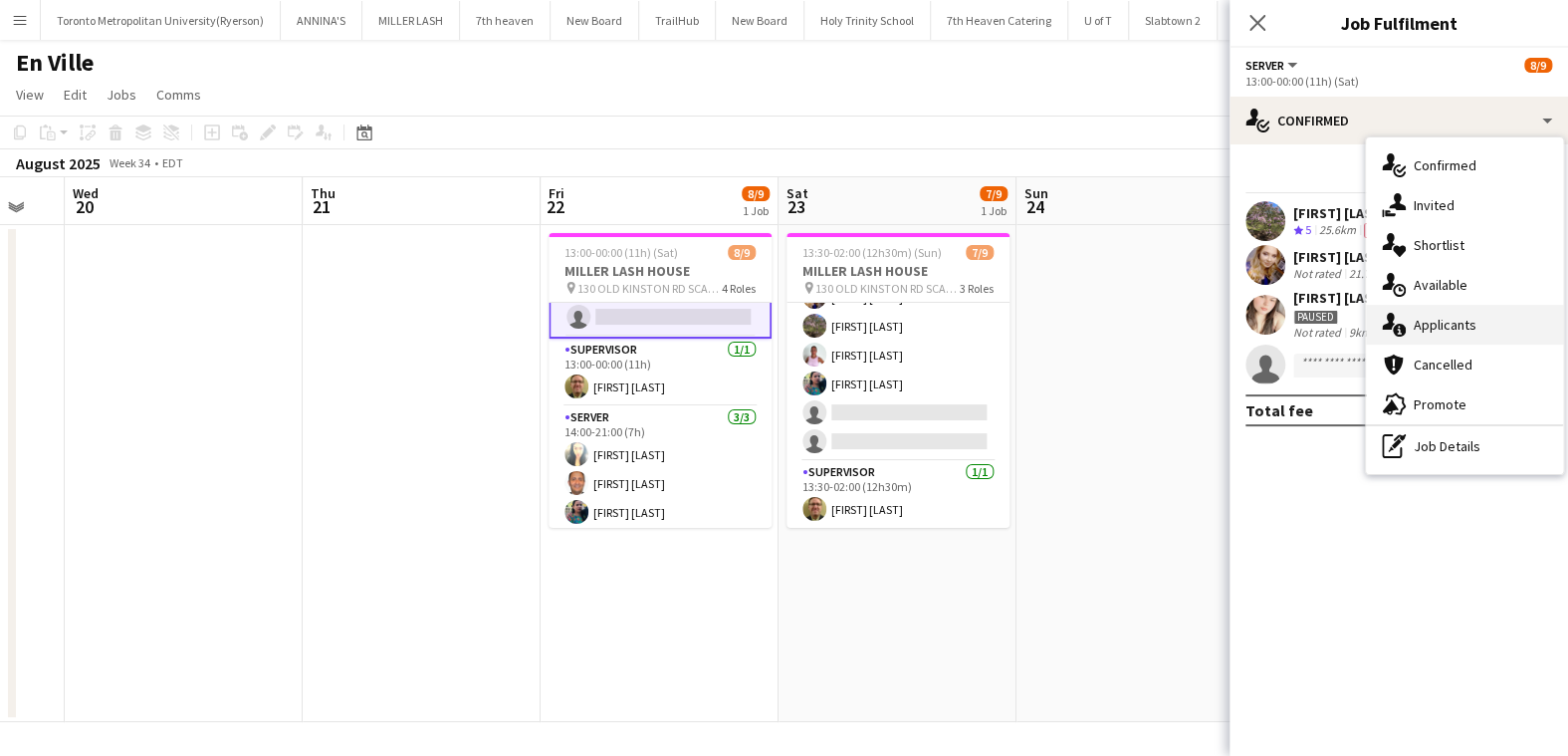 click on "single-neutral-actions-information
Applicants" at bounding box center [1464, 325] 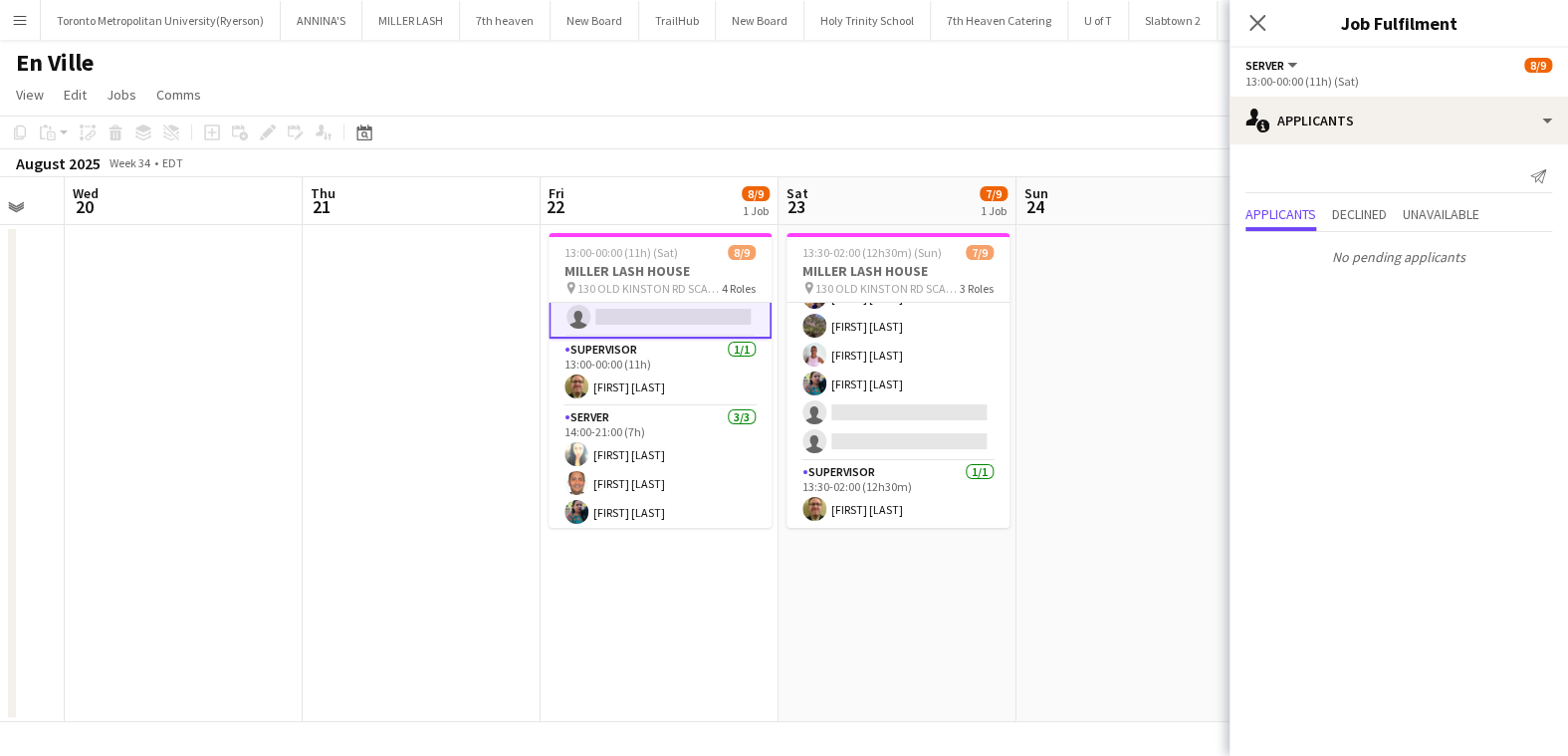 click on "SERVER   3/4   13:00-00:00 (11h)
[FIRST] [LAST] [FIRST] [LAST] [FIRST] [LAST]
single-neutral-actions" at bounding box center [660, 259] 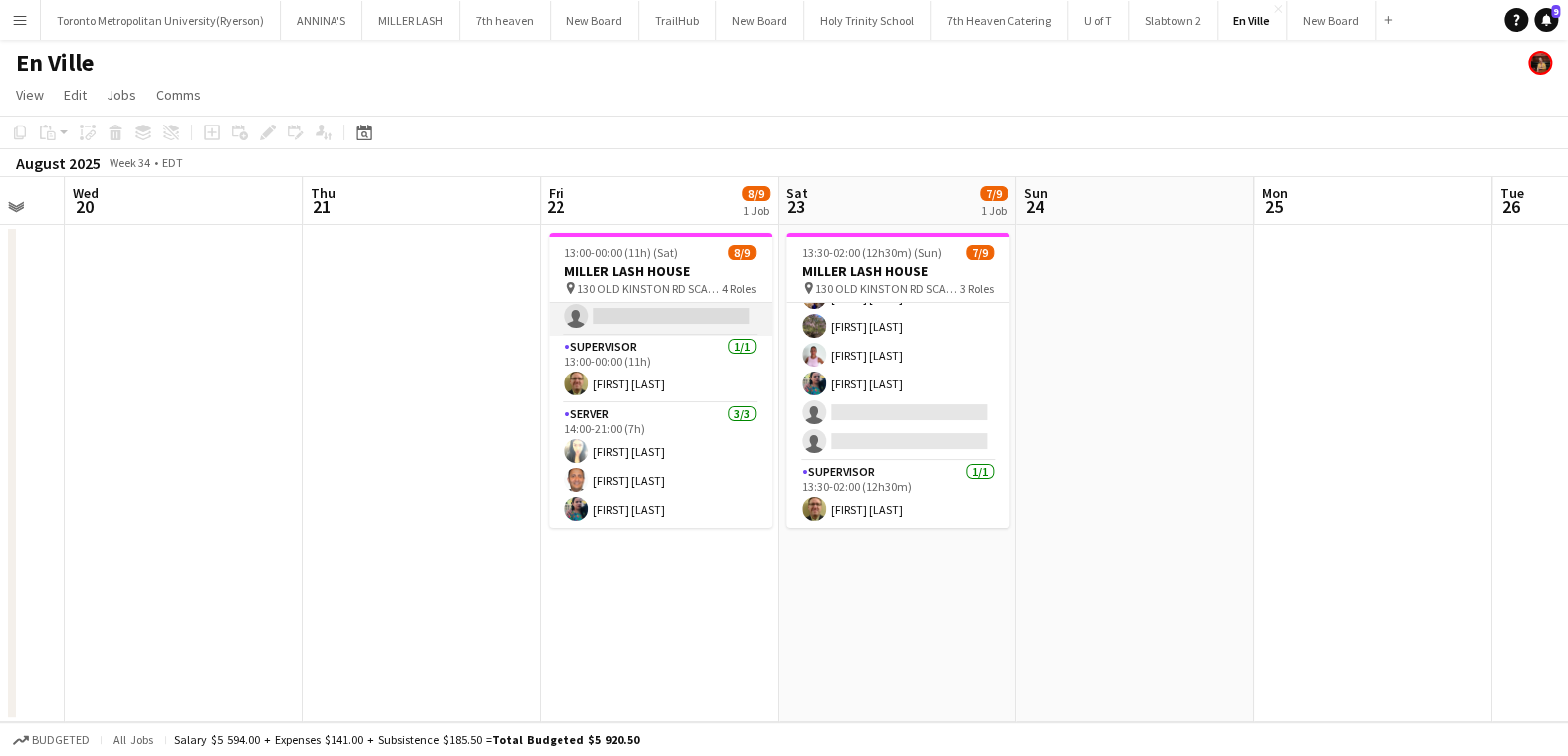 click on "SERVER   3/4   13:00-00:00 (11h)
[FIRST] [LAST] [FIRST] [LAST] [FIRST] [LAST]
single-neutral-actions" at bounding box center (660, 258) 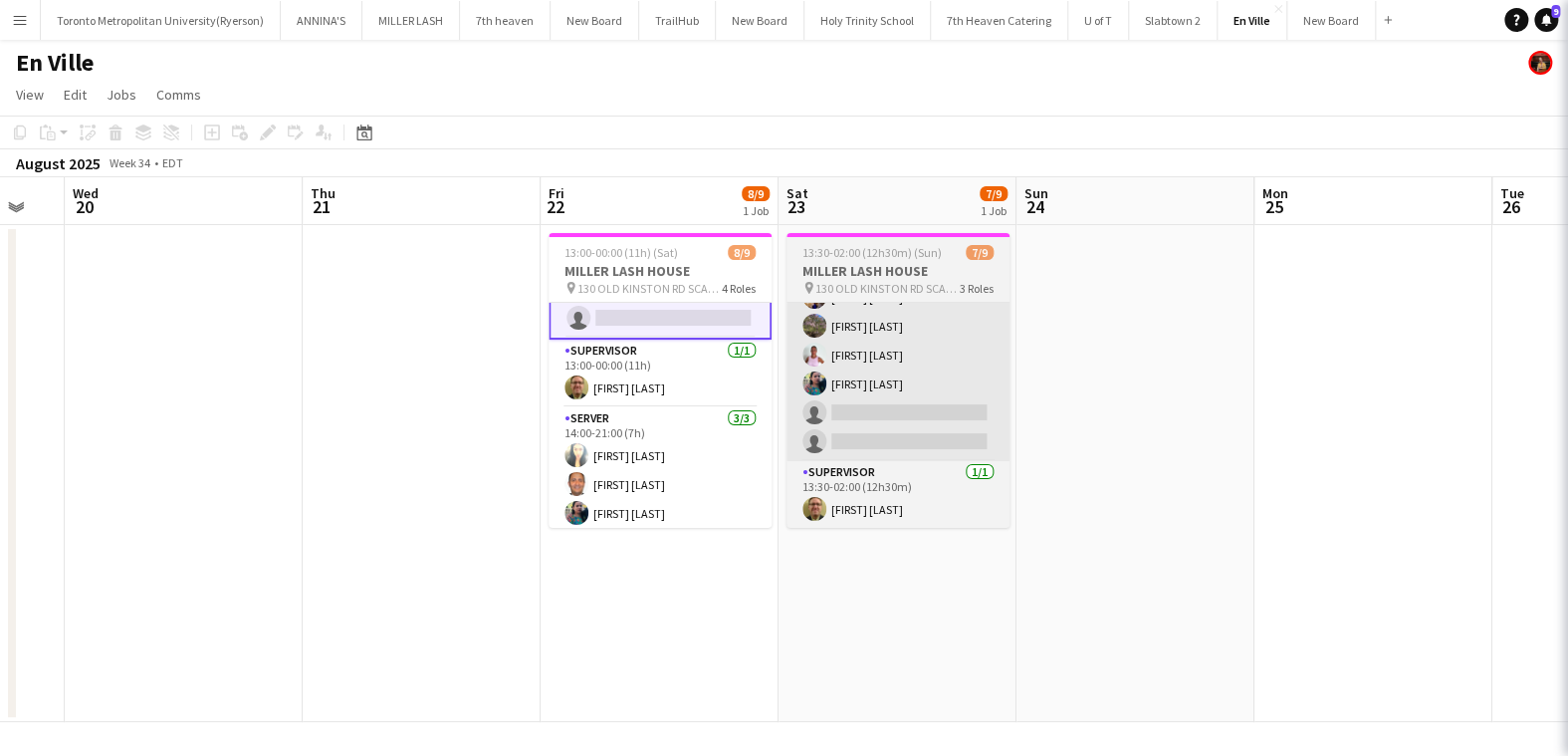 scroll, scrollTop: 190, scrollLeft: 0, axis: vertical 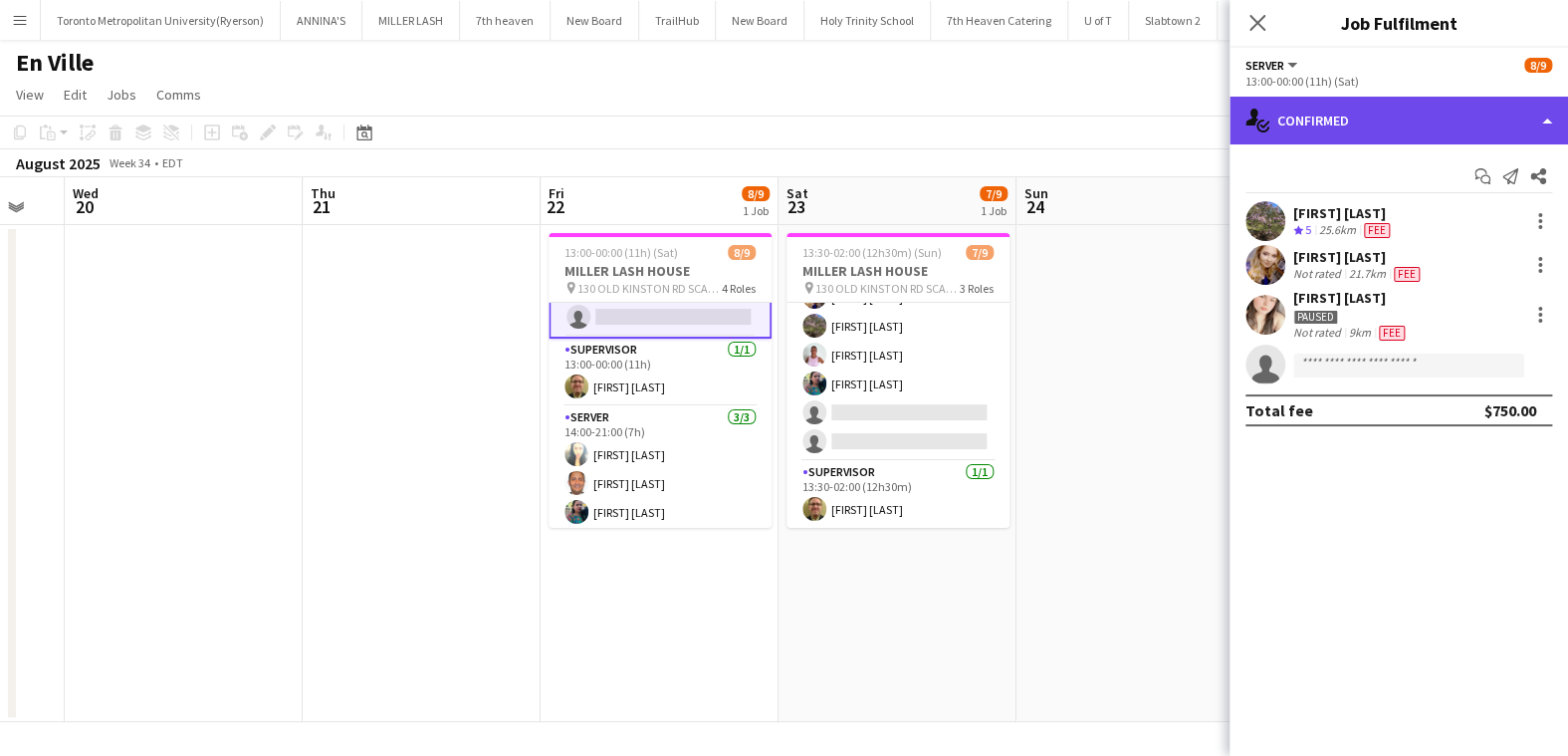 drag, startPoint x: 1327, startPoint y: 127, endPoint x: 1362, endPoint y: 205, distance: 85.49269 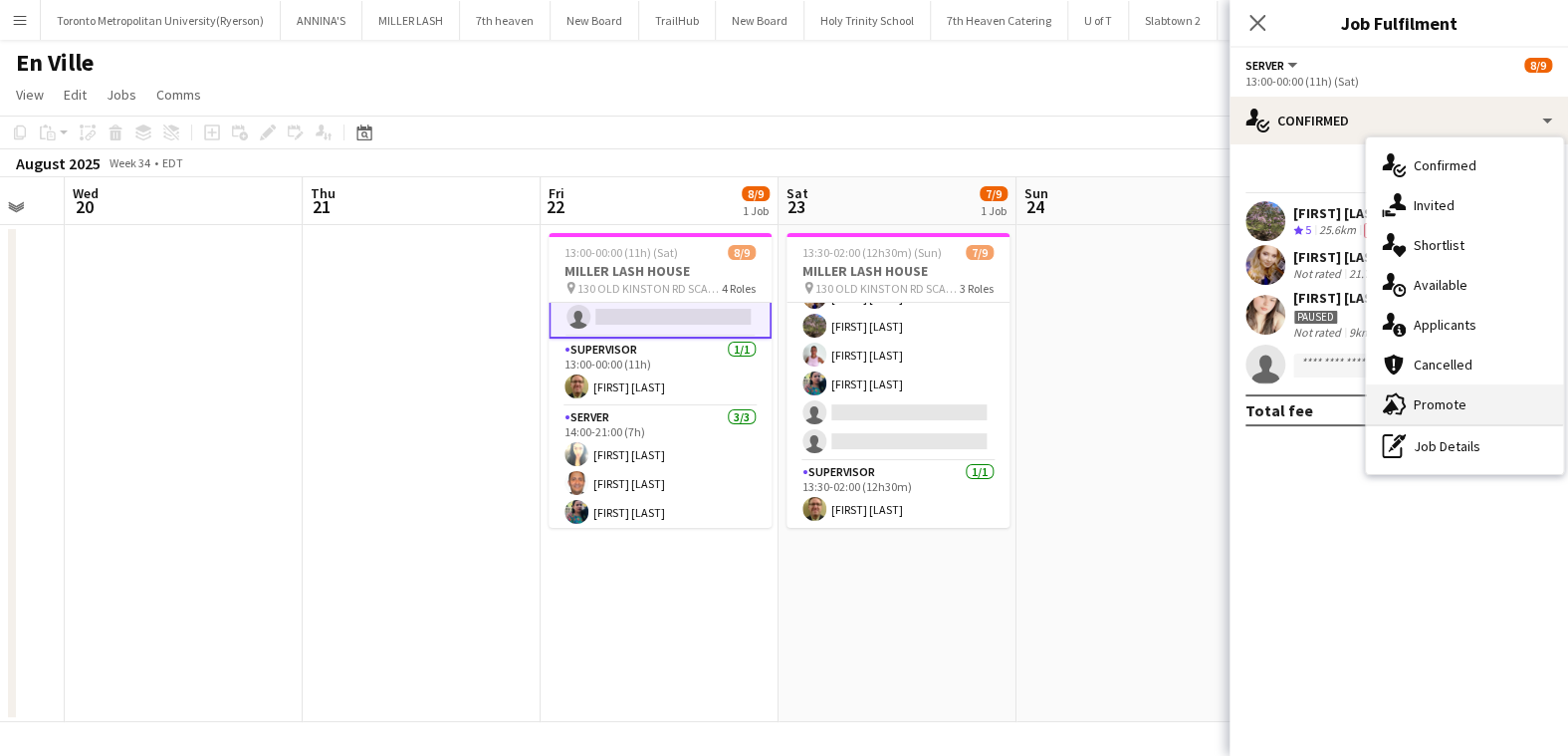 click on "advertising-megaphone
Promote" at bounding box center (1464, 404) 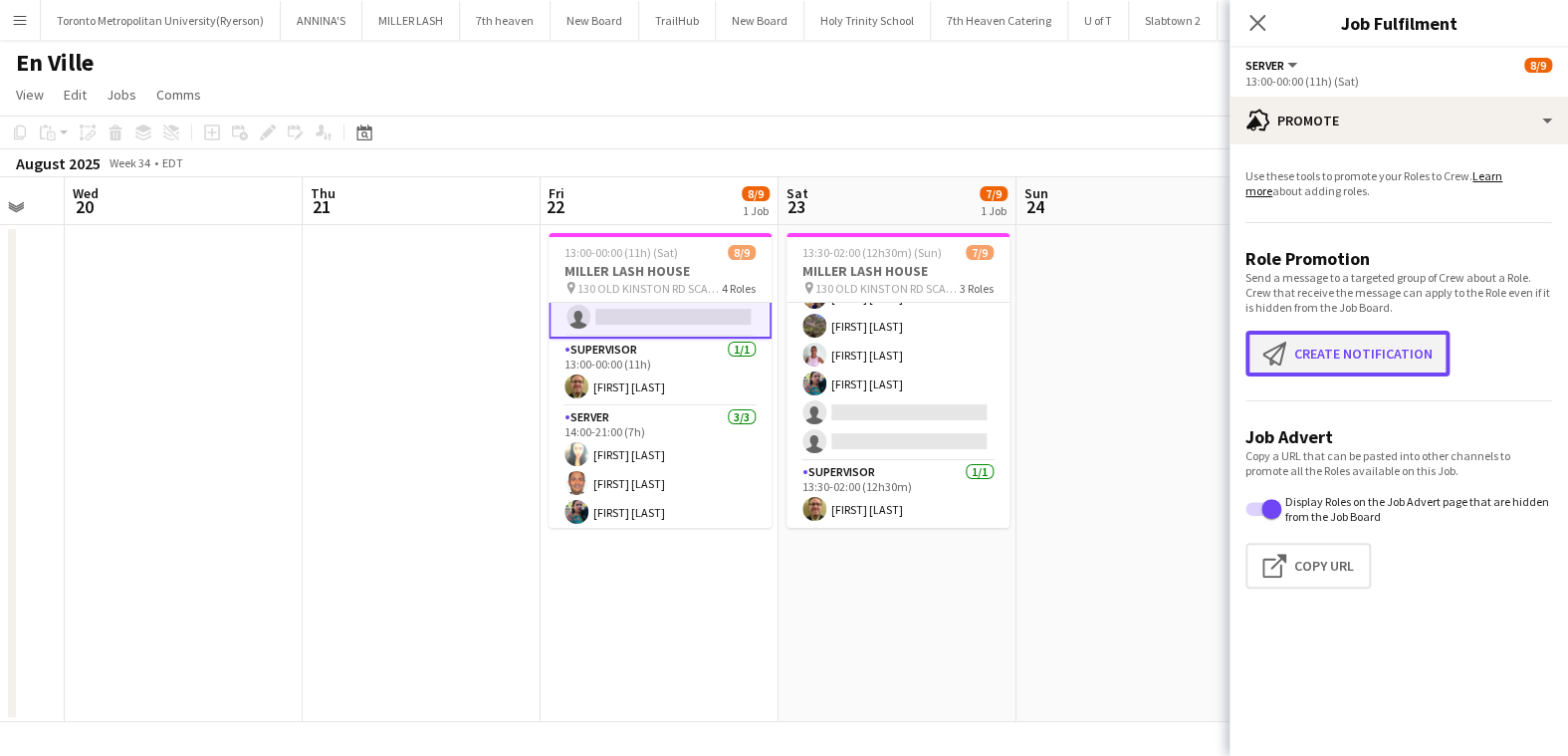 click on "Create notification
Create notification" at bounding box center [1347, 354] 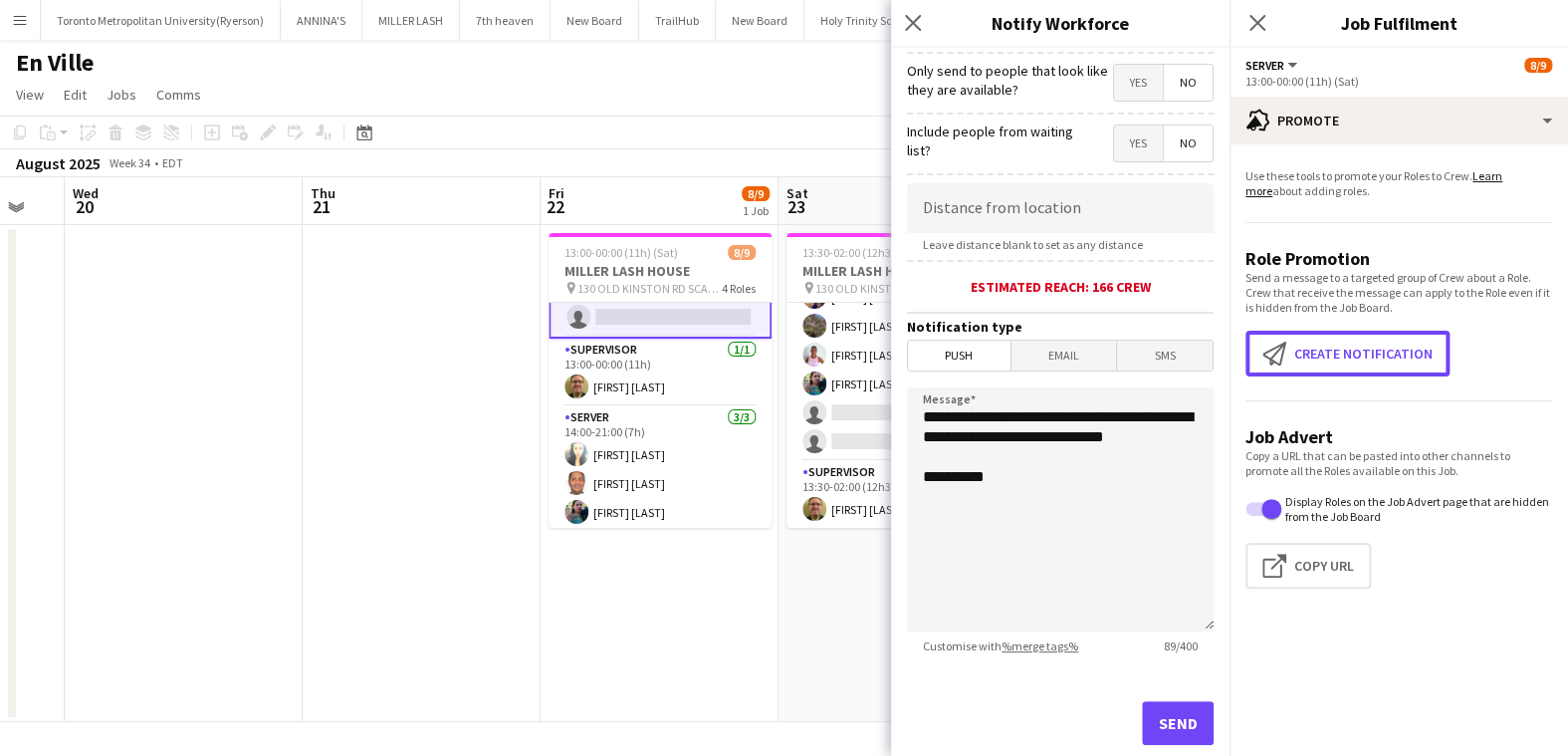 scroll, scrollTop: 299, scrollLeft: 0, axis: vertical 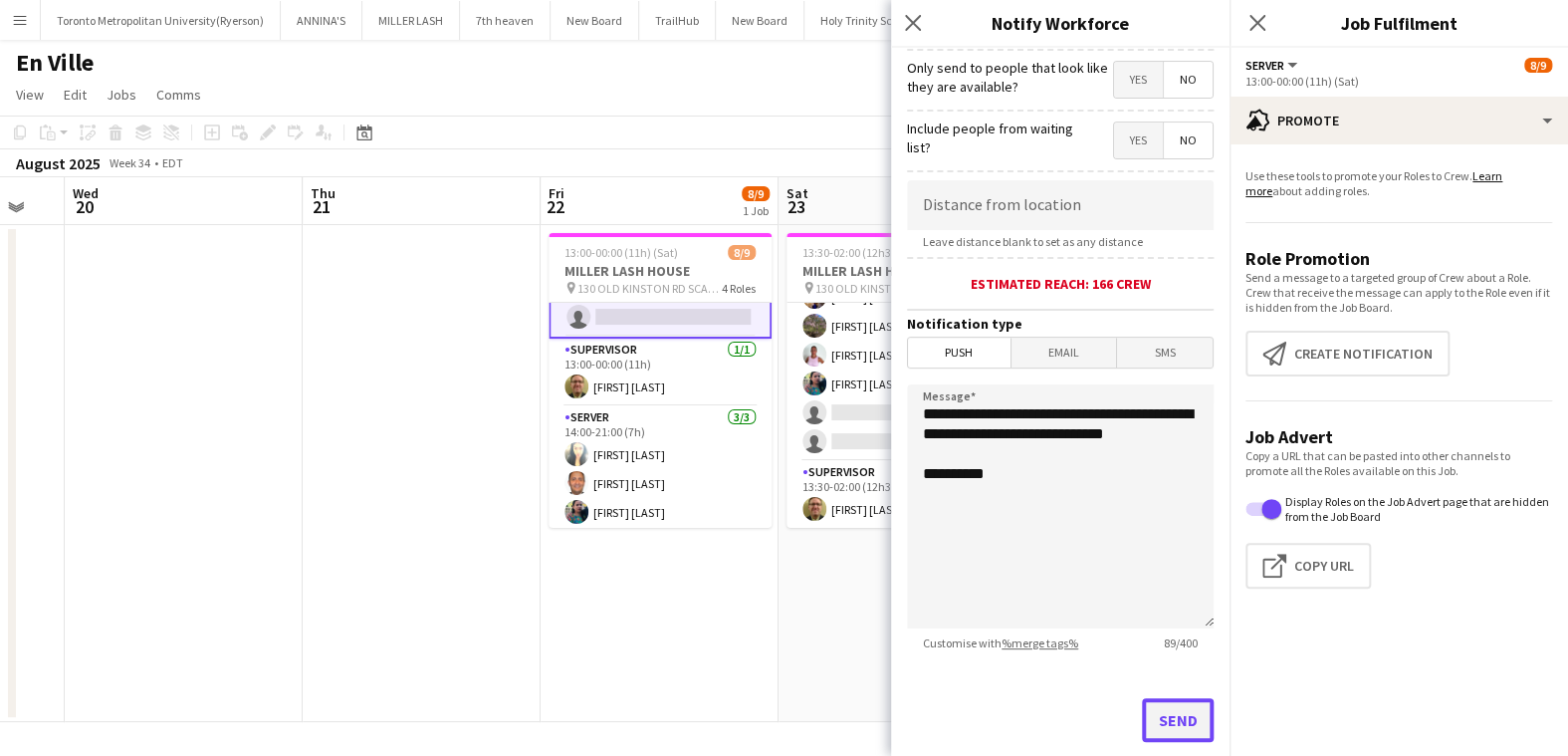 click on "Send" 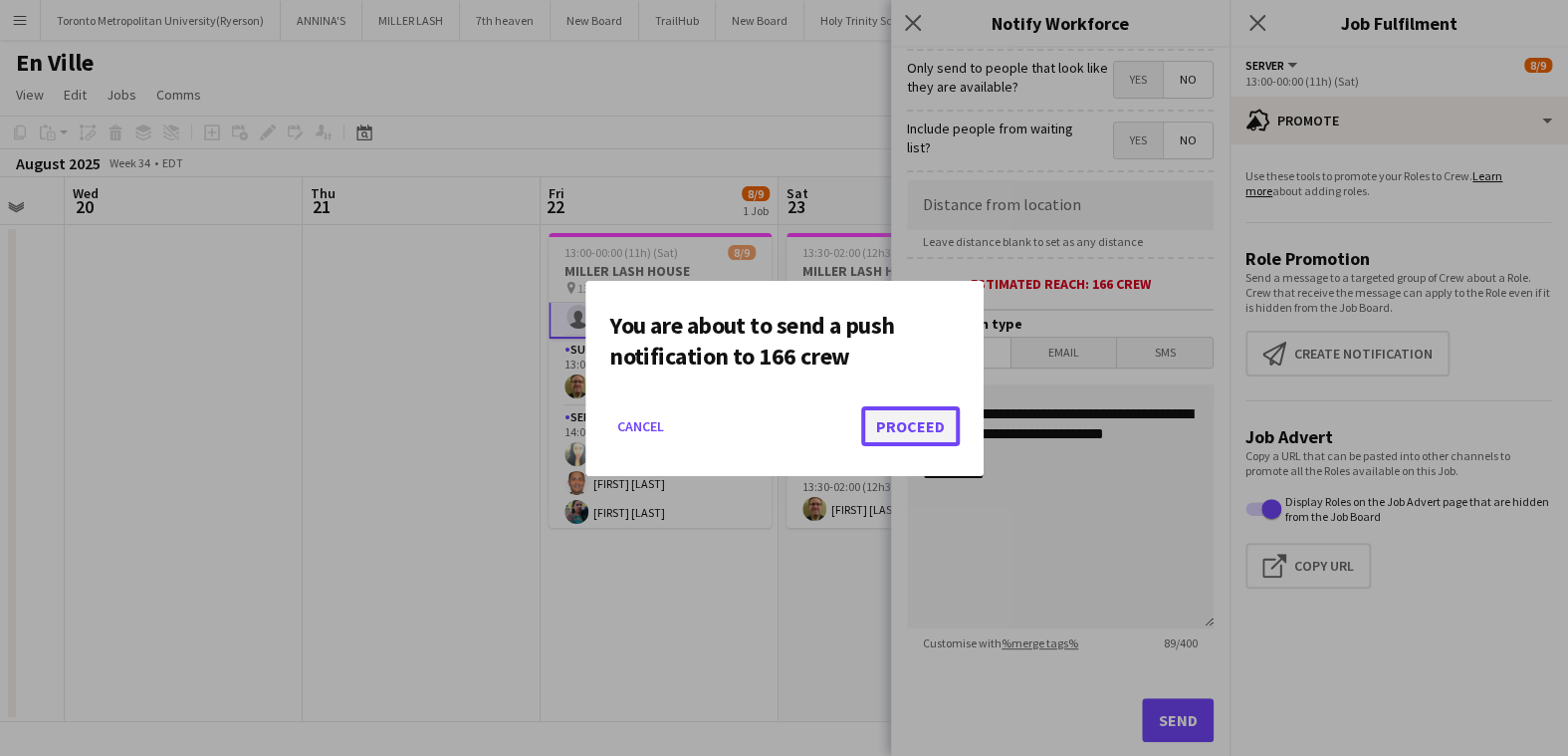 click on "Proceed" 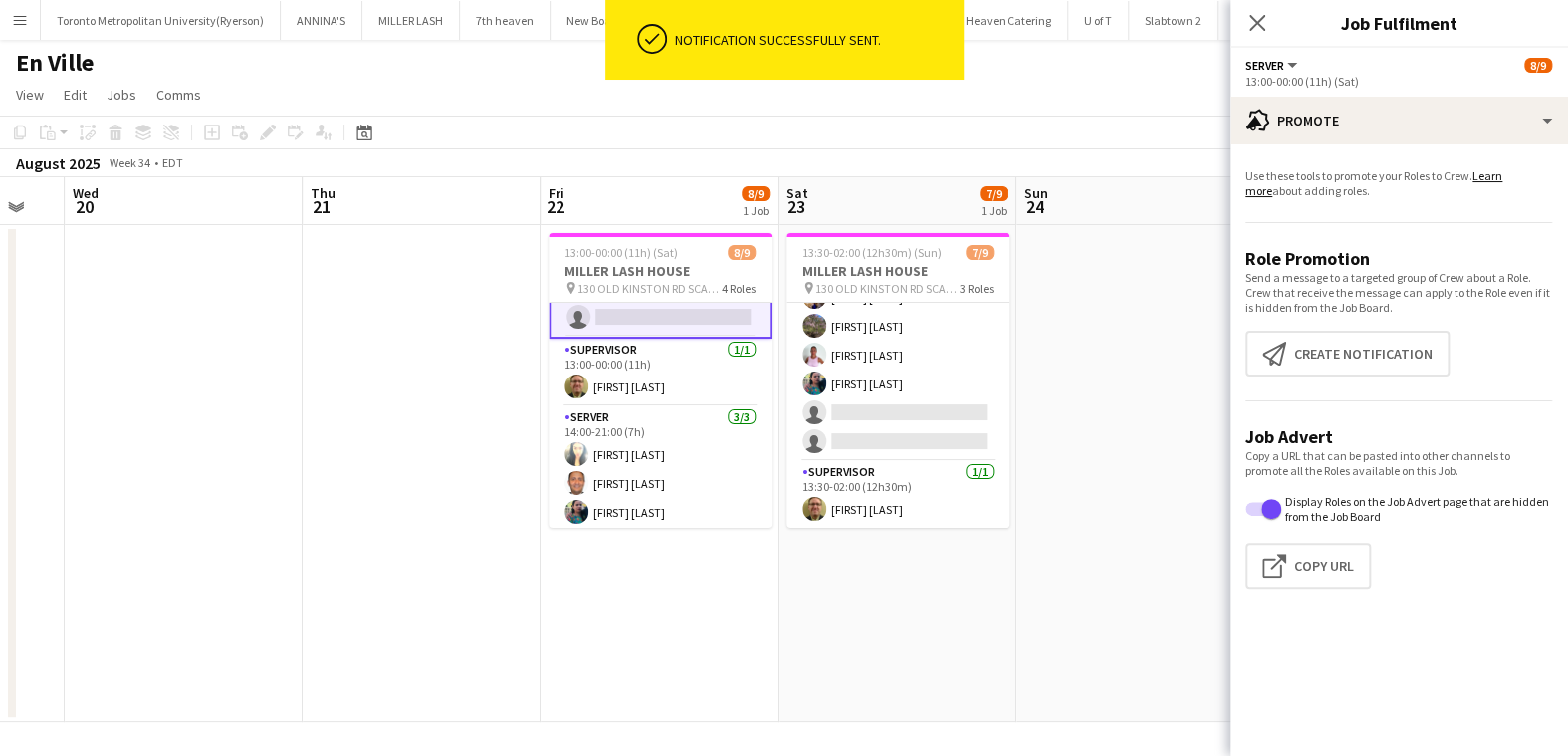 drag, startPoint x: 1265, startPoint y: 26, endPoint x: 1045, endPoint y: 120, distance: 239.24046 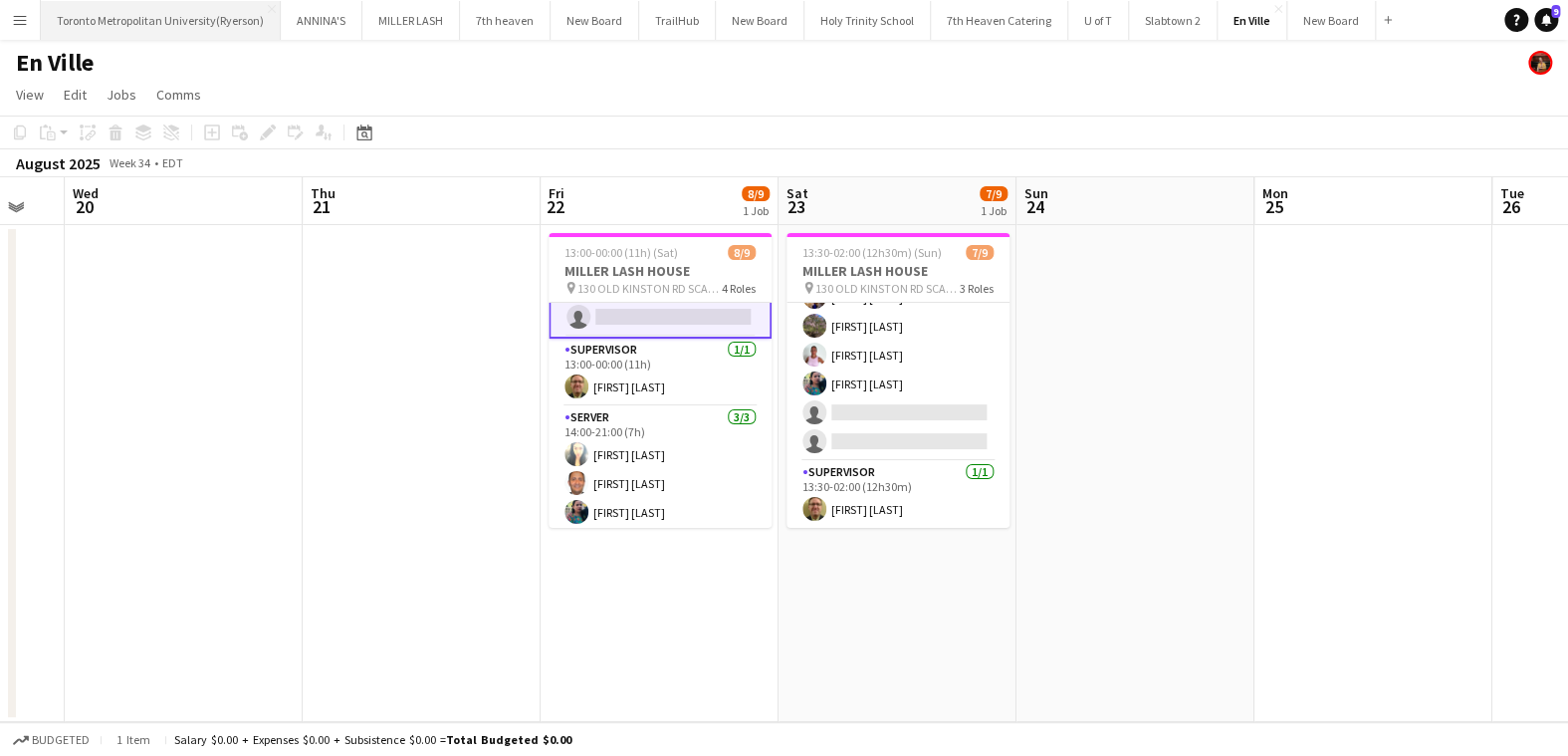 click on "Toronto Metropolitan University(Ryerson)
Close" at bounding box center (160, 20) 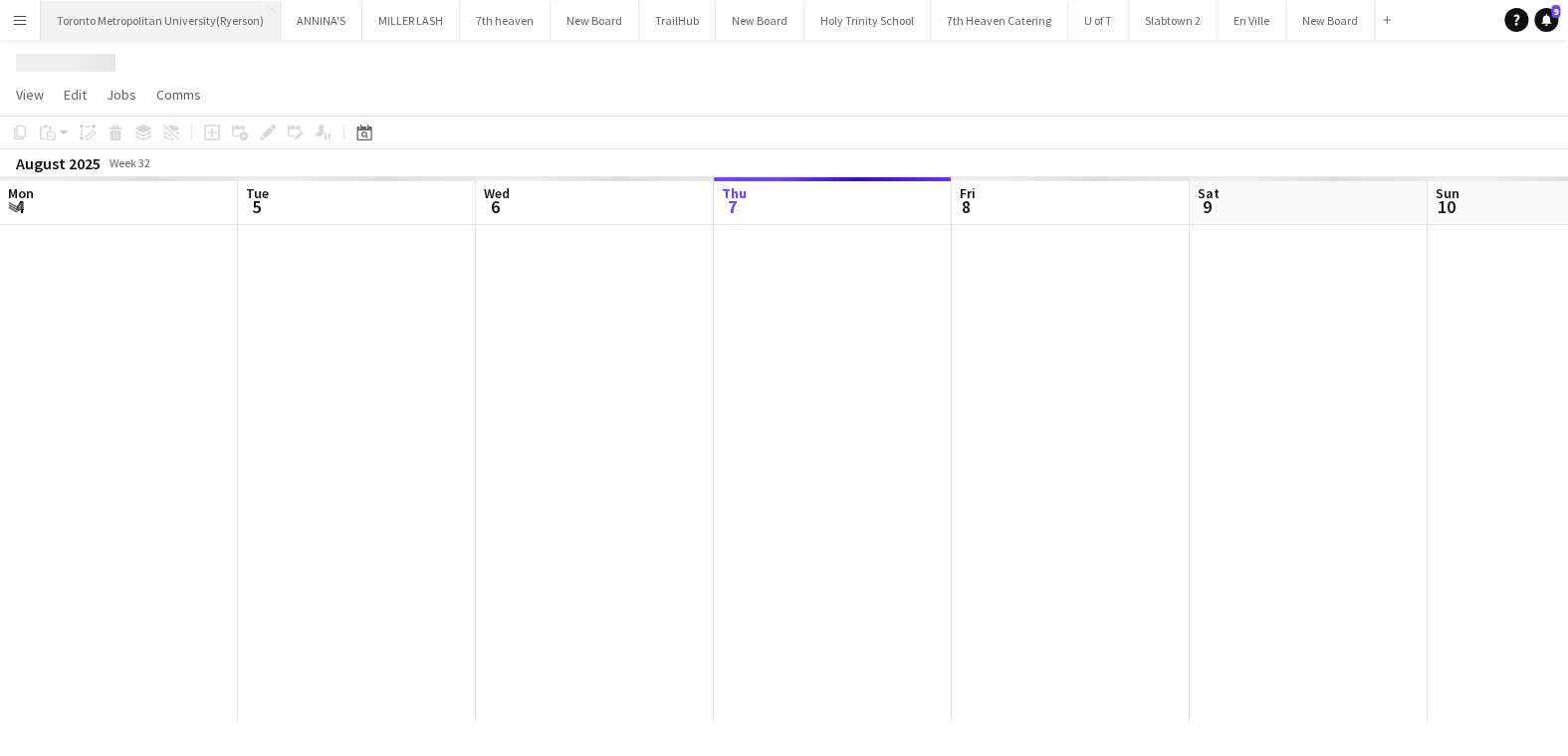 scroll, scrollTop: 0, scrollLeft: 475, axis: horizontal 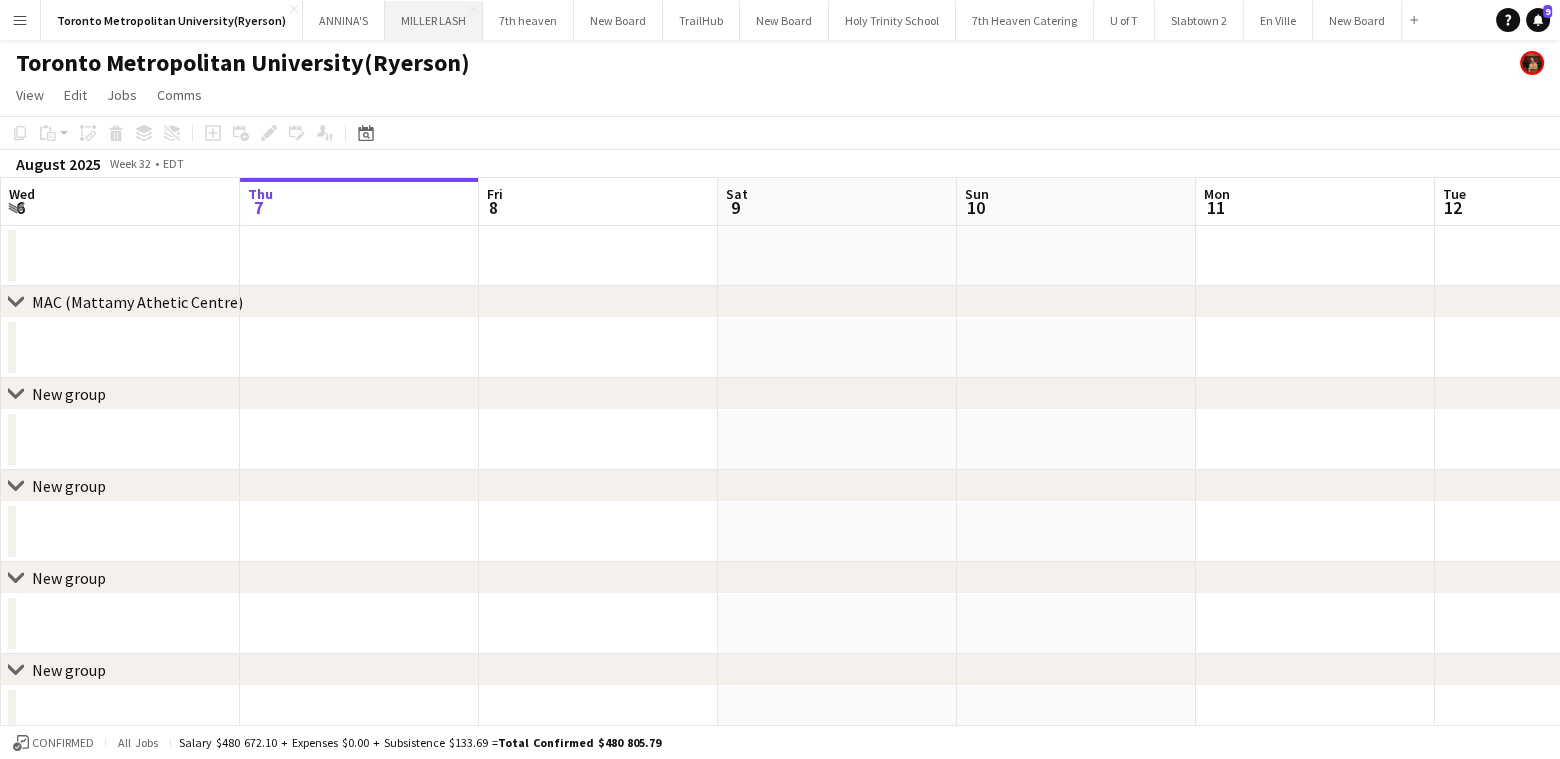 click on "MILLER LASH
Close" at bounding box center [434, 20] 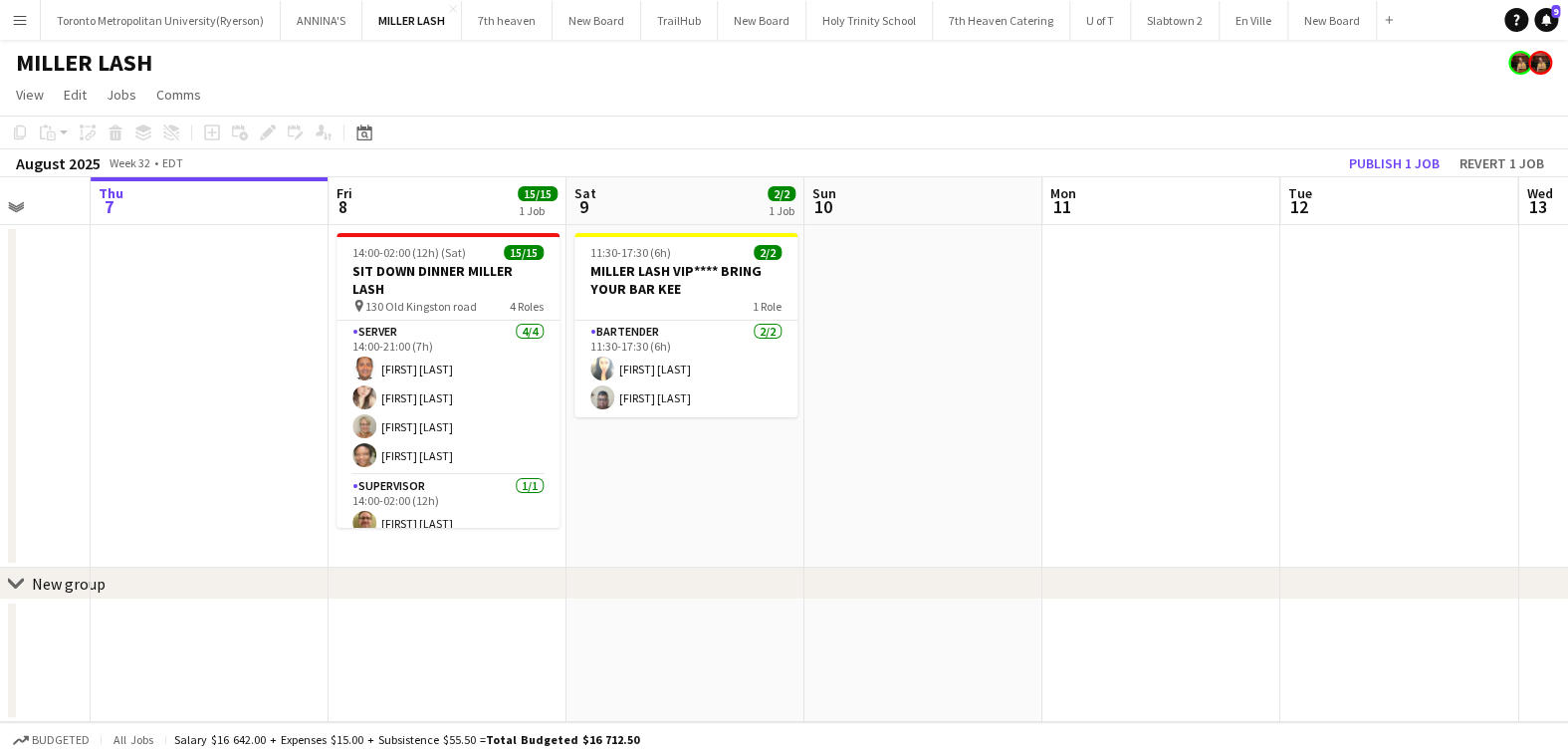 scroll, scrollTop: 0, scrollLeft: 707, axis: horizontal 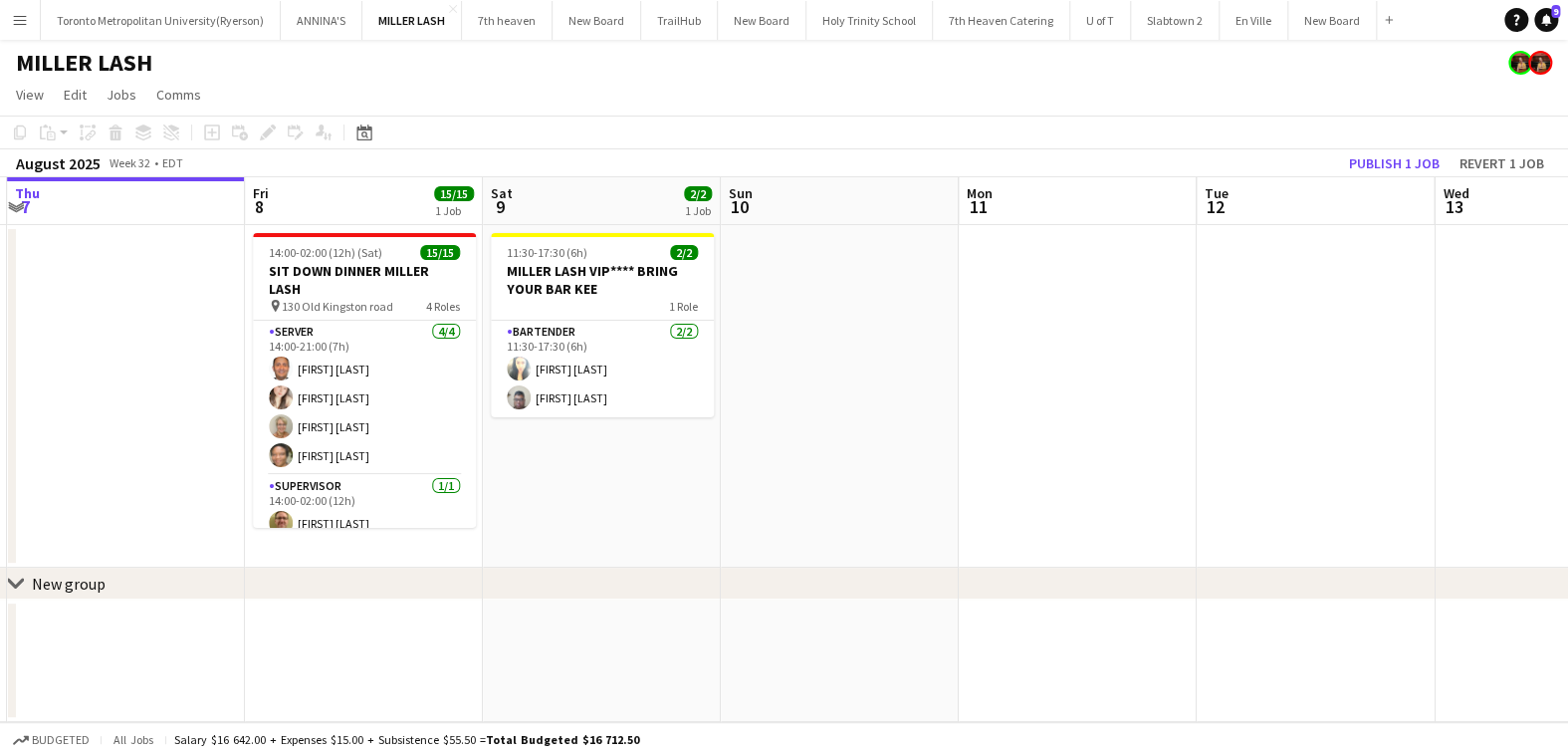 drag, startPoint x: 1195, startPoint y: 325, endPoint x: 725, endPoint y: 311, distance: 470.20846 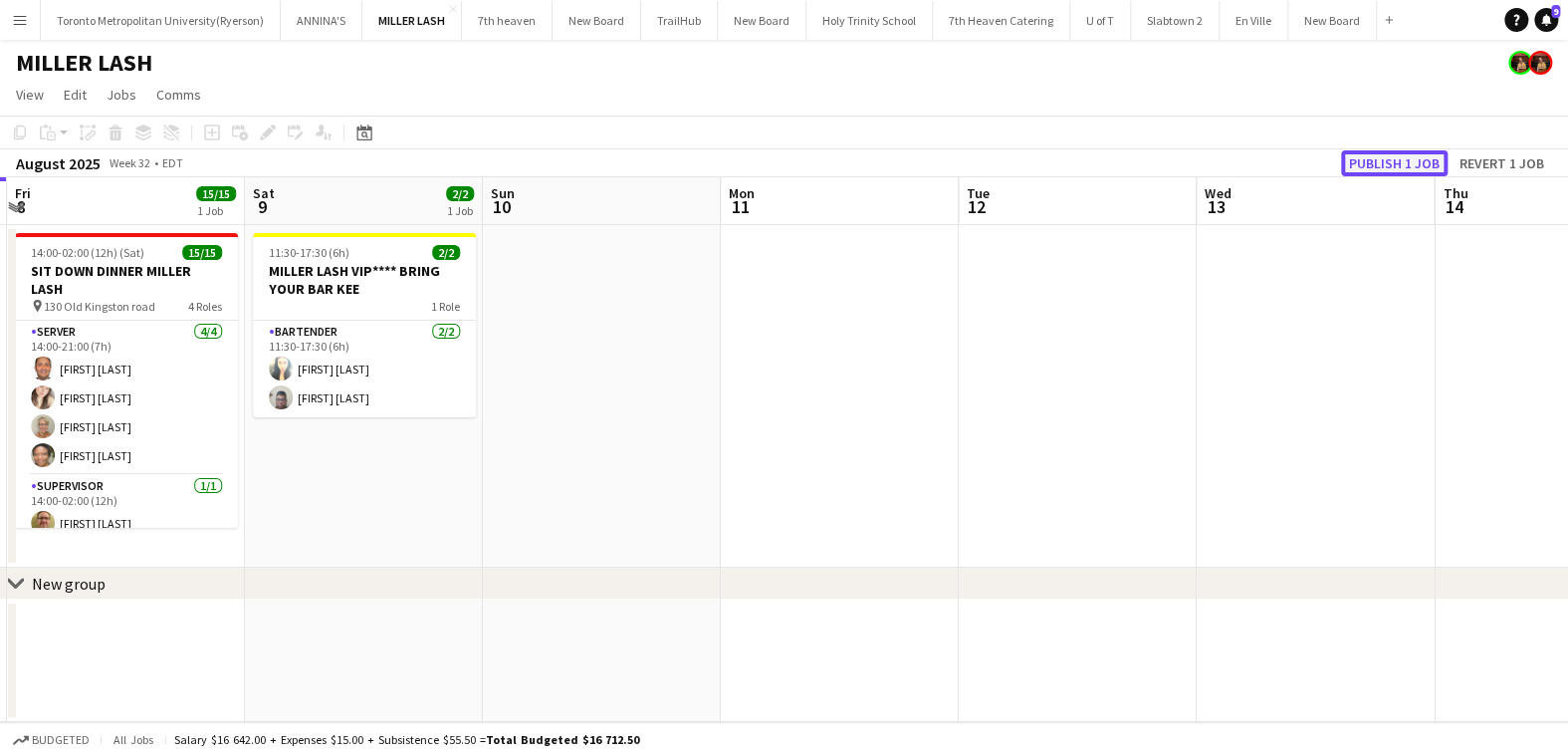 click on "Publish 1 job" 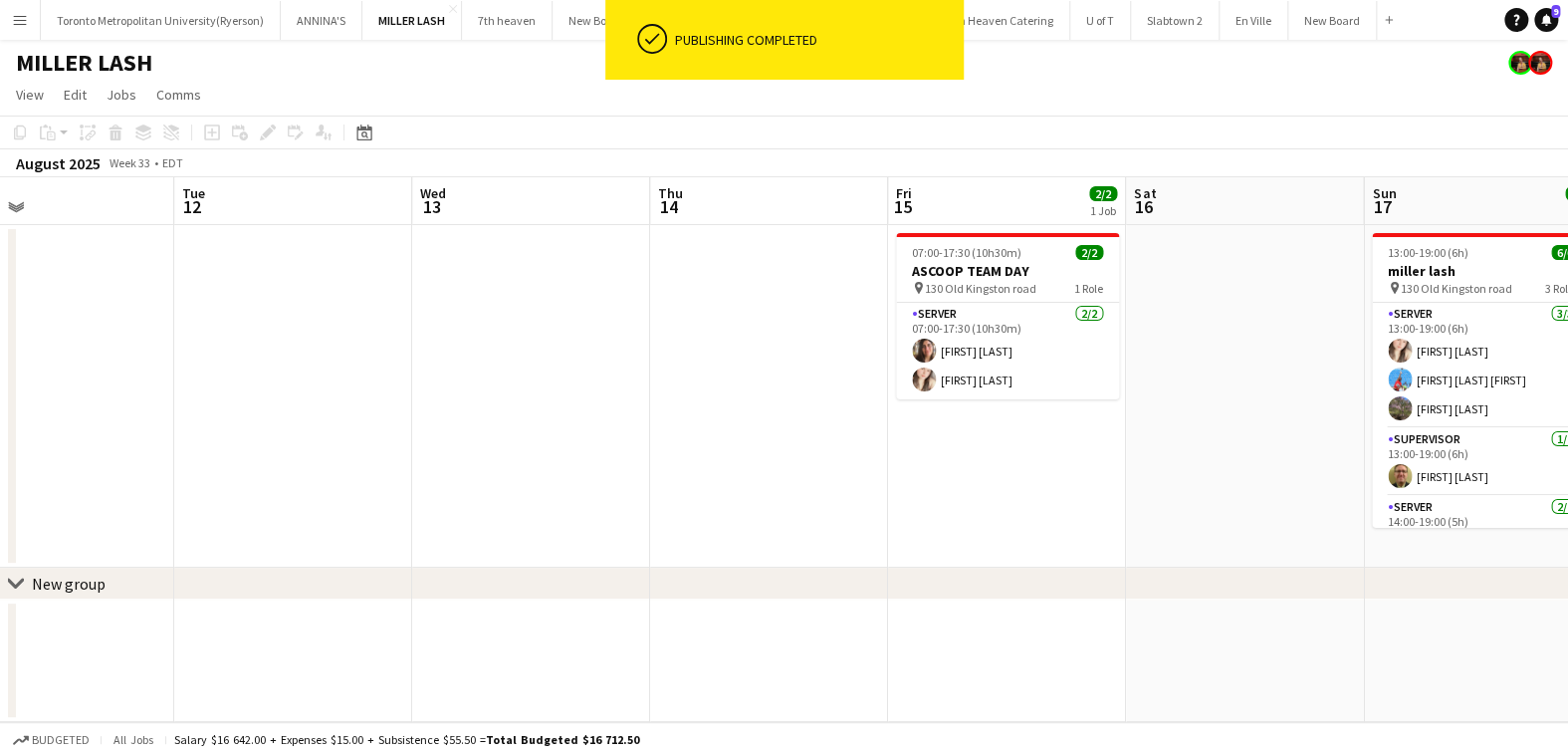 drag, startPoint x: 1213, startPoint y: 417, endPoint x: 400, endPoint y: 447, distance: 813.5533 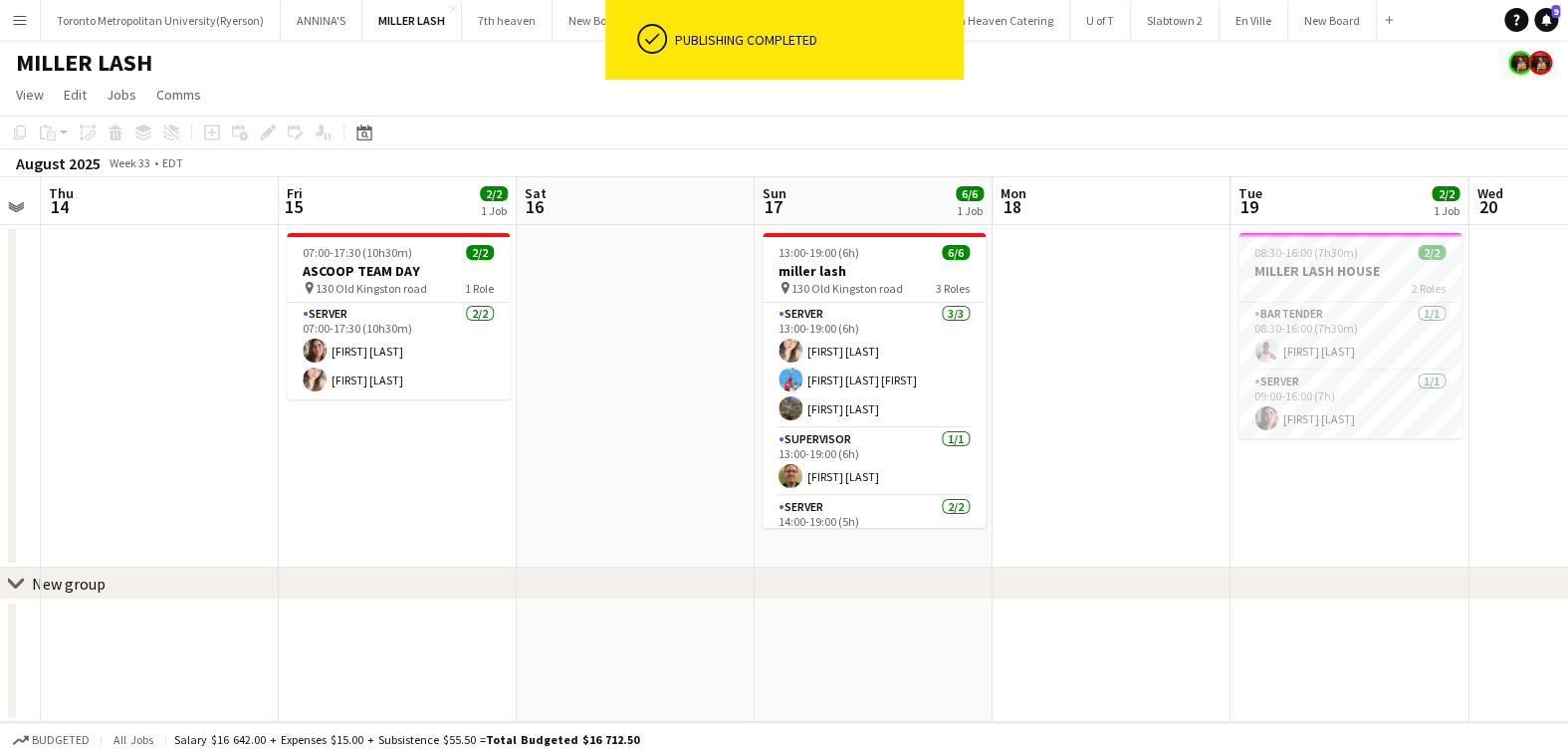 scroll, scrollTop: 0, scrollLeft: 702, axis: horizontal 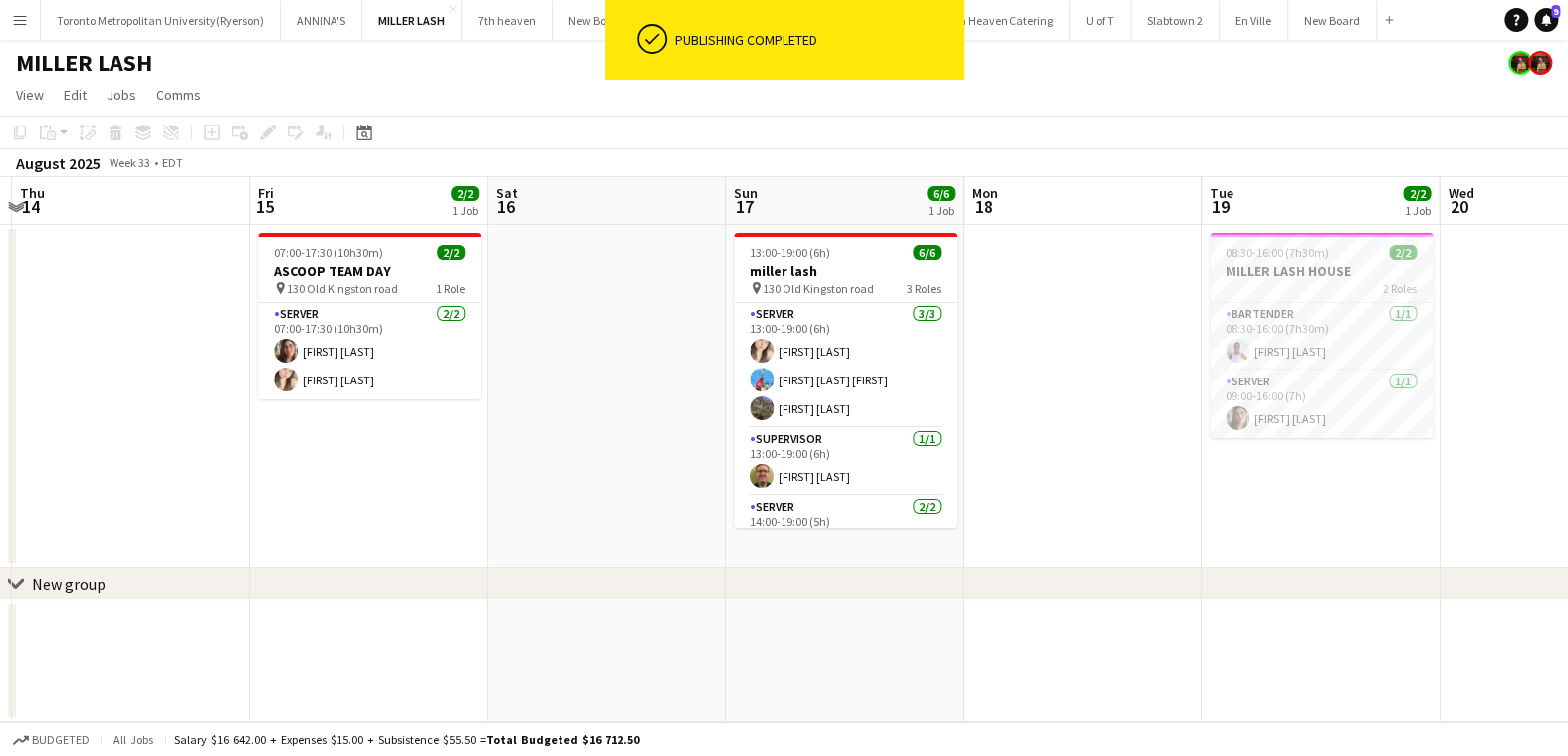 drag, startPoint x: 780, startPoint y: 472, endPoint x: 254, endPoint y: 420, distance: 528.56409 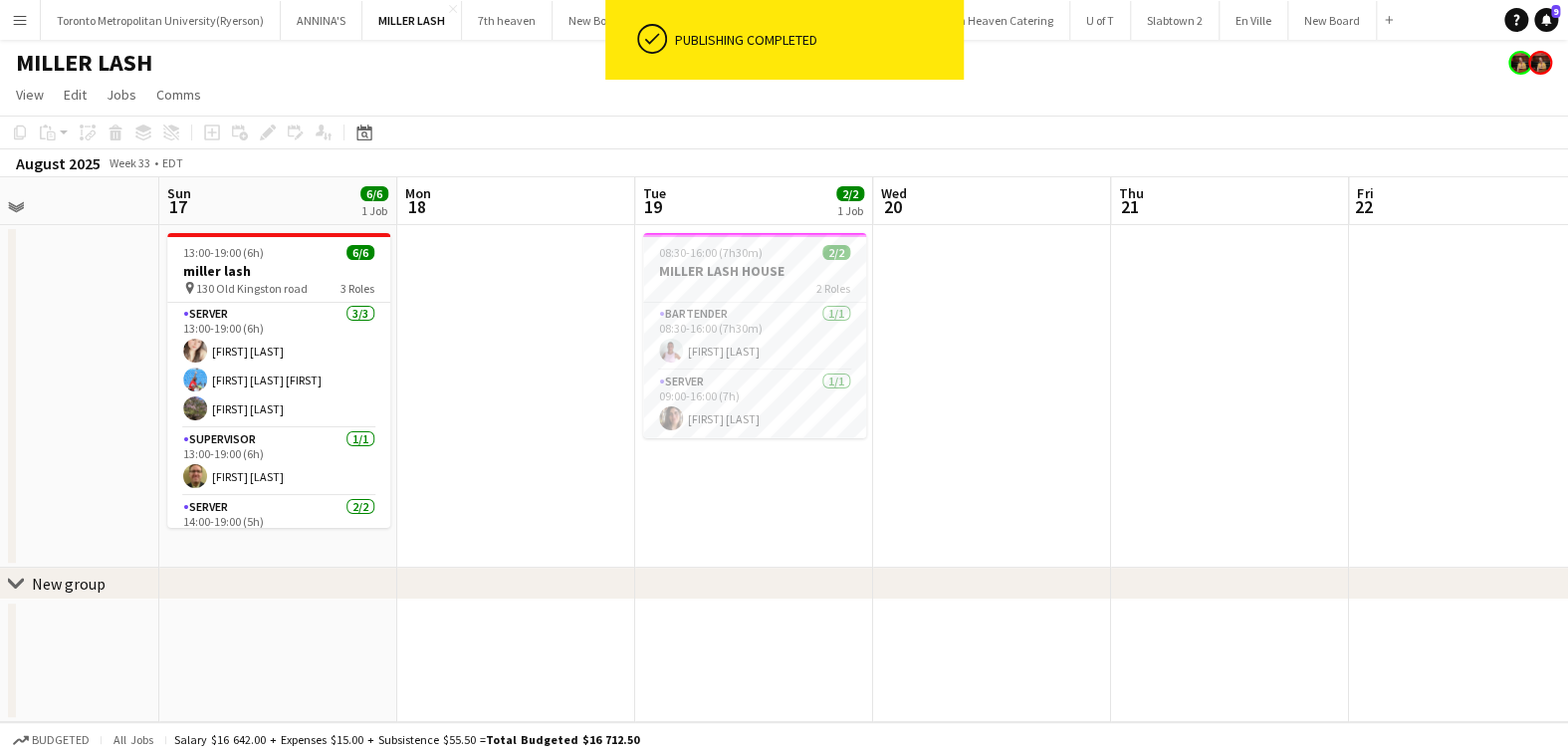 scroll, scrollTop: 0, scrollLeft: 587, axis: horizontal 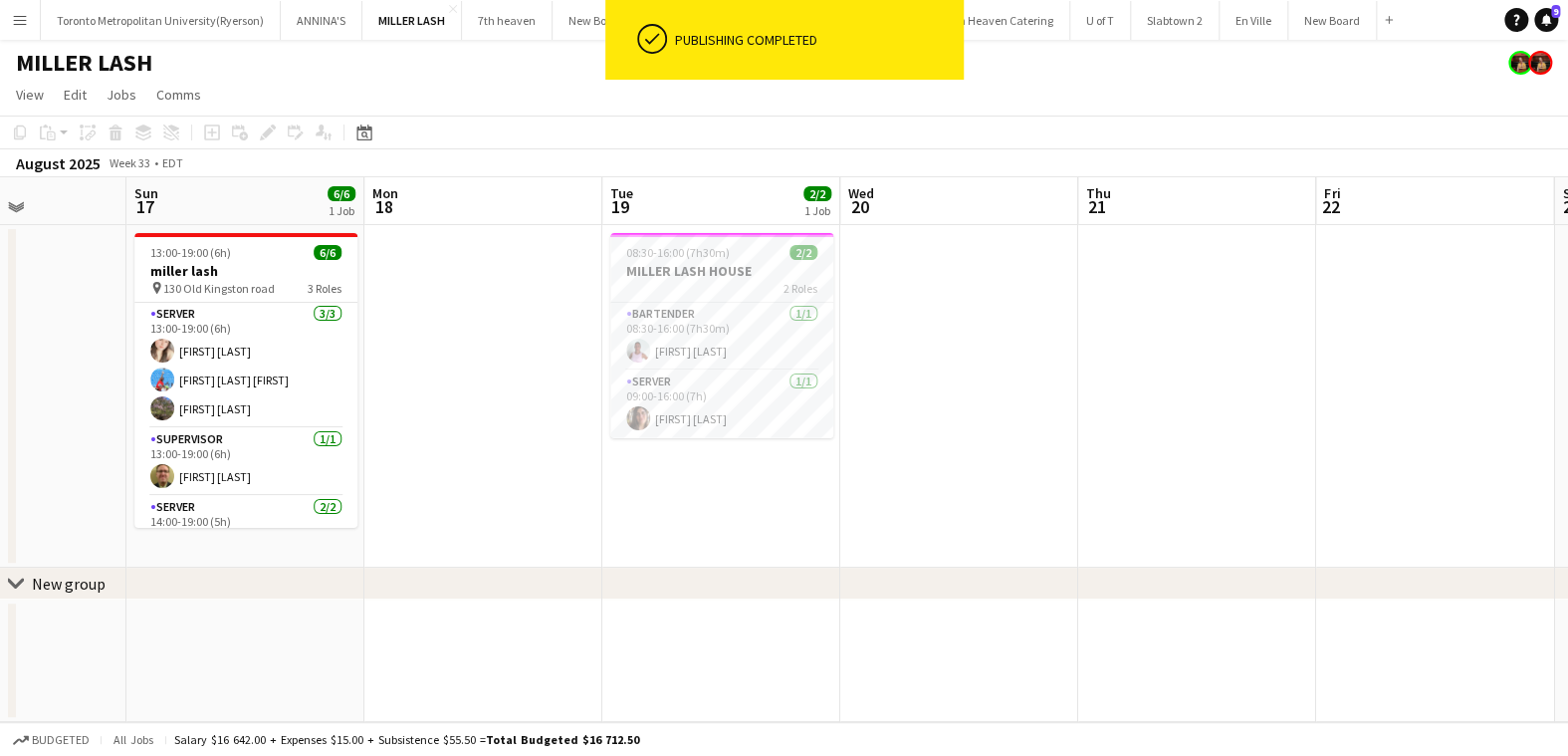 drag, startPoint x: 624, startPoint y: 348, endPoint x: 25, endPoint y: 348, distance: 599 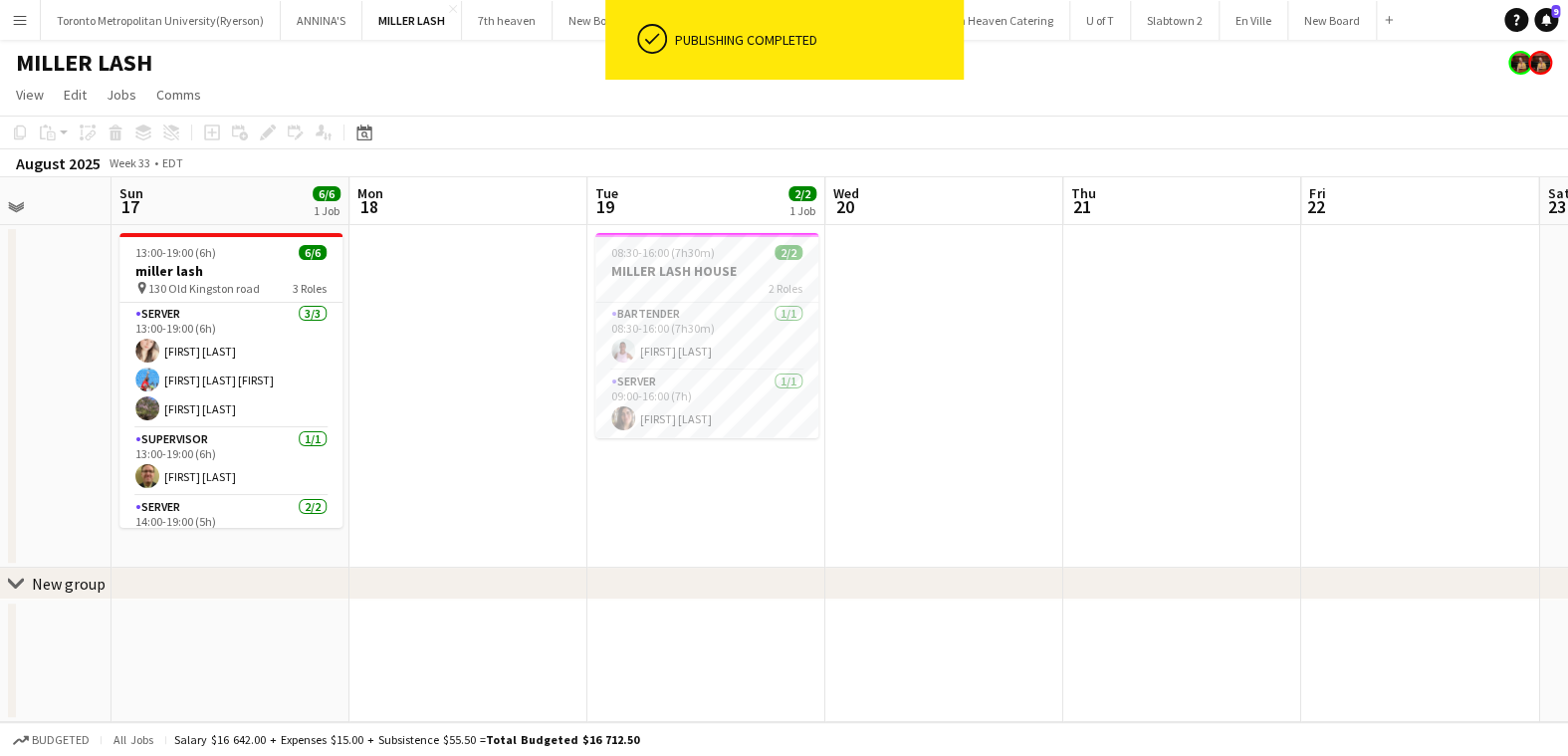 drag, startPoint x: 925, startPoint y: 334, endPoint x: 905, endPoint y: 338, distance: 20.396078 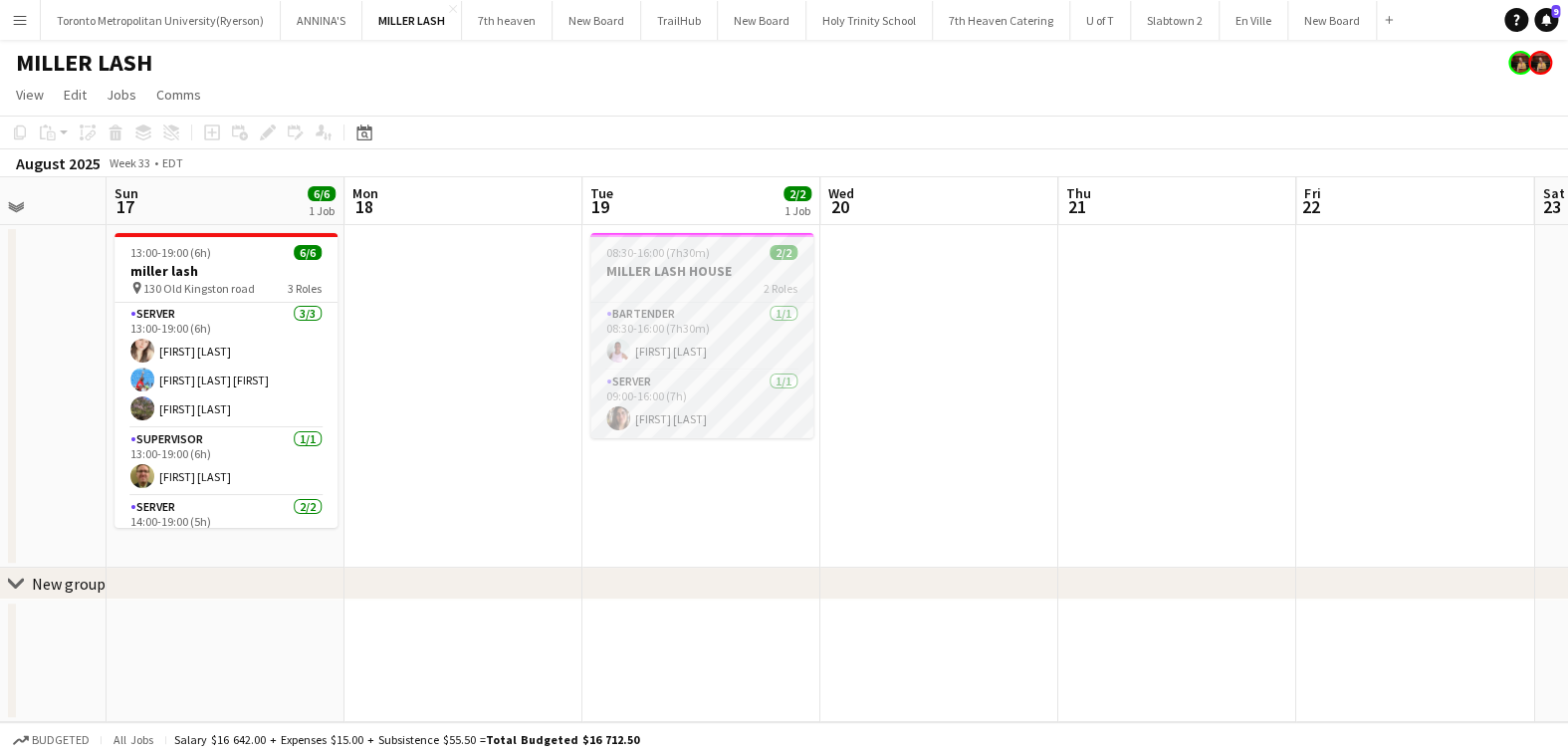 click on "2 Roles" at bounding box center (702, 288) 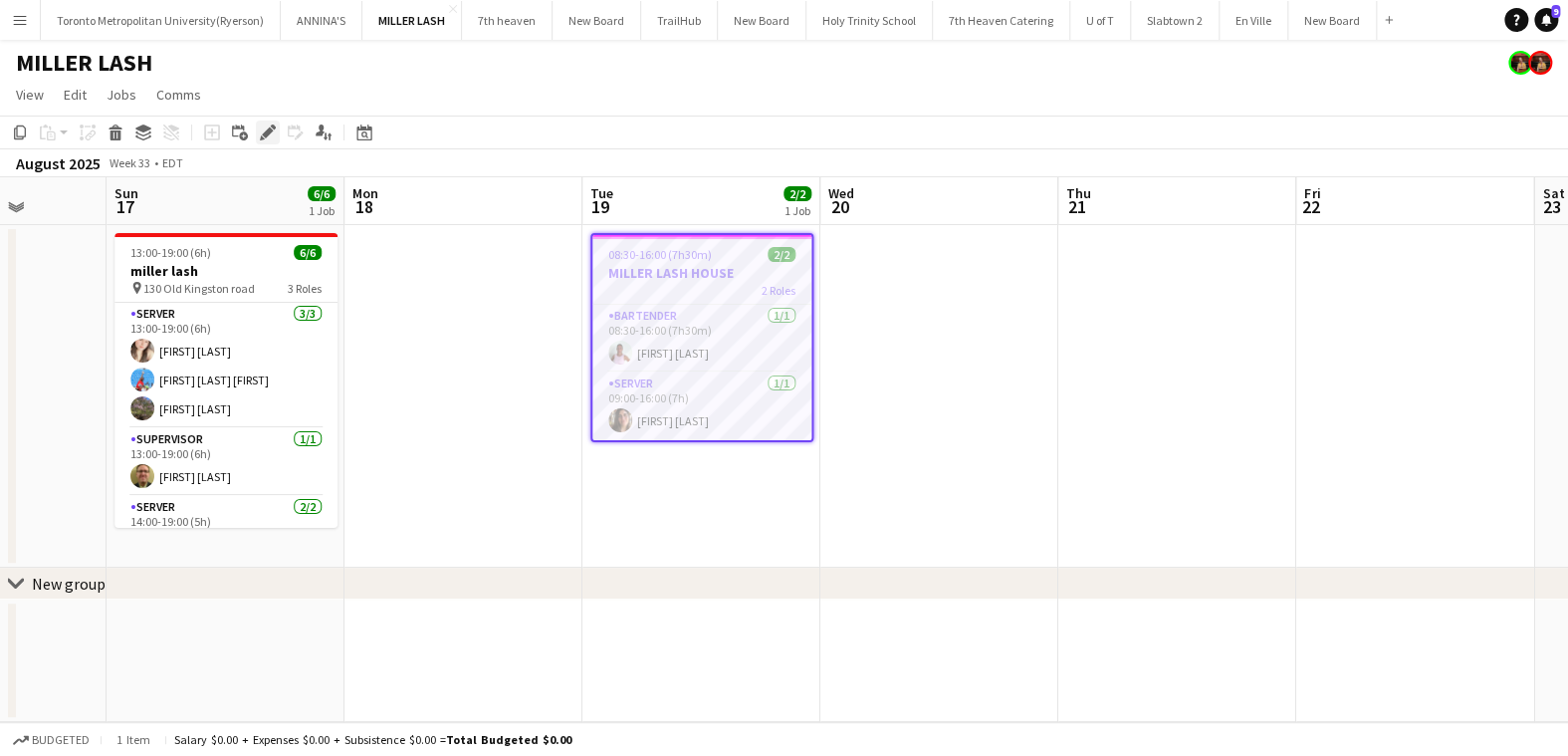 click on "Edit" 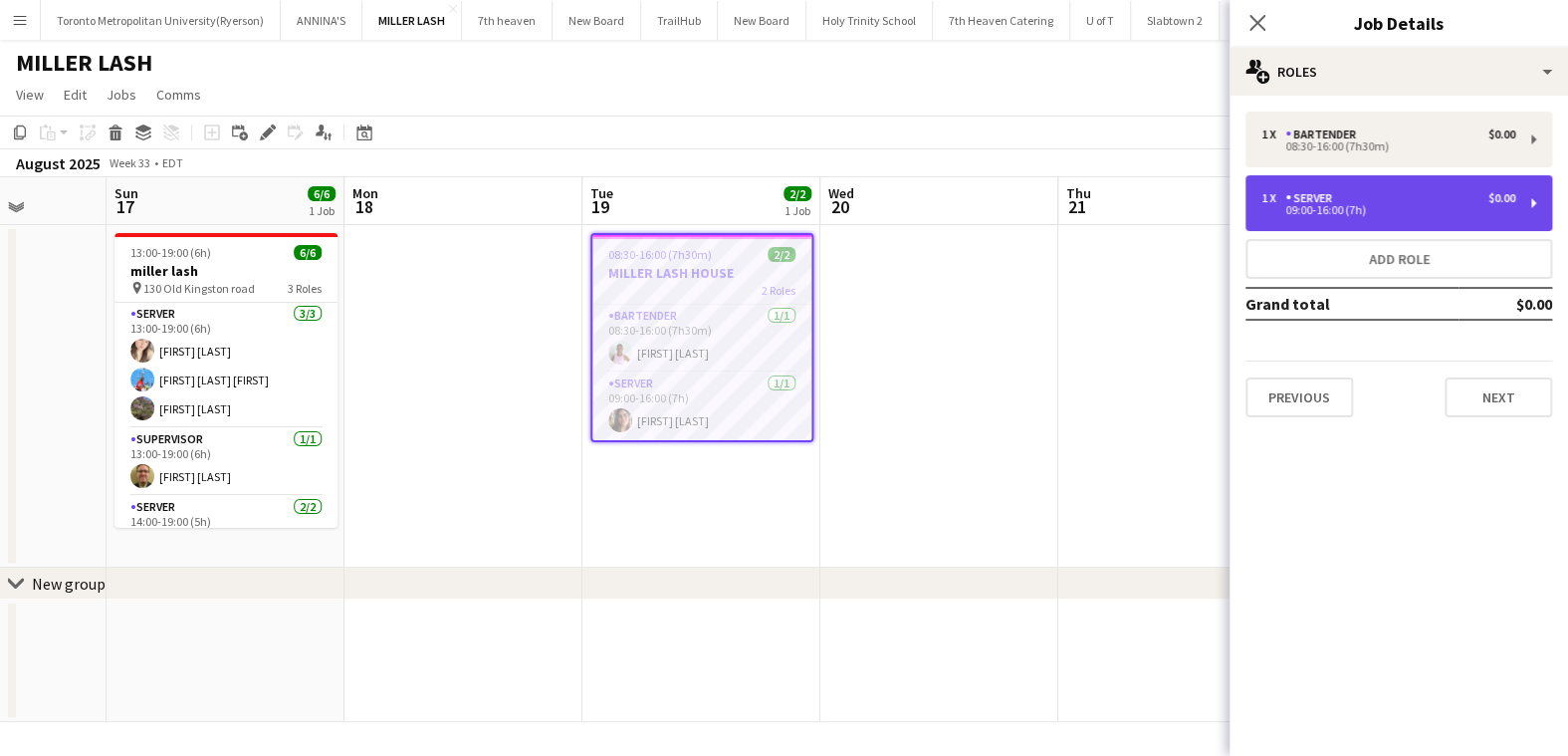 click on "SERVER" at bounding box center (1312, 198) 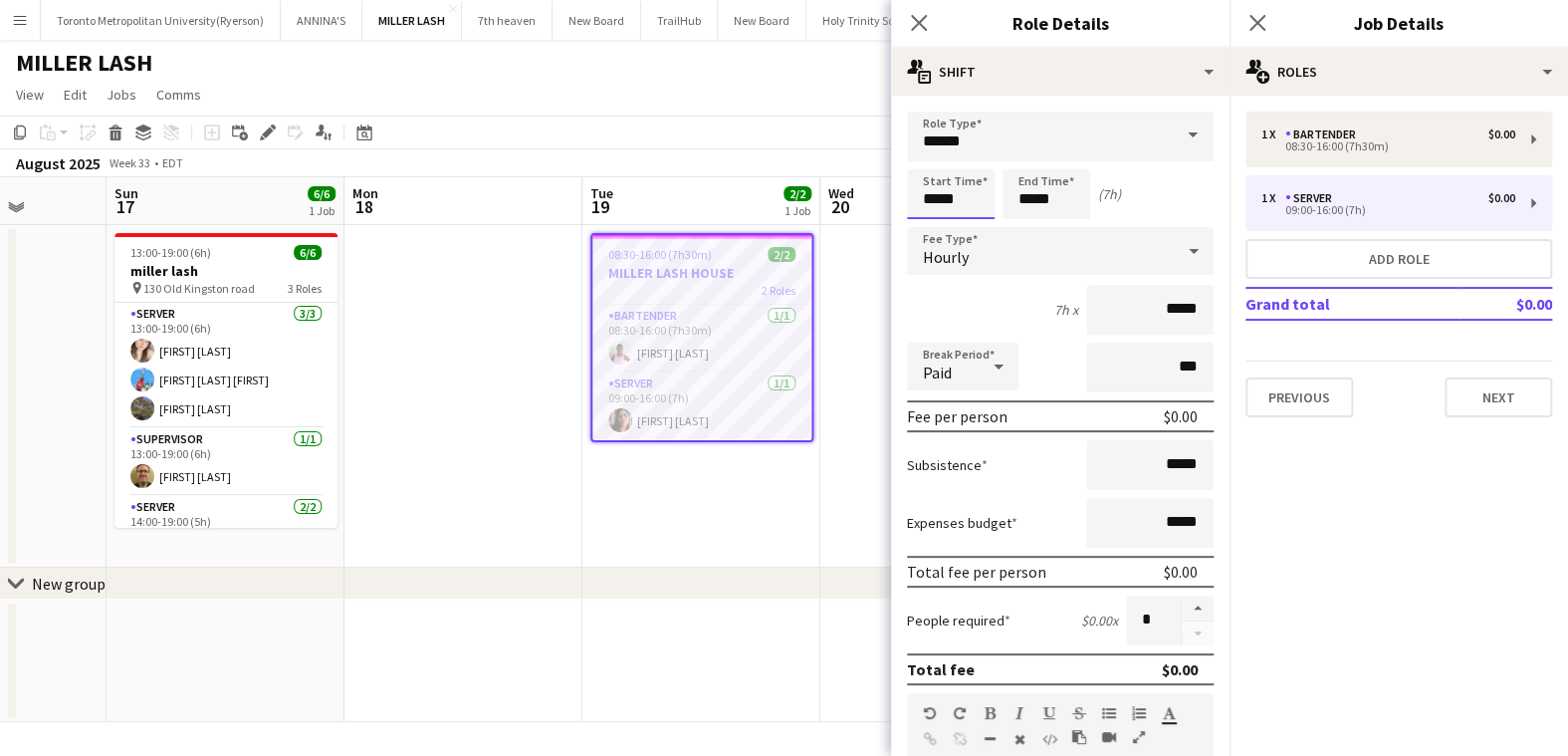 click on "*****" at bounding box center (951, 194) 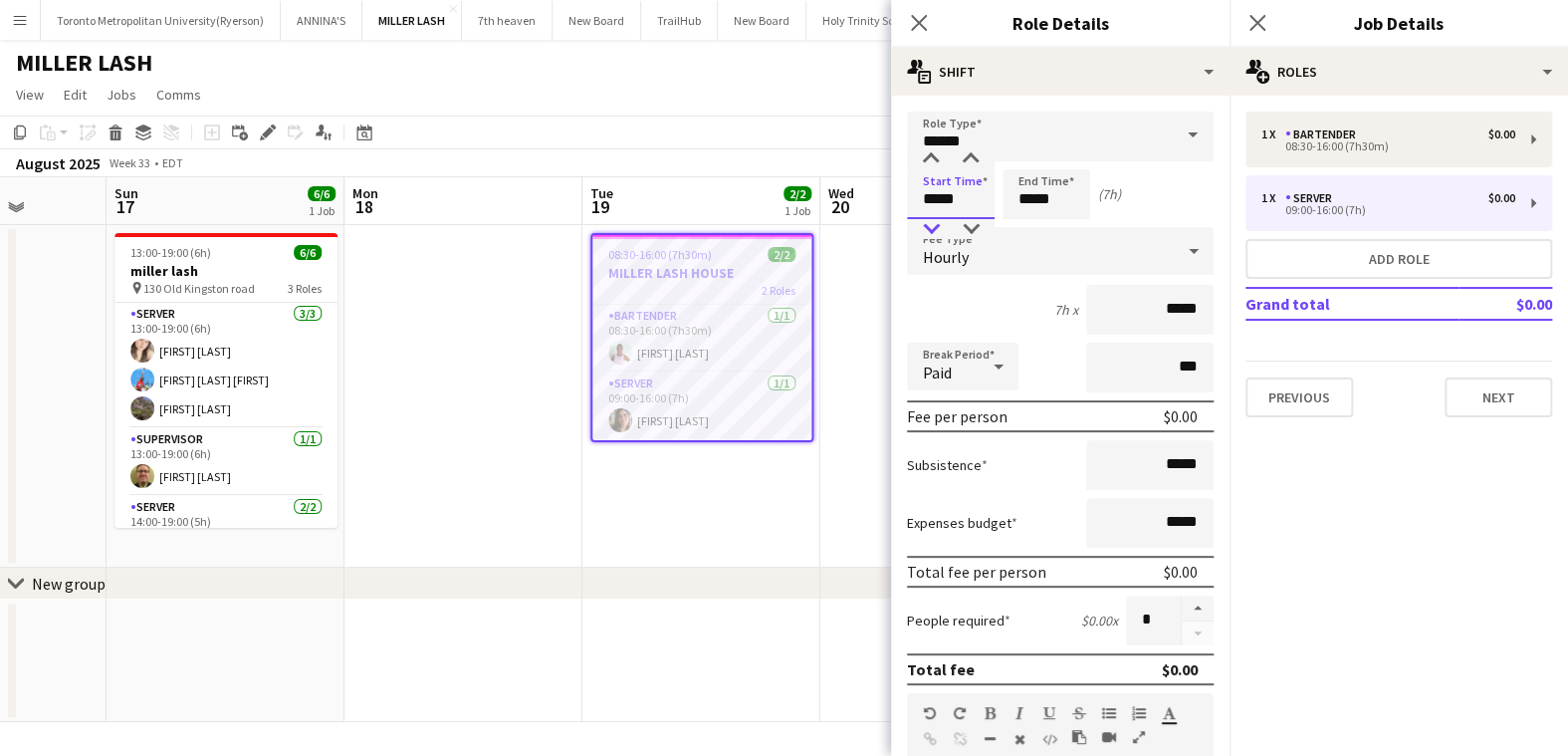 click at bounding box center [931, 229] 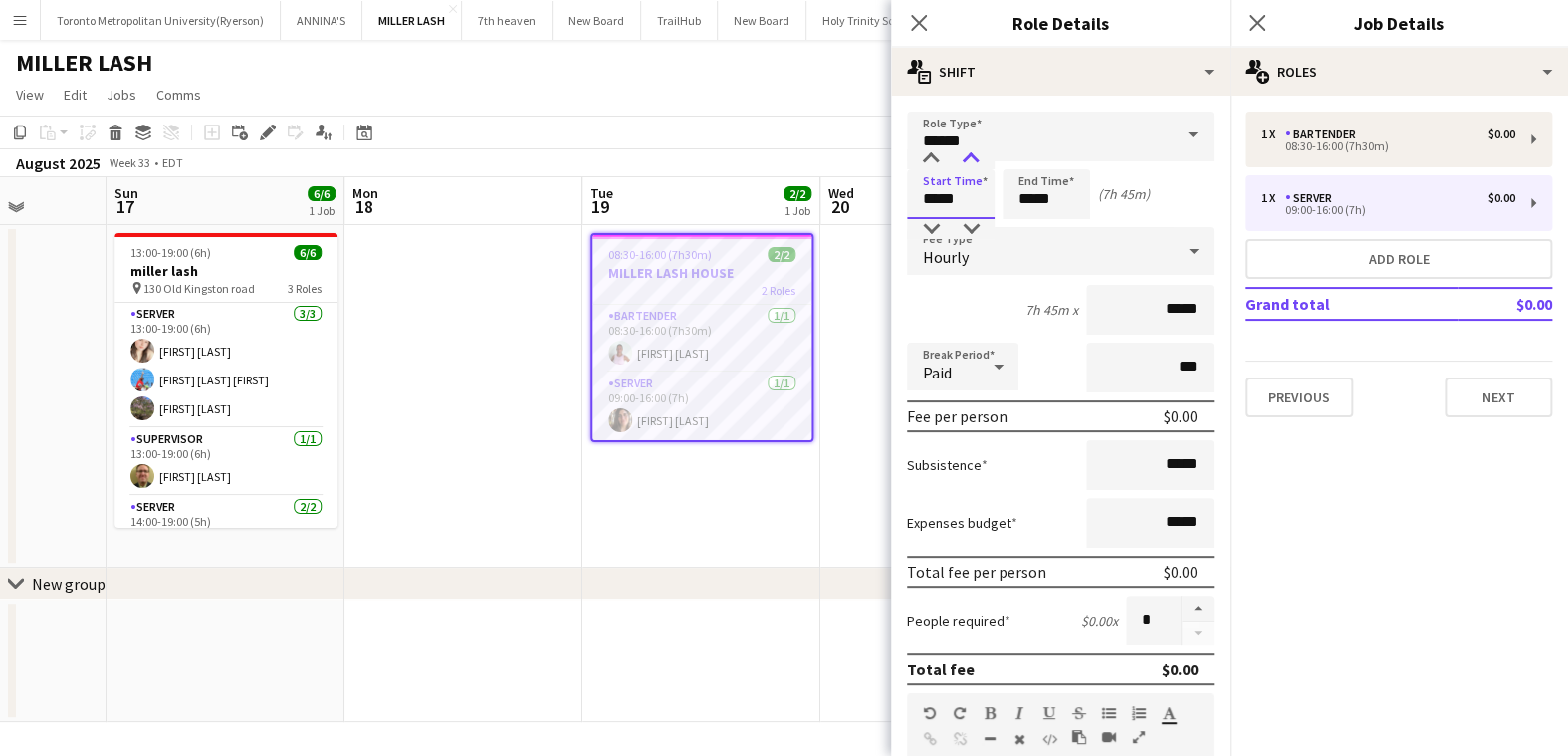 click at bounding box center (971, 159) 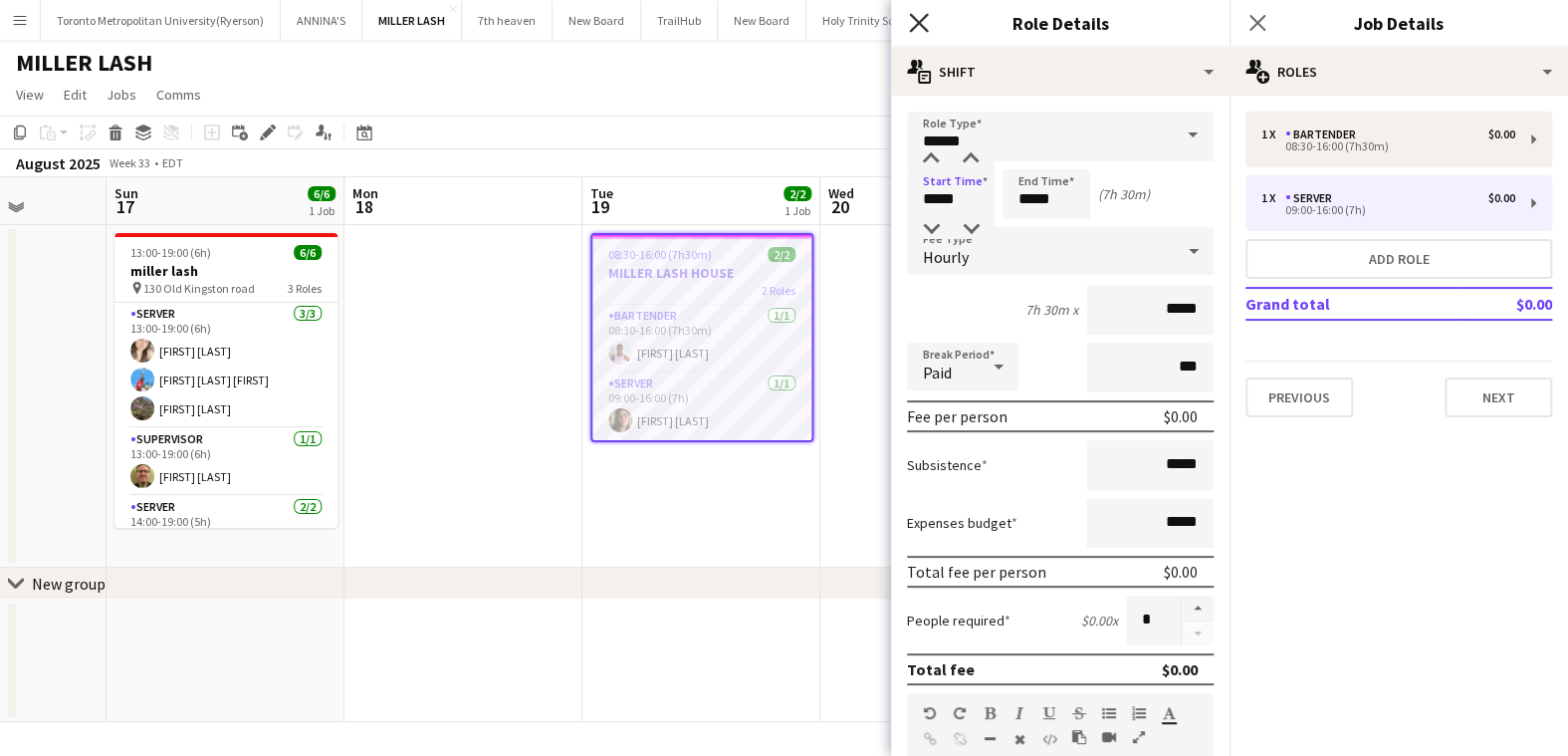click on "Close pop-in" 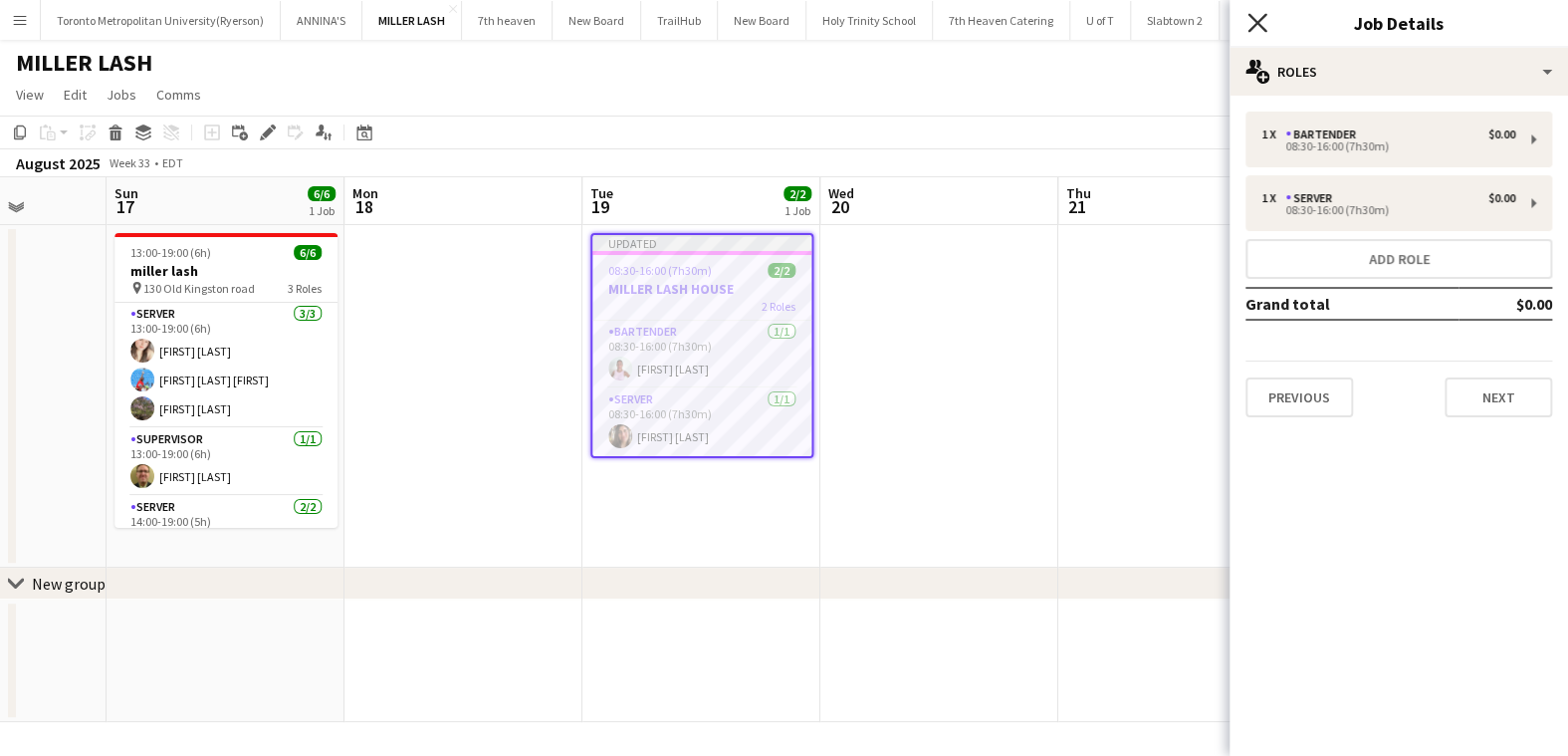 click on "Close pop-in" 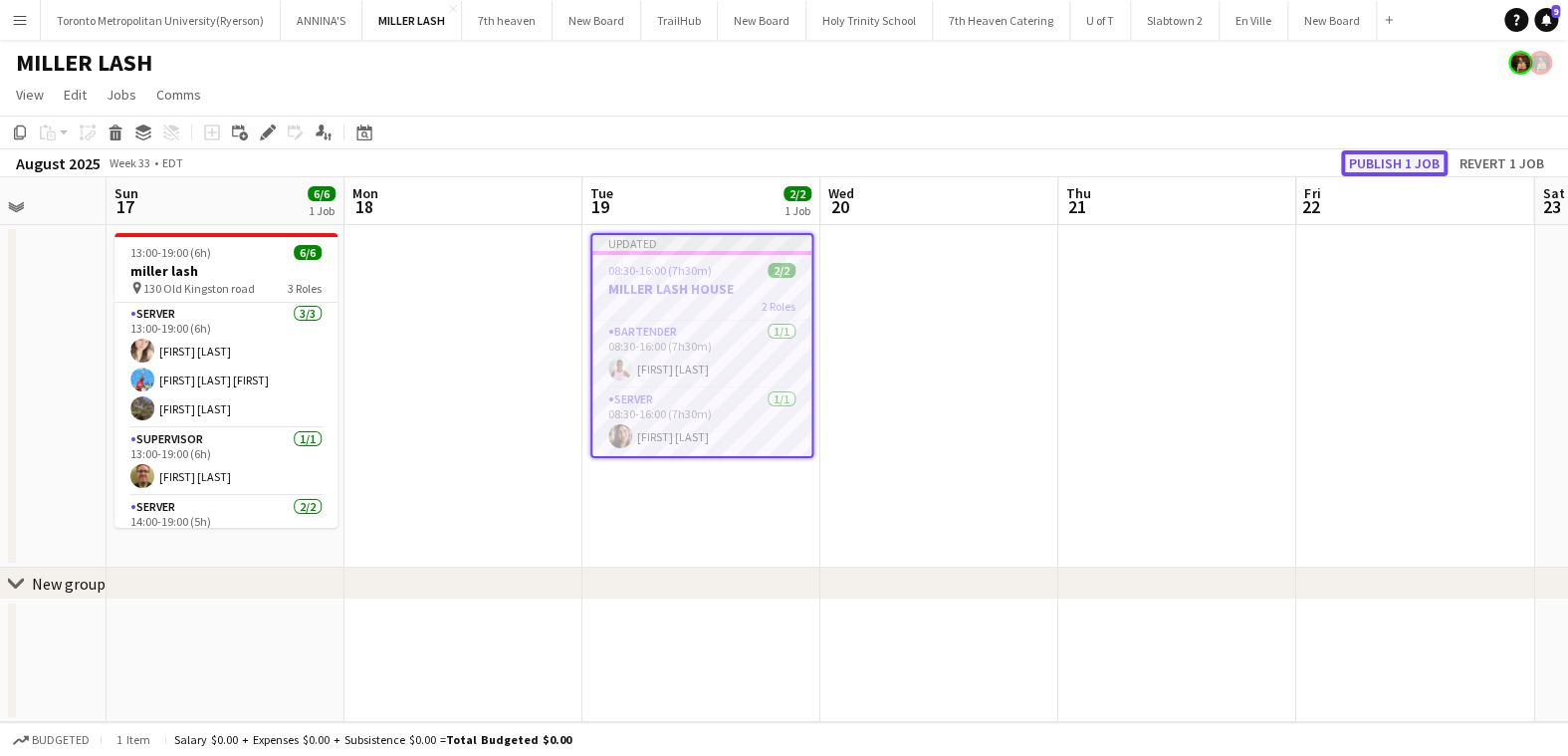 click on "Publish 1 job" 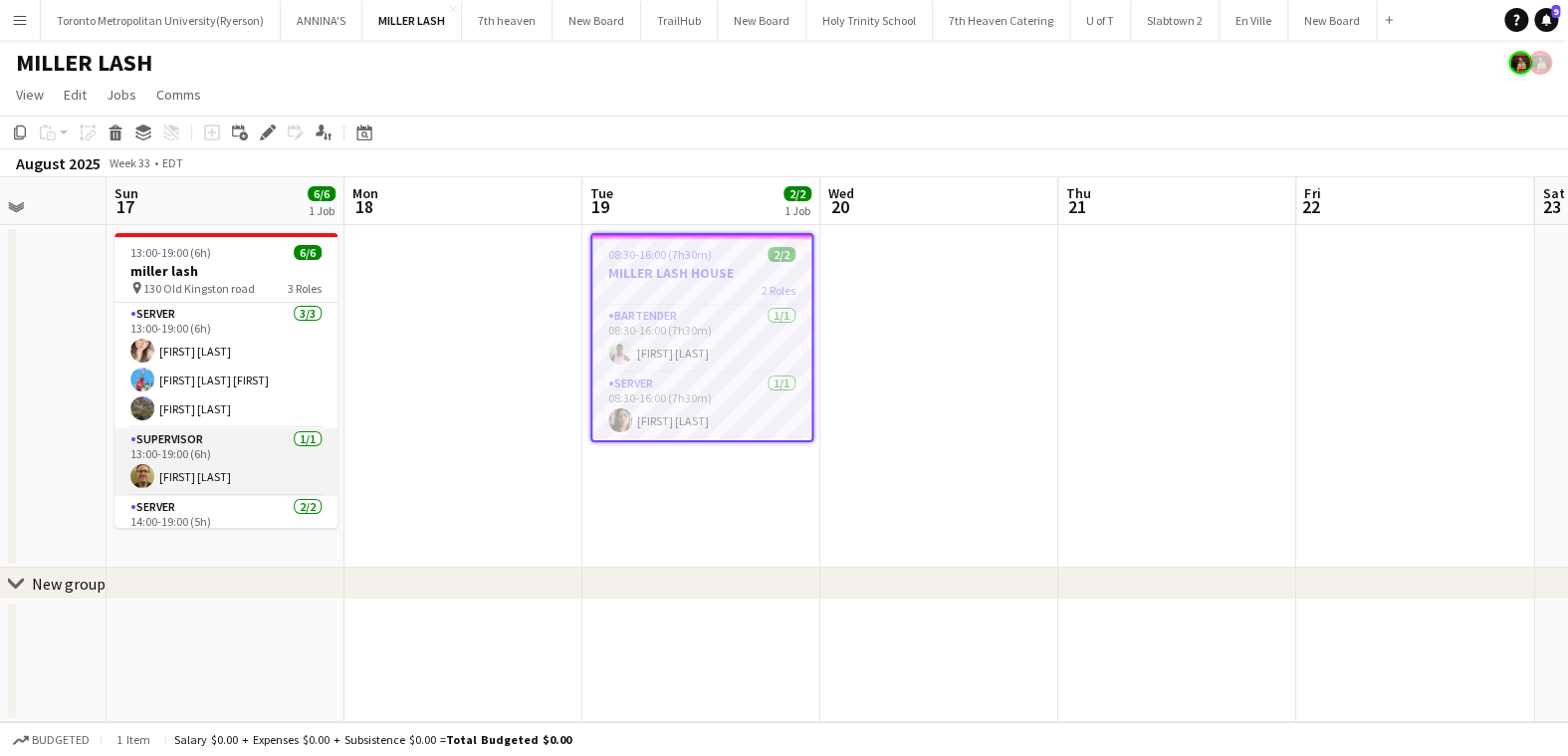 scroll, scrollTop: 64, scrollLeft: 0, axis: vertical 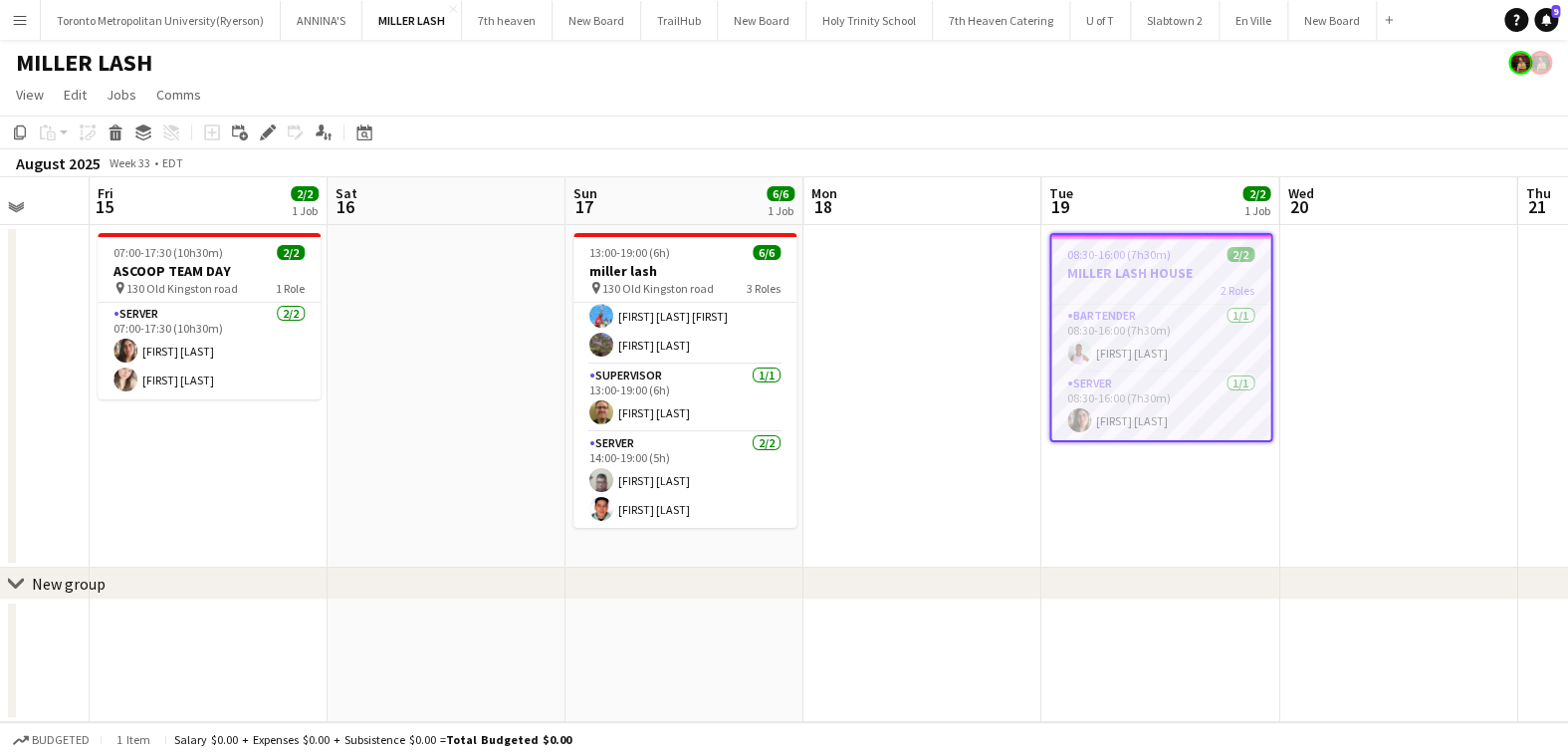 drag, startPoint x: 95, startPoint y: 409, endPoint x: 553, endPoint y: 408, distance: 458.0011 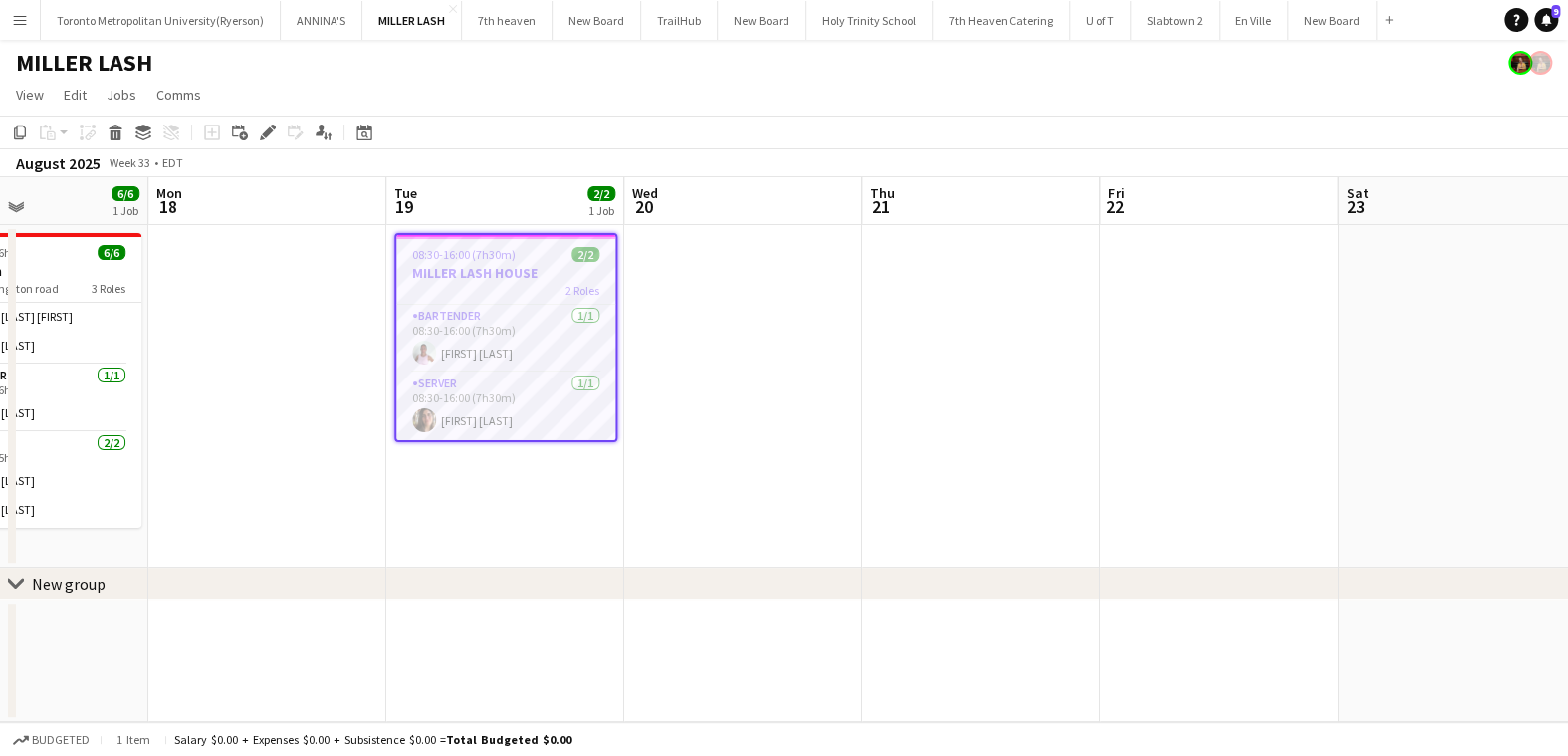scroll, scrollTop: 0, scrollLeft: 674, axis: horizontal 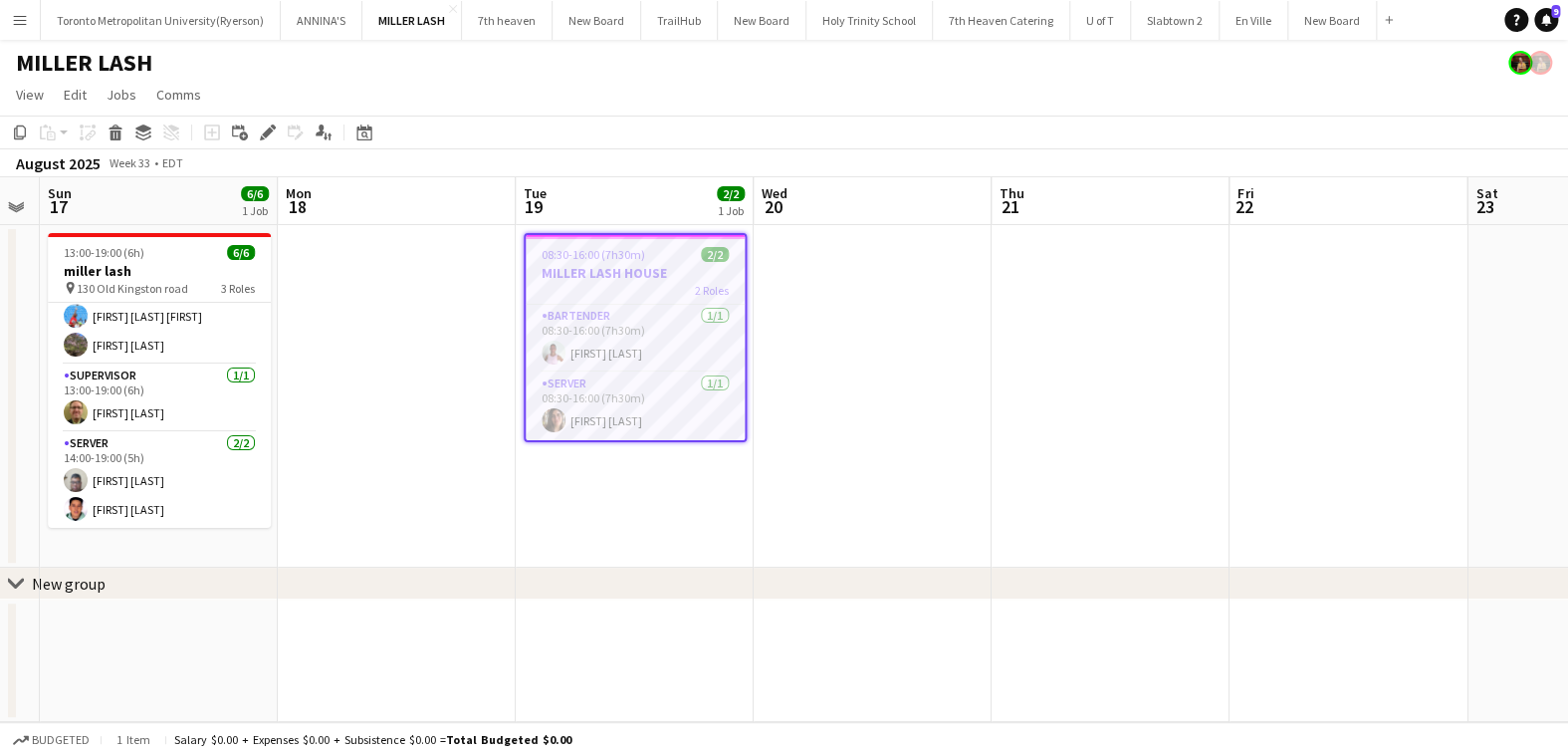 drag, startPoint x: 1379, startPoint y: 396, endPoint x: 617, endPoint y: 390, distance: 762.0236 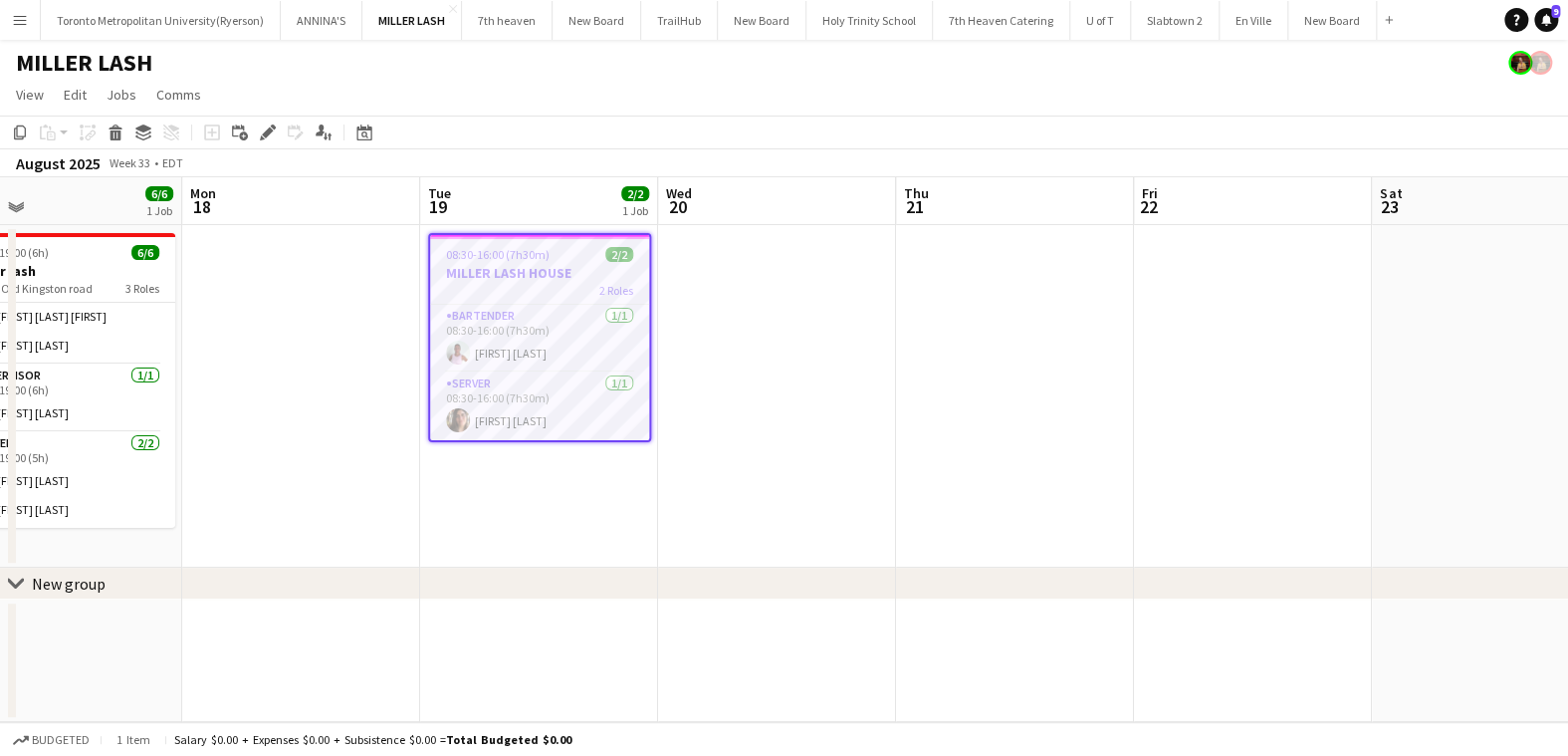 scroll, scrollTop: 0, scrollLeft: 408, axis: horizontal 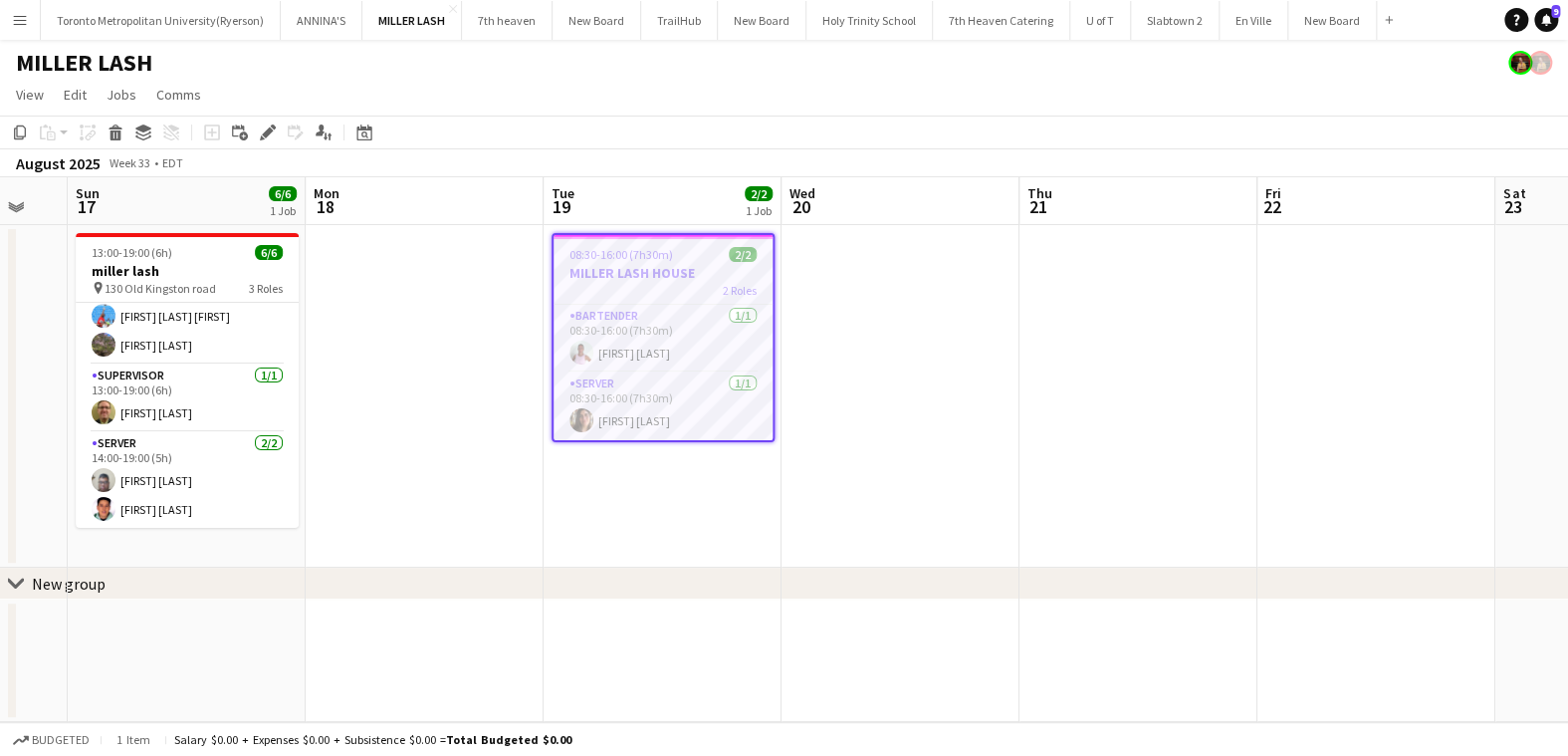 drag, startPoint x: 823, startPoint y: 290, endPoint x: 946, endPoint y: 275, distance: 123.911259 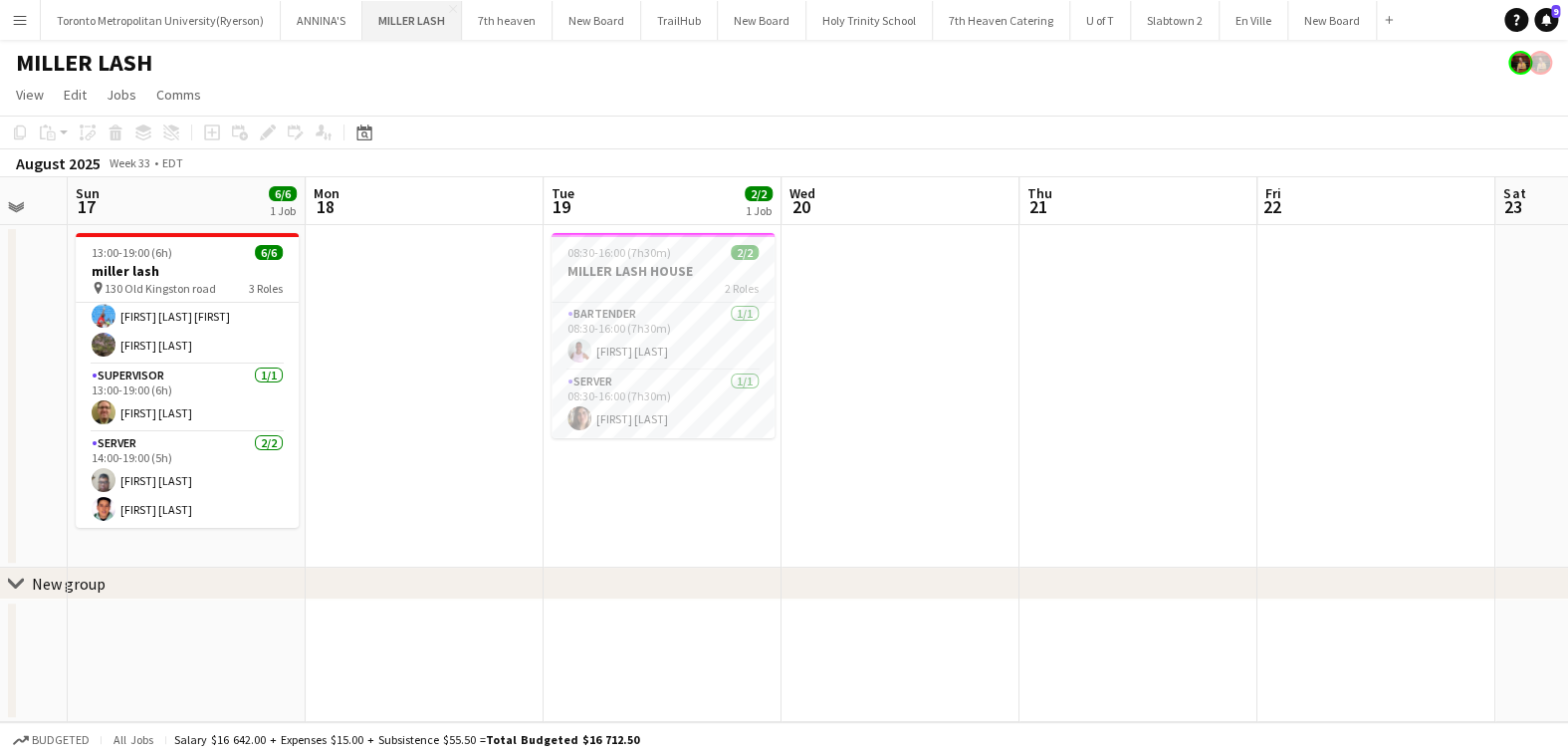 click on "MILLER LASH
Close" at bounding box center [412, 20] 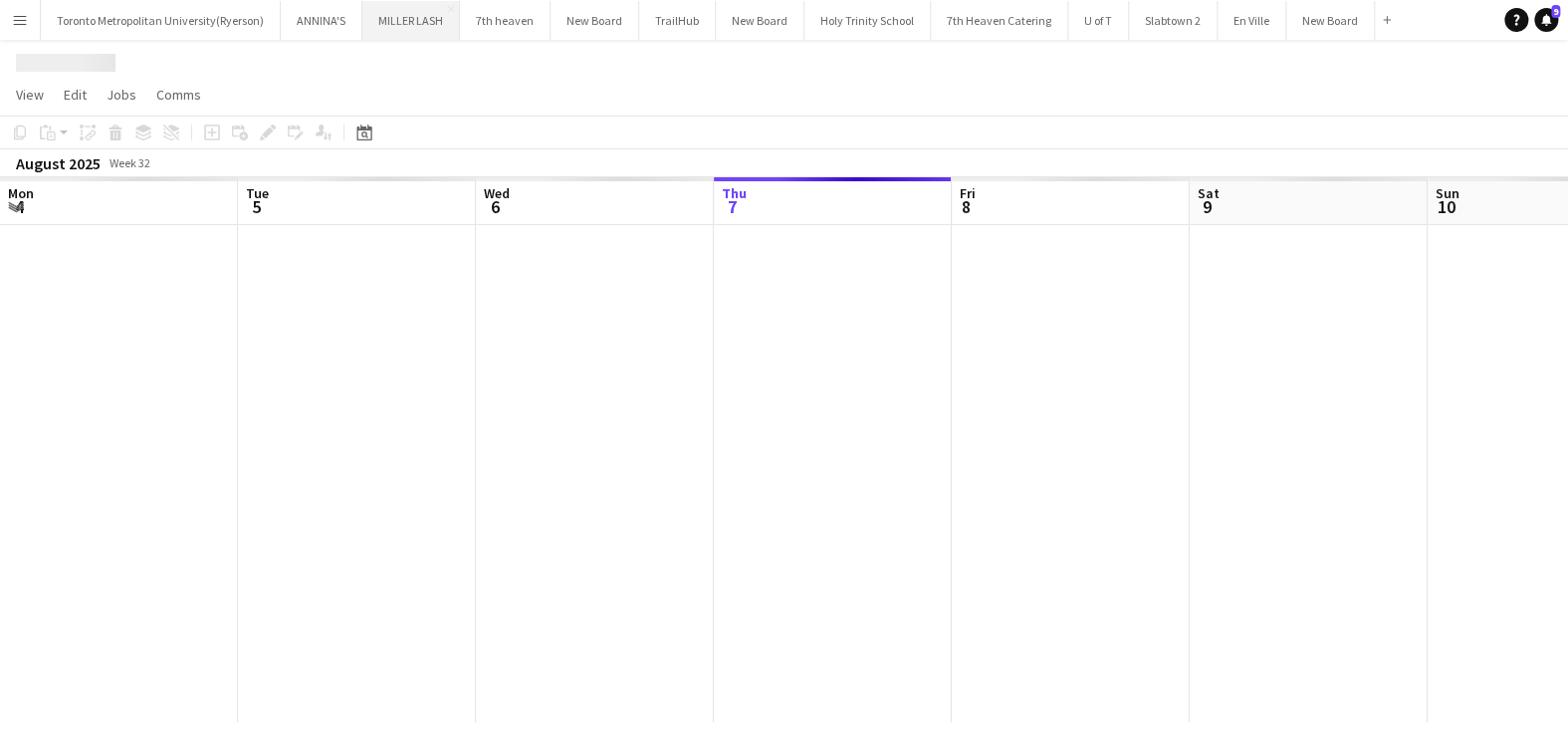 scroll, scrollTop: 0, scrollLeft: 475, axis: horizontal 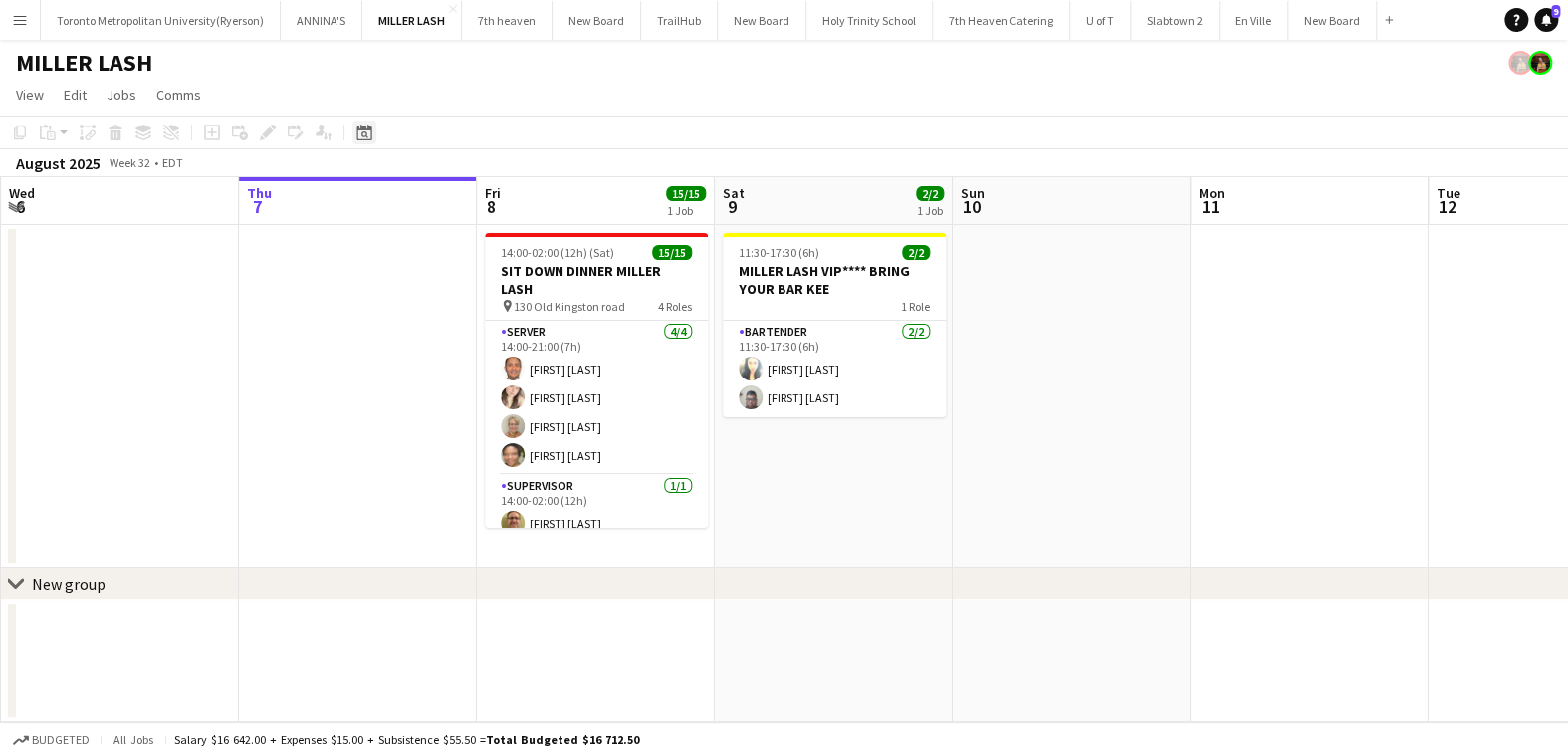 click on "Date picker" 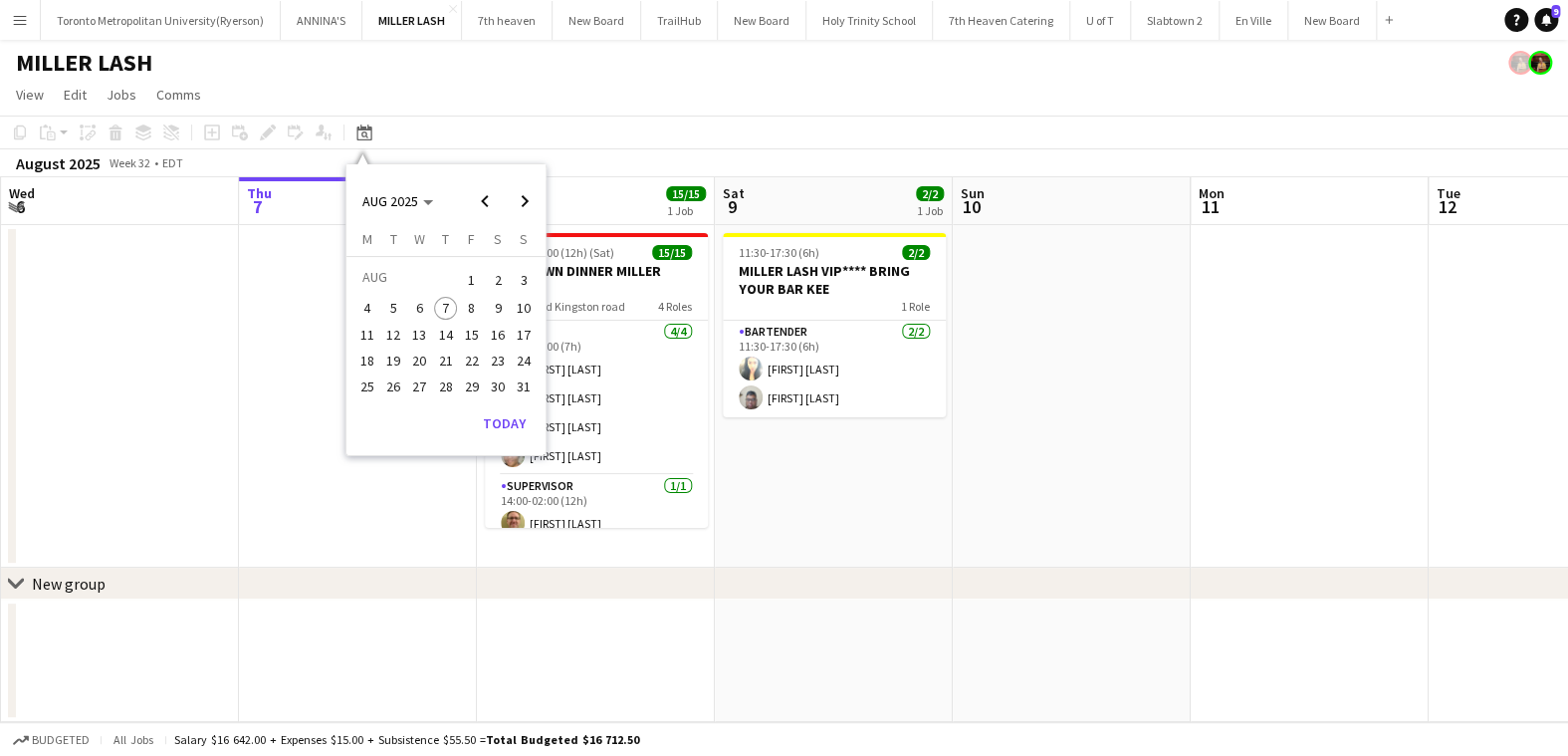 click on "23" at bounding box center [498, 361] 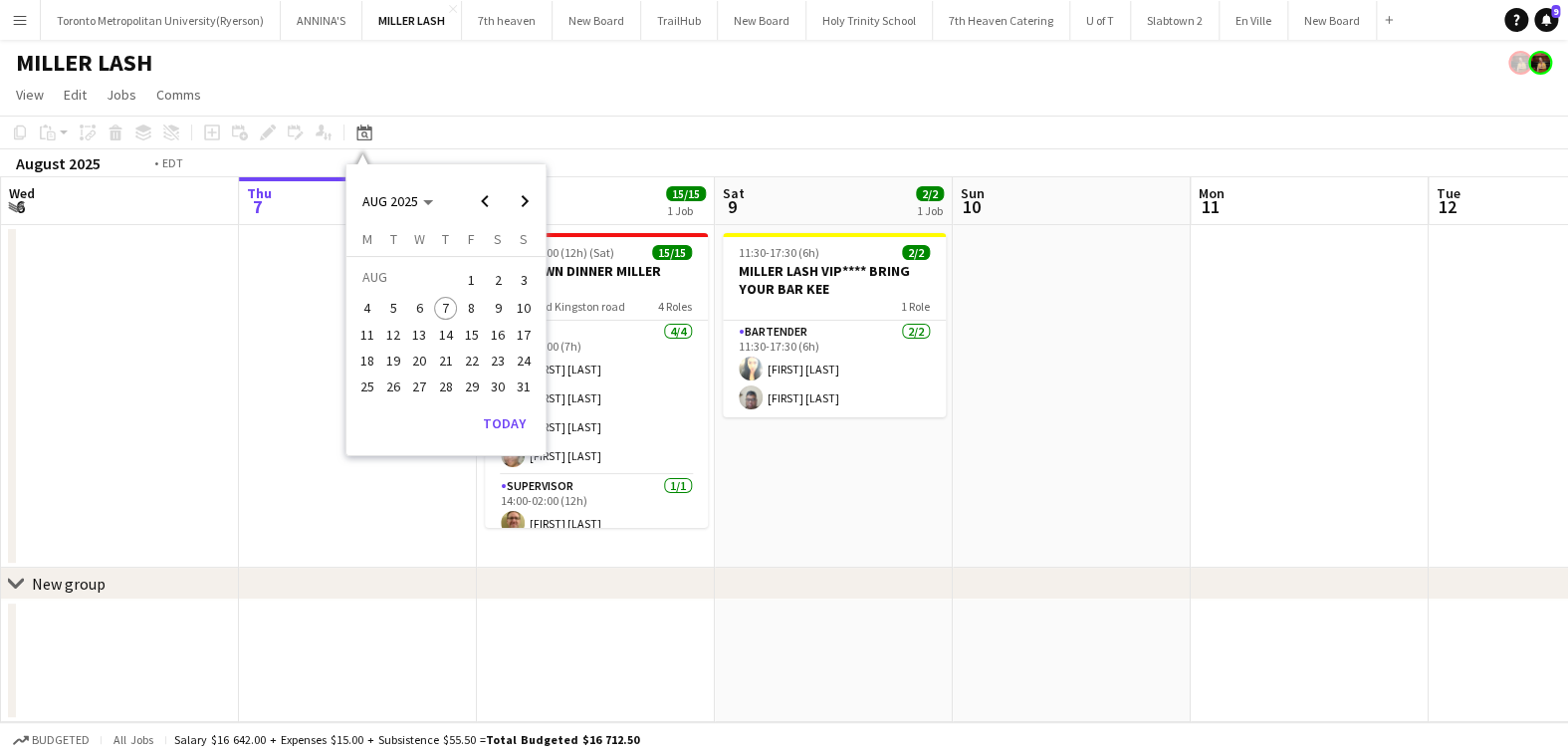scroll, scrollTop: 0, scrollLeft: 684, axis: horizontal 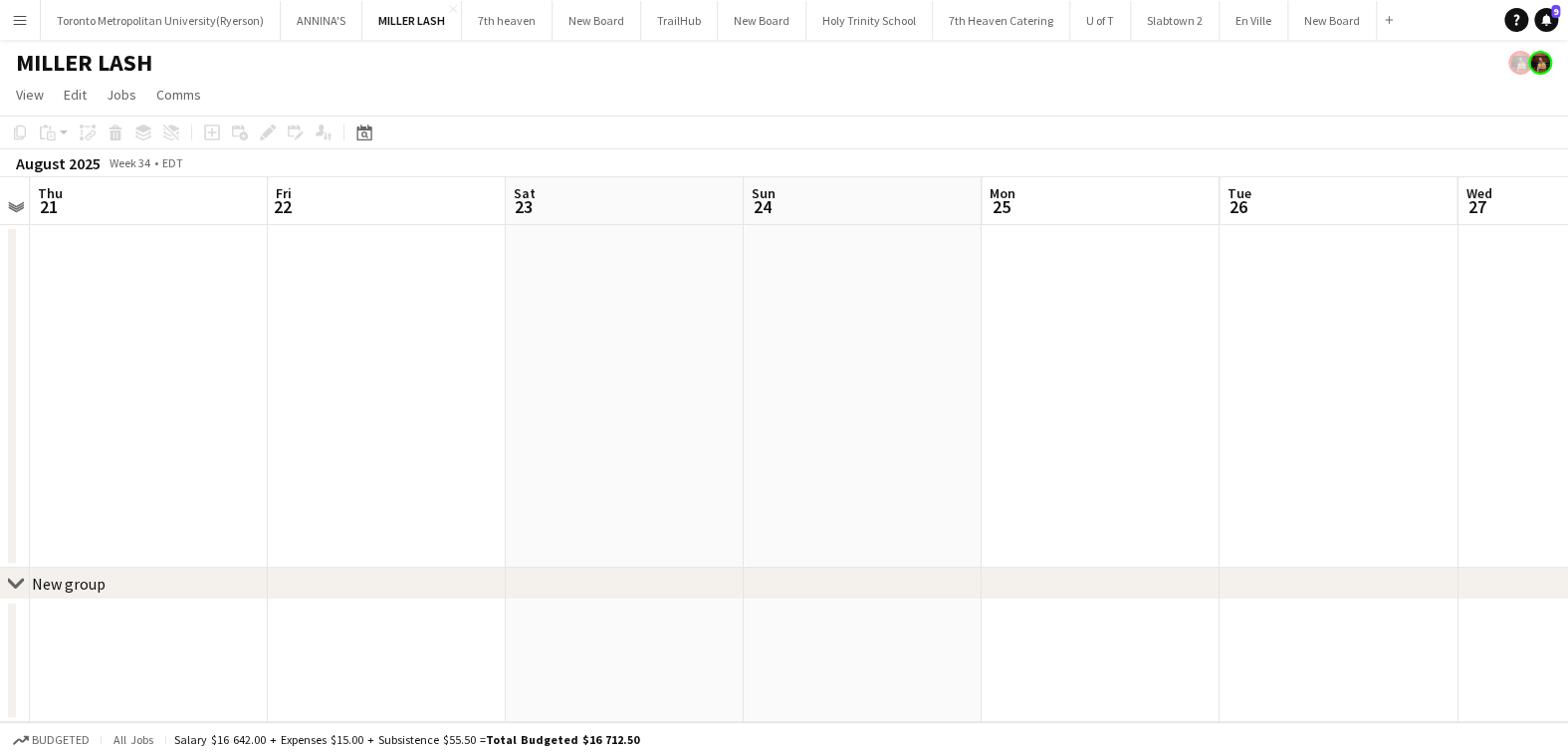 click on "Menu" at bounding box center [20, 20] 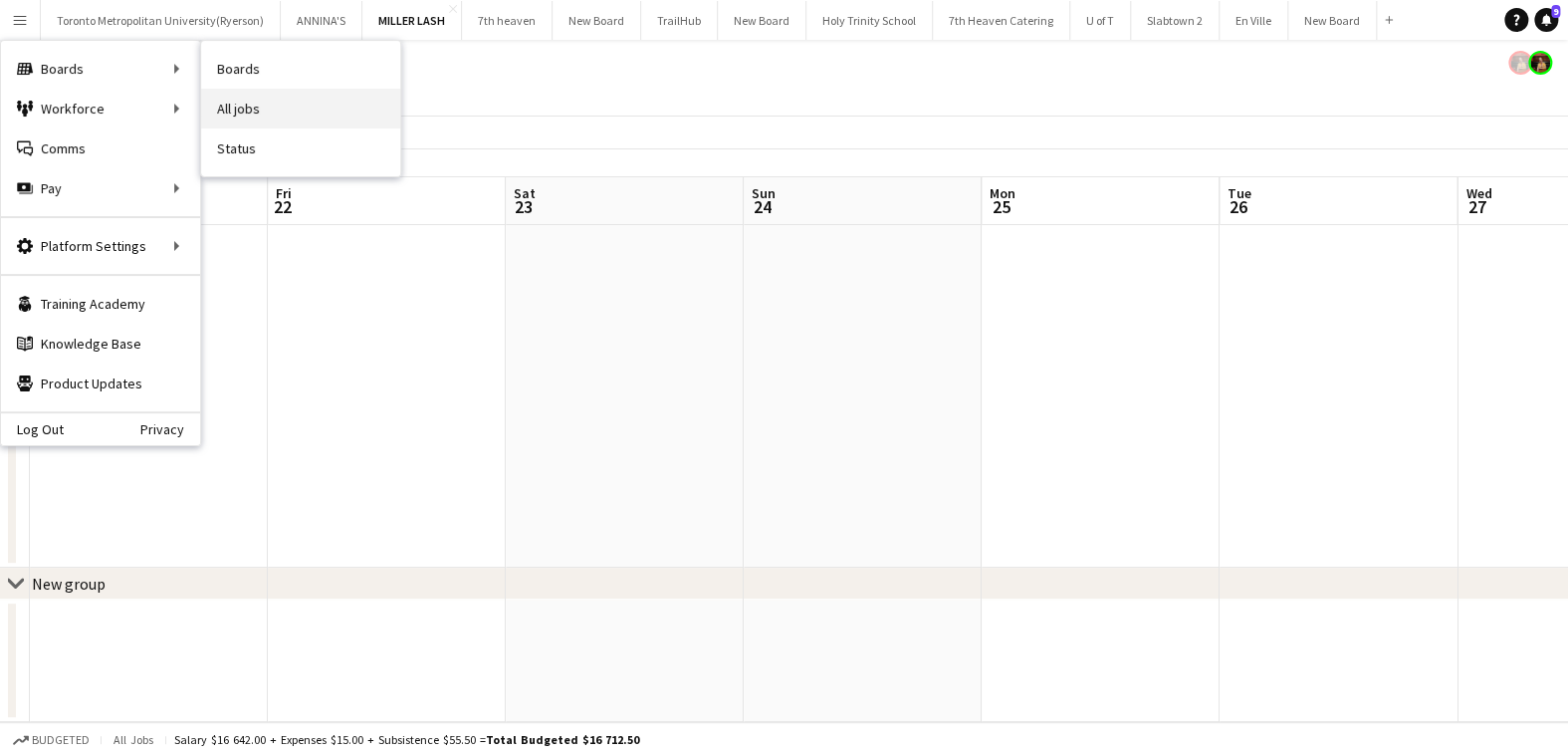click on "All jobs" at bounding box center (301, 109) 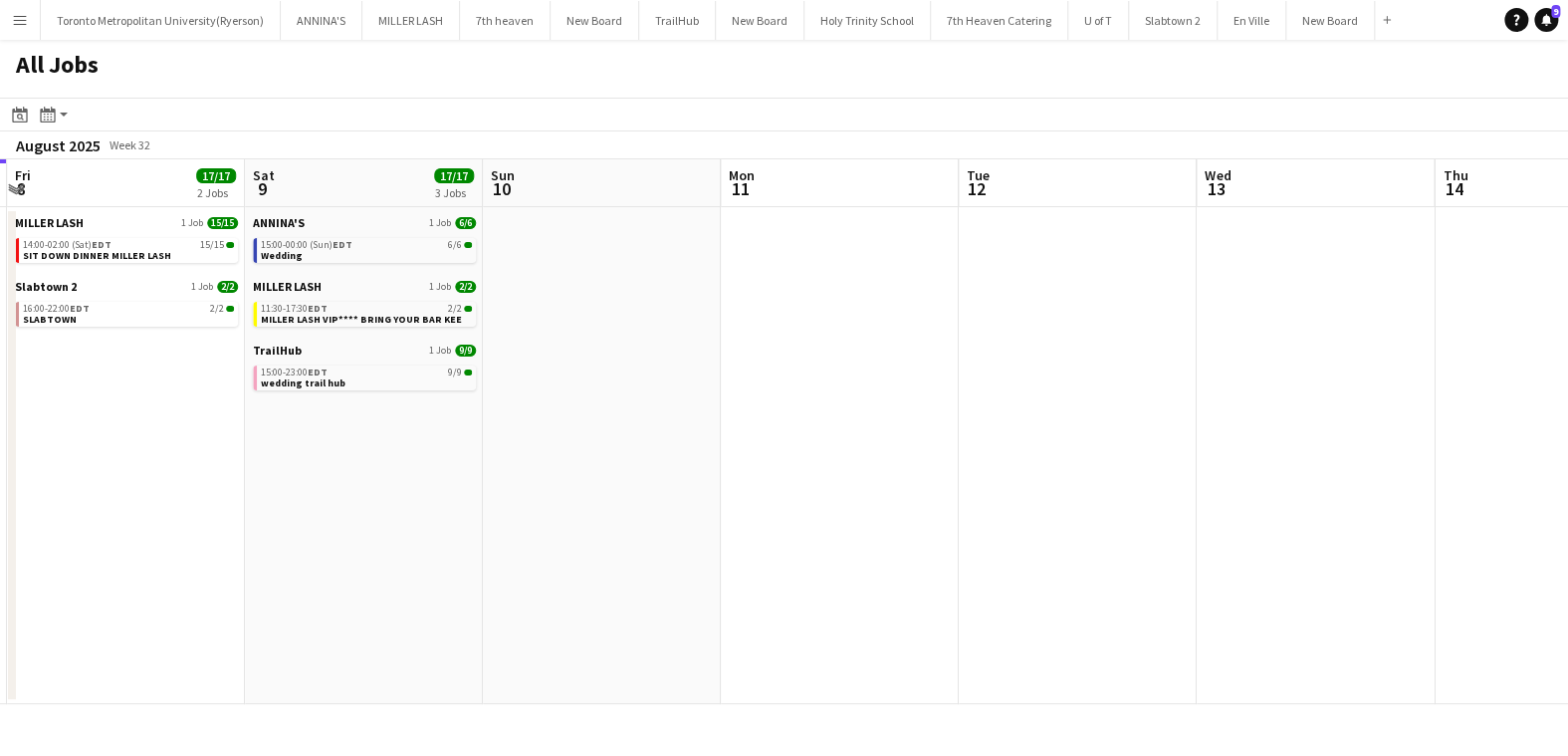 drag, startPoint x: 534, startPoint y: 411, endPoint x: 295, endPoint y: 333, distance: 251.40605 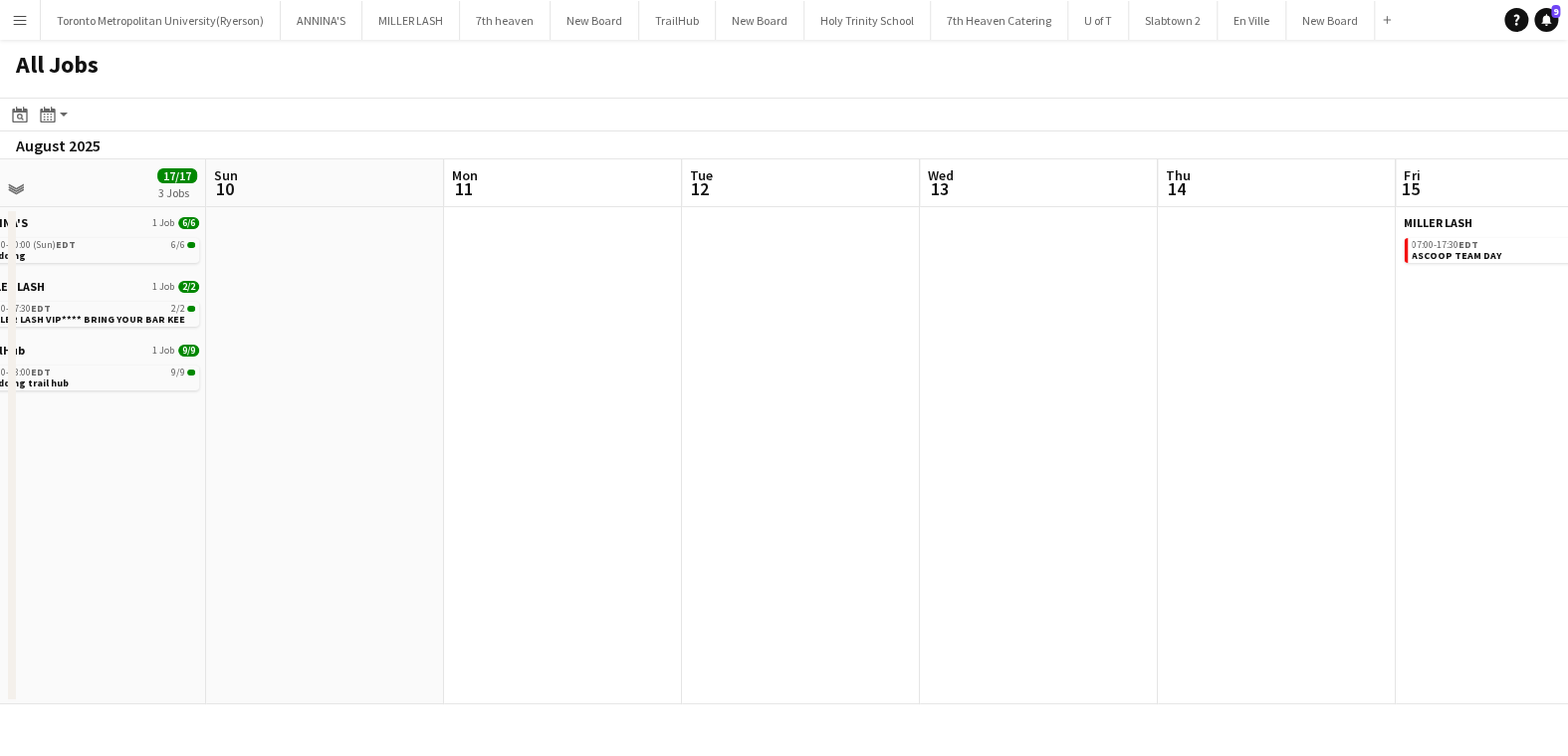 click on "All Jobs
Date picker
AUG 2025 AUG 2025 Monday M Tuesday T Wednesday W Thursday T Friday F Saturday S Sunday S  AUG   1   2   3   4   5   6   7   8   9   10   11   12   13   14   15   16   17   18   19   20   21   22   23   24   25   26   27   28   29   30   31
Comparison range
Comparison range
Today
Month view / Day view
Day view by Board Day view by Job Month view  August 2025   Week 32
Expand/collapse
Thu   7   Fri   8   17/17   2 Jobs   Sat   9   17/17   3 Jobs   Sun   10   Mon   11   Tue   12   Wed   13   Thu   14   Fri   15   2/2   1 Job   Sat   16   33/33   3 Jobs   Sun   17   6/6   1 Job   Mon   18   MILLER LASH    1 Job   15/15   14:00-02:00 (Sat)   EDT   15/15   SIT DOWN DINNER MILLER LASH   Slabtown 2   1 Job   2/2   16:00-22:00    EDT   2/2   SLABTOWN   ANNINA'S   1 Job   6/6   15:00-00:00 (Sun)   EDT   6/6   Wedding    1 Job" 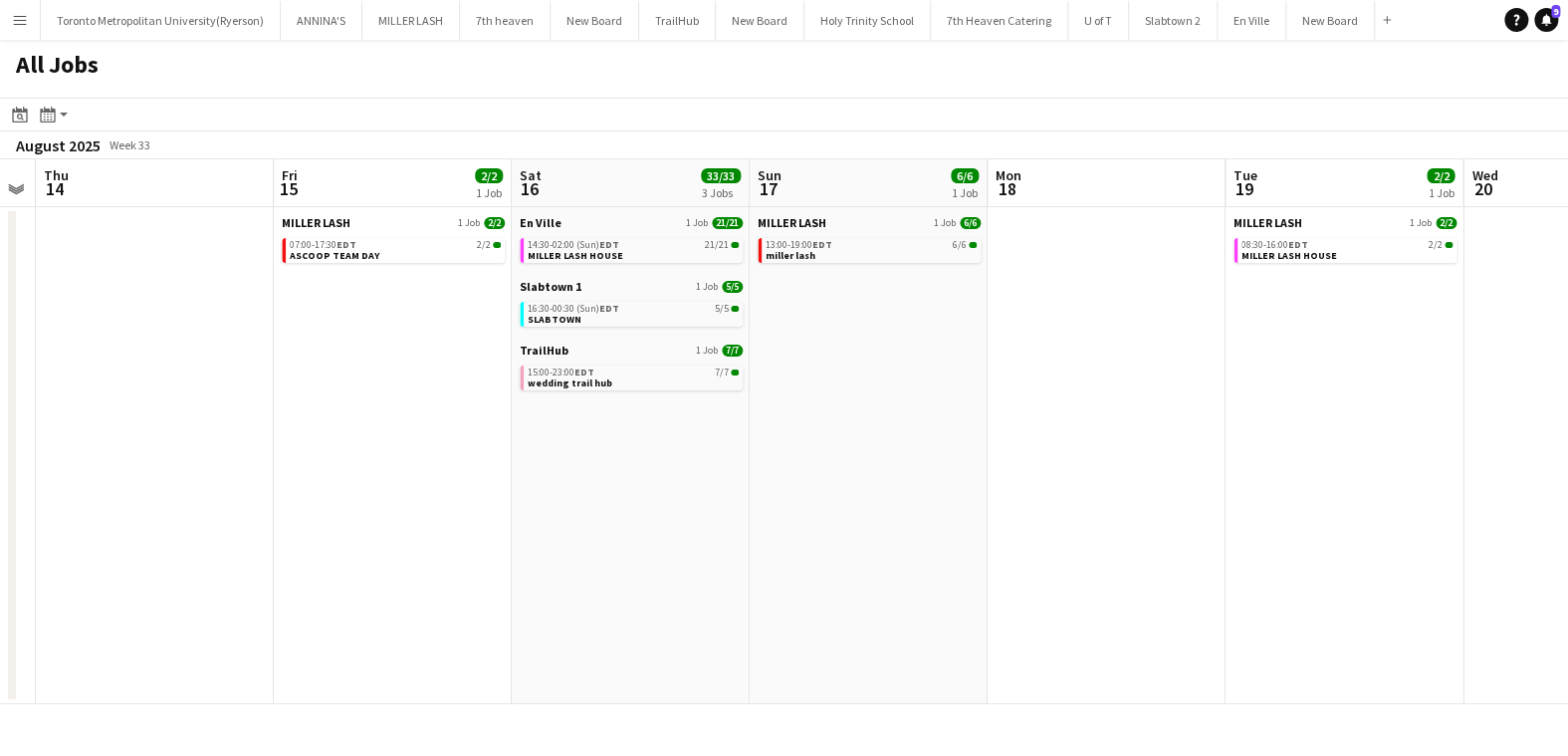 drag, startPoint x: 429, startPoint y: 318, endPoint x: 3, endPoint y: 355, distance: 427.6038 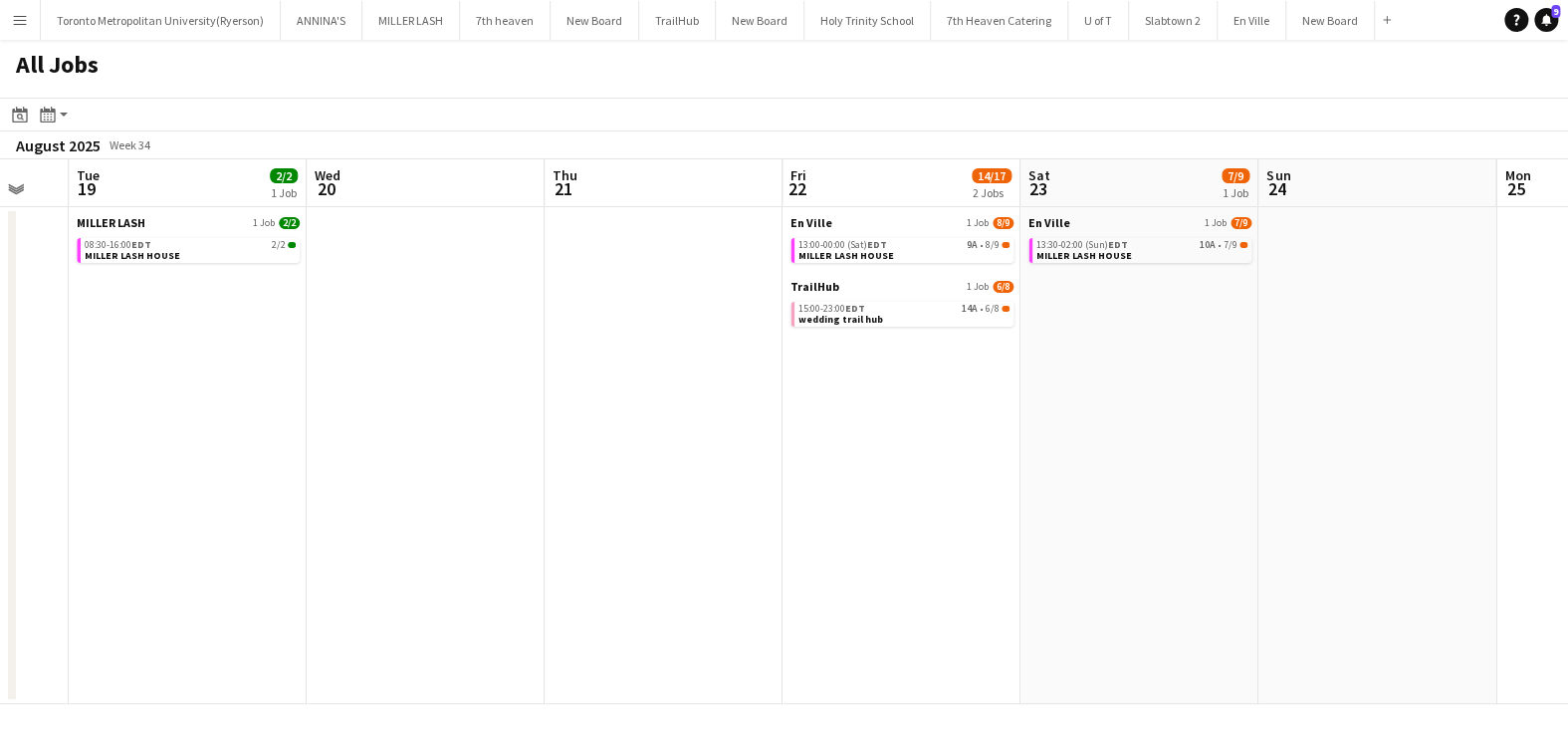 drag, startPoint x: 1298, startPoint y: 361, endPoint x: 408, endPoint y: 295, distance: 892.4438 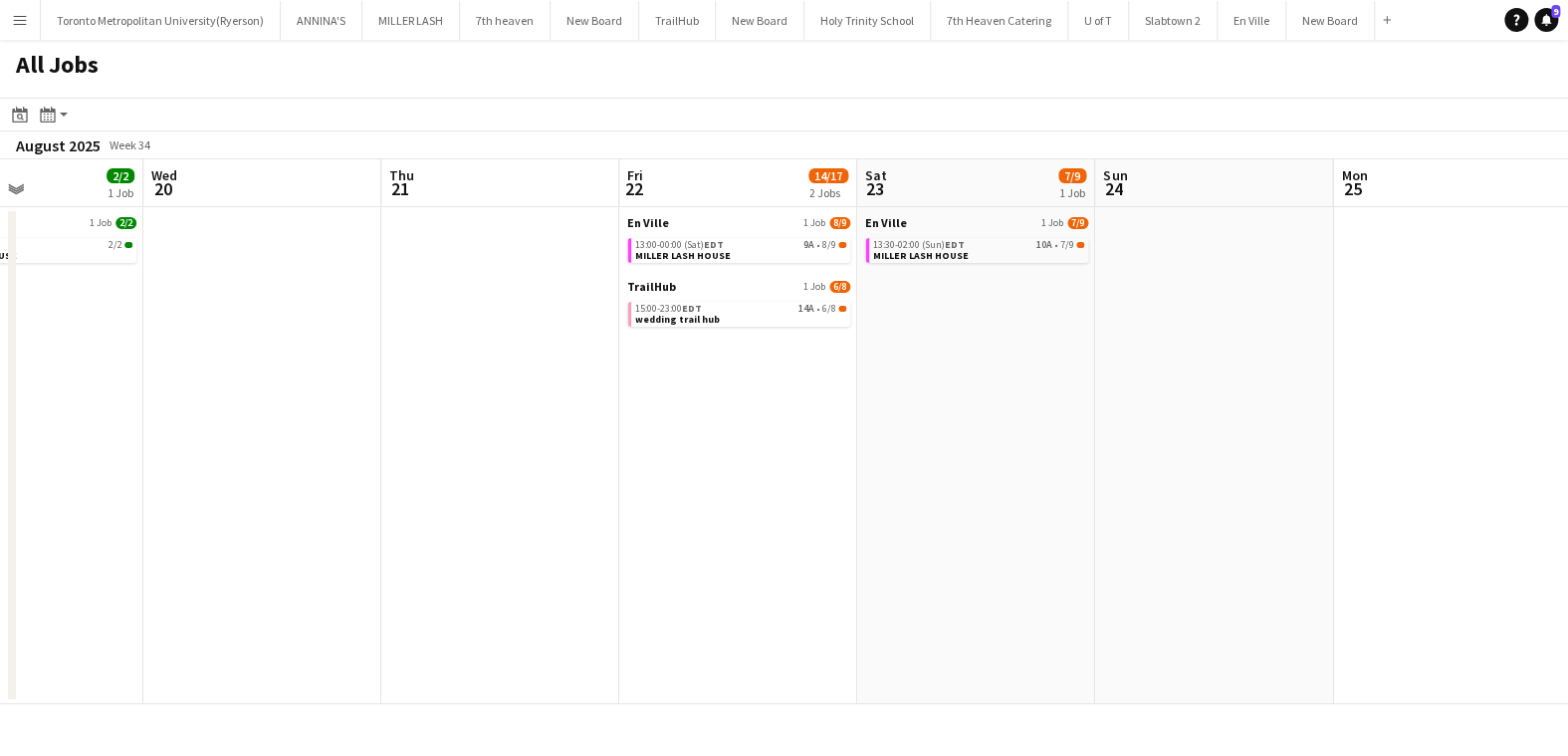 drag, startPoint x: 1209, startPoint y: 371, endPoint x: 1084, endPoint y: 377, distance: 125.14392 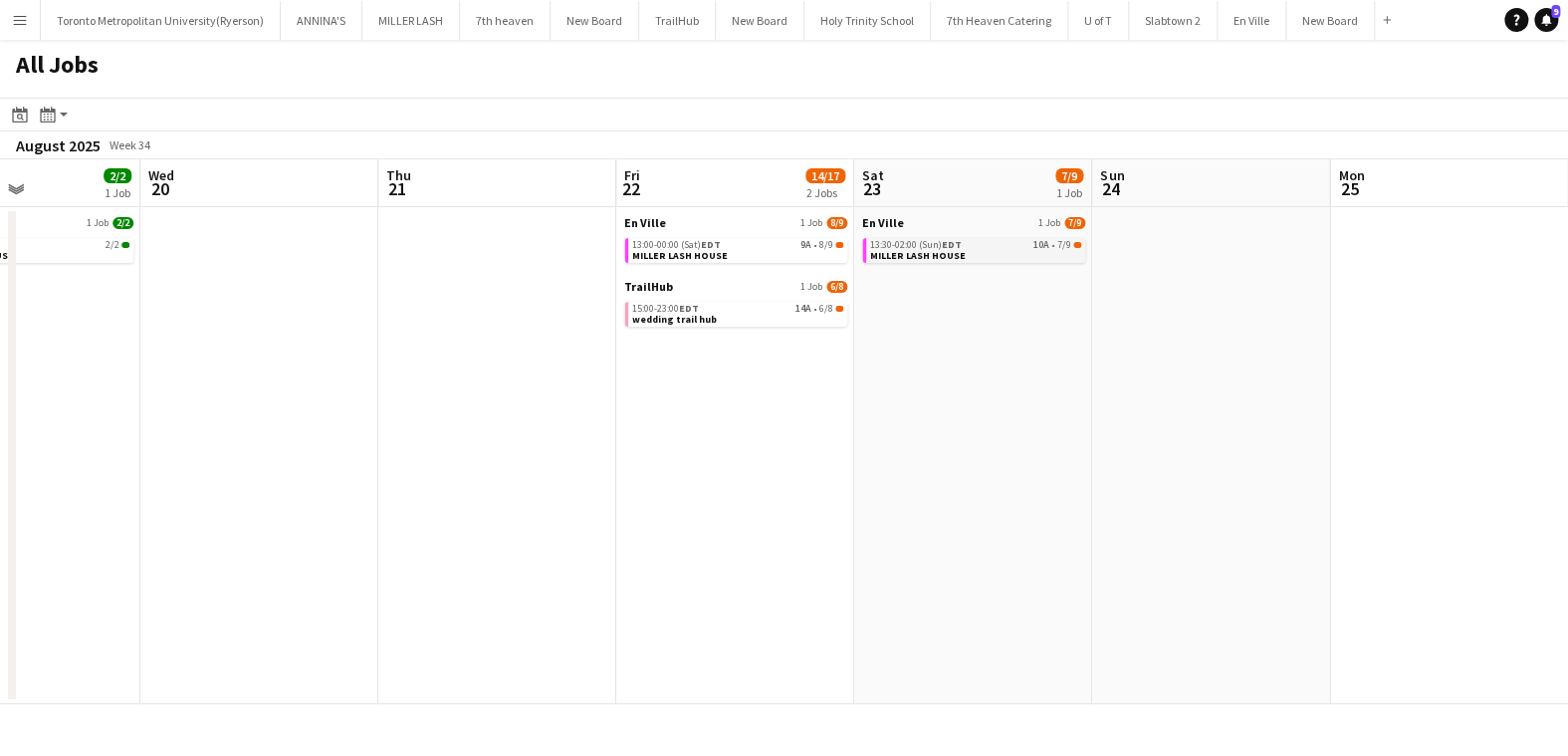 click on "MILLER LASH HOUSE" at bounding box center [918, 255] 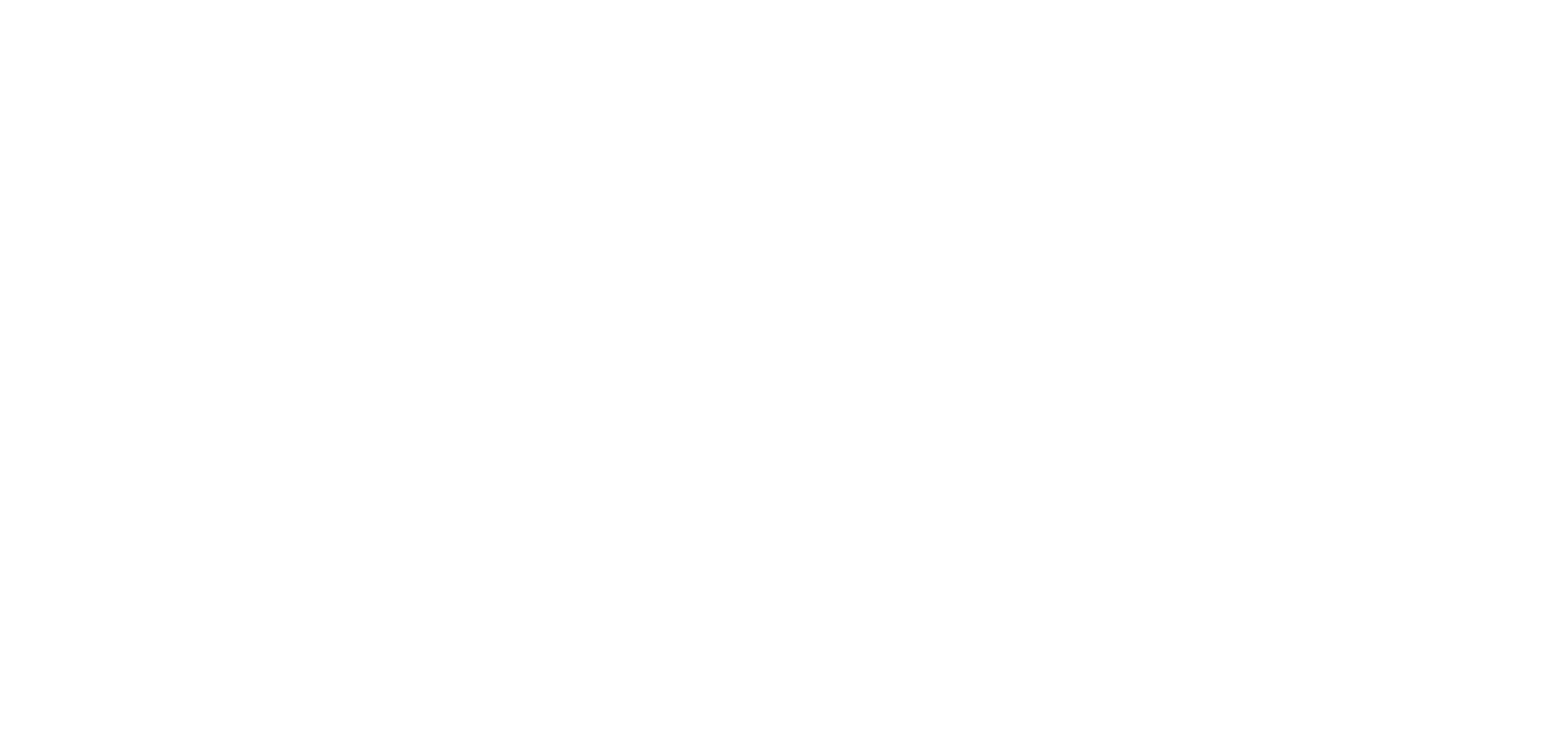 scroll, scrollTop: 0, scrollLeft: 0, axis: both 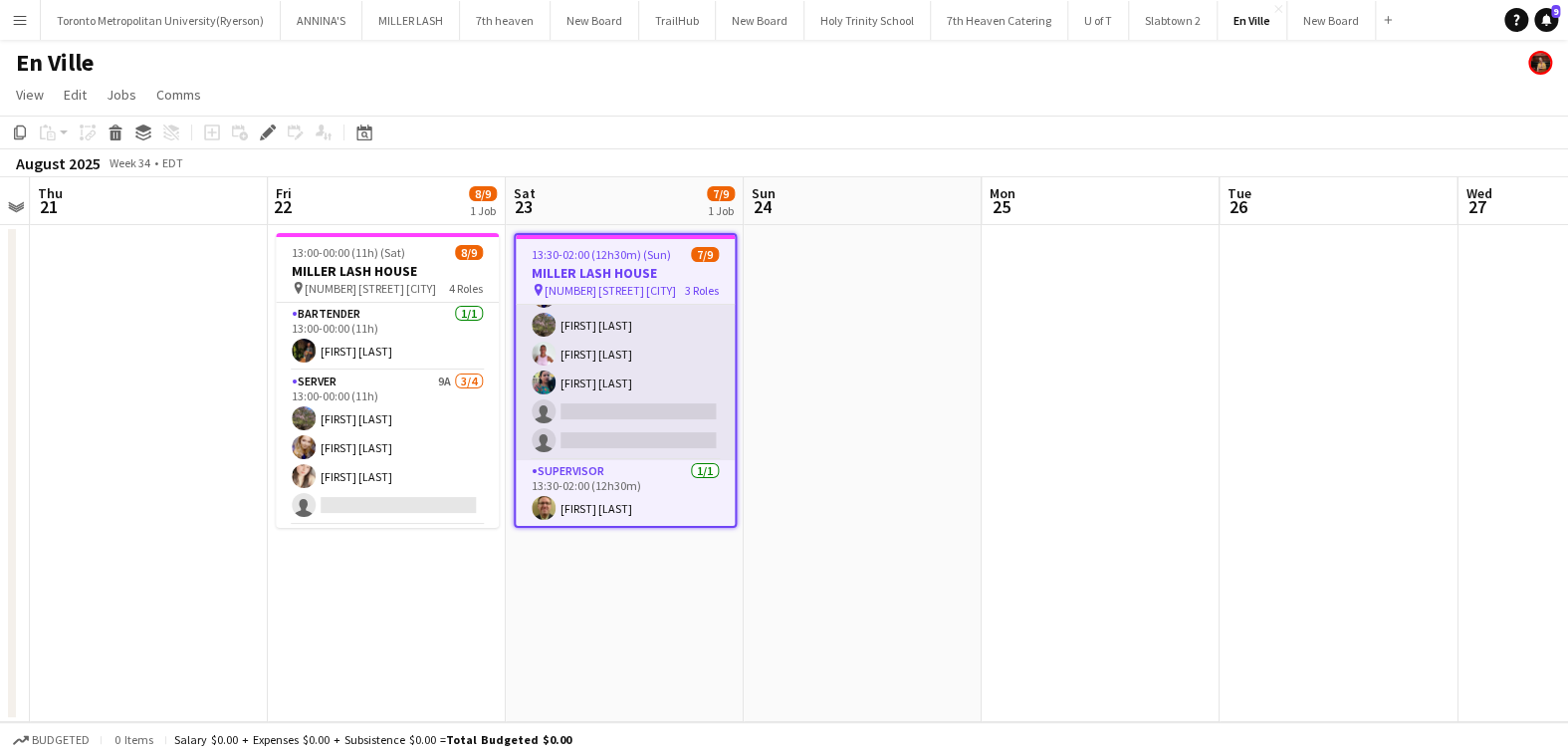 click on "SERVER   10A   4/6   13:30-02:00 (12h30m)
Alina Caza Adianin Leon Vicky Stimac Jasleen Kour
single-neutral-actions
single-neutral-actions" at bounding box center (625, 354) 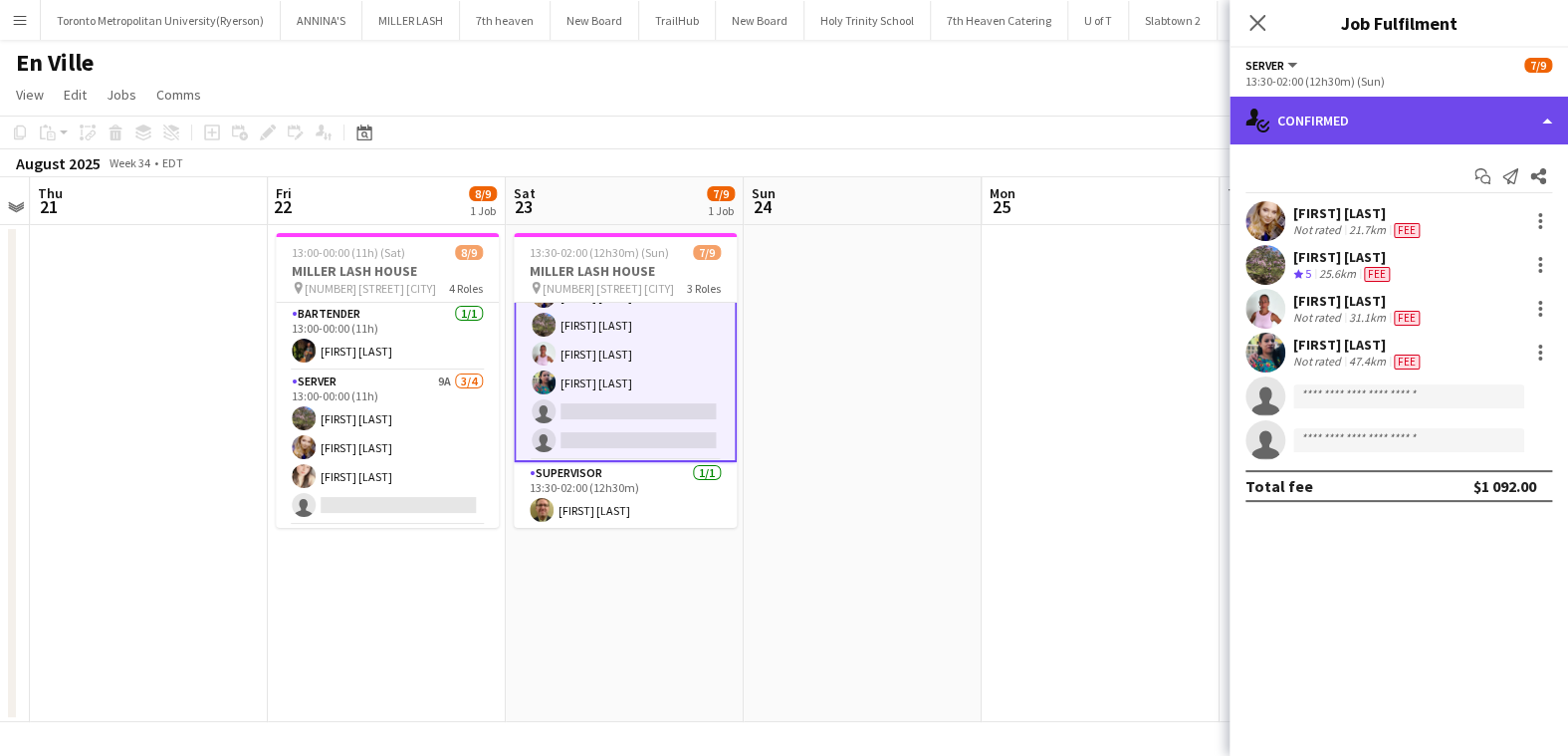 click on "single-neutral-actions-check-2
Confirmed" 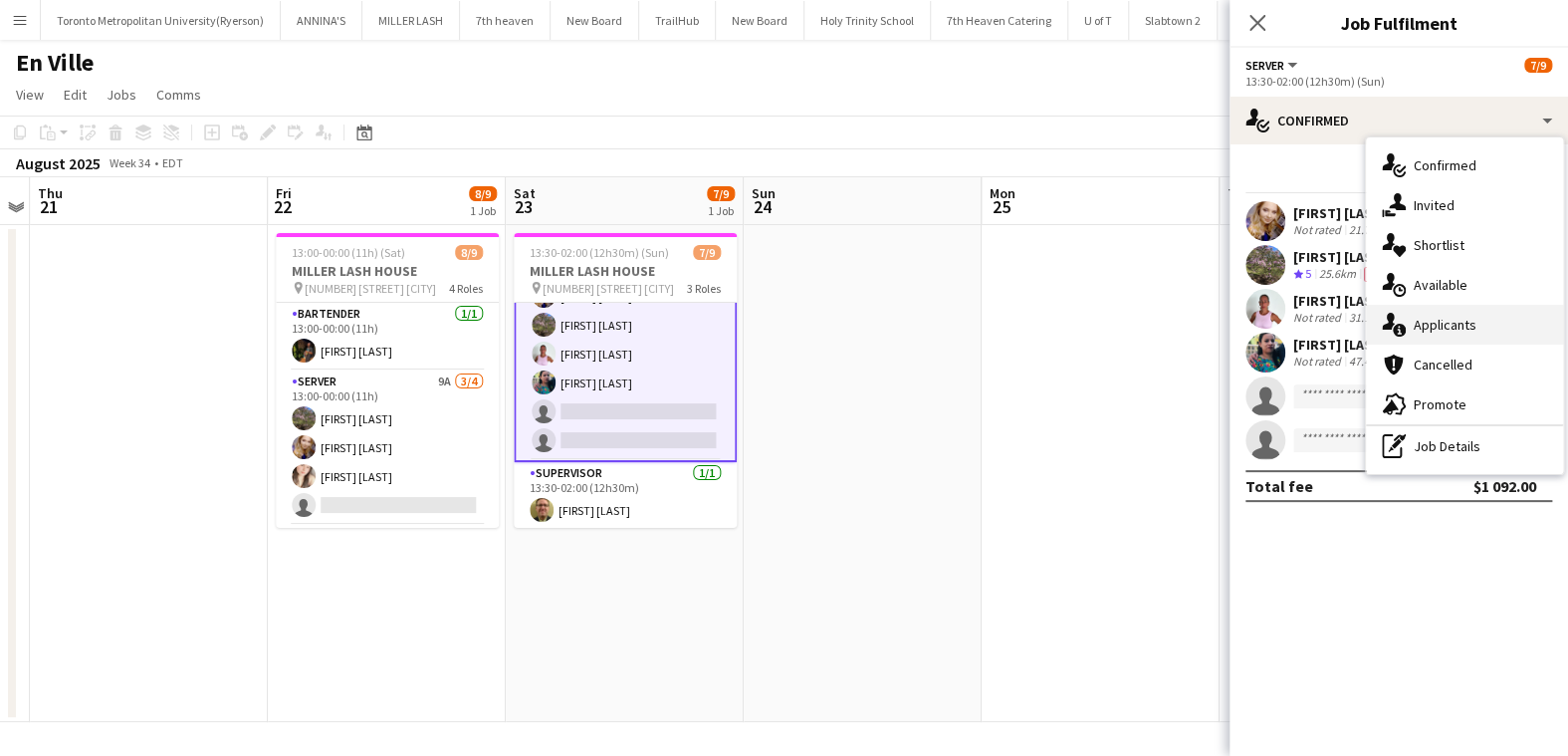 click on "single-neutral-actions-information
Applicants" at bounding box center [1464, 325] 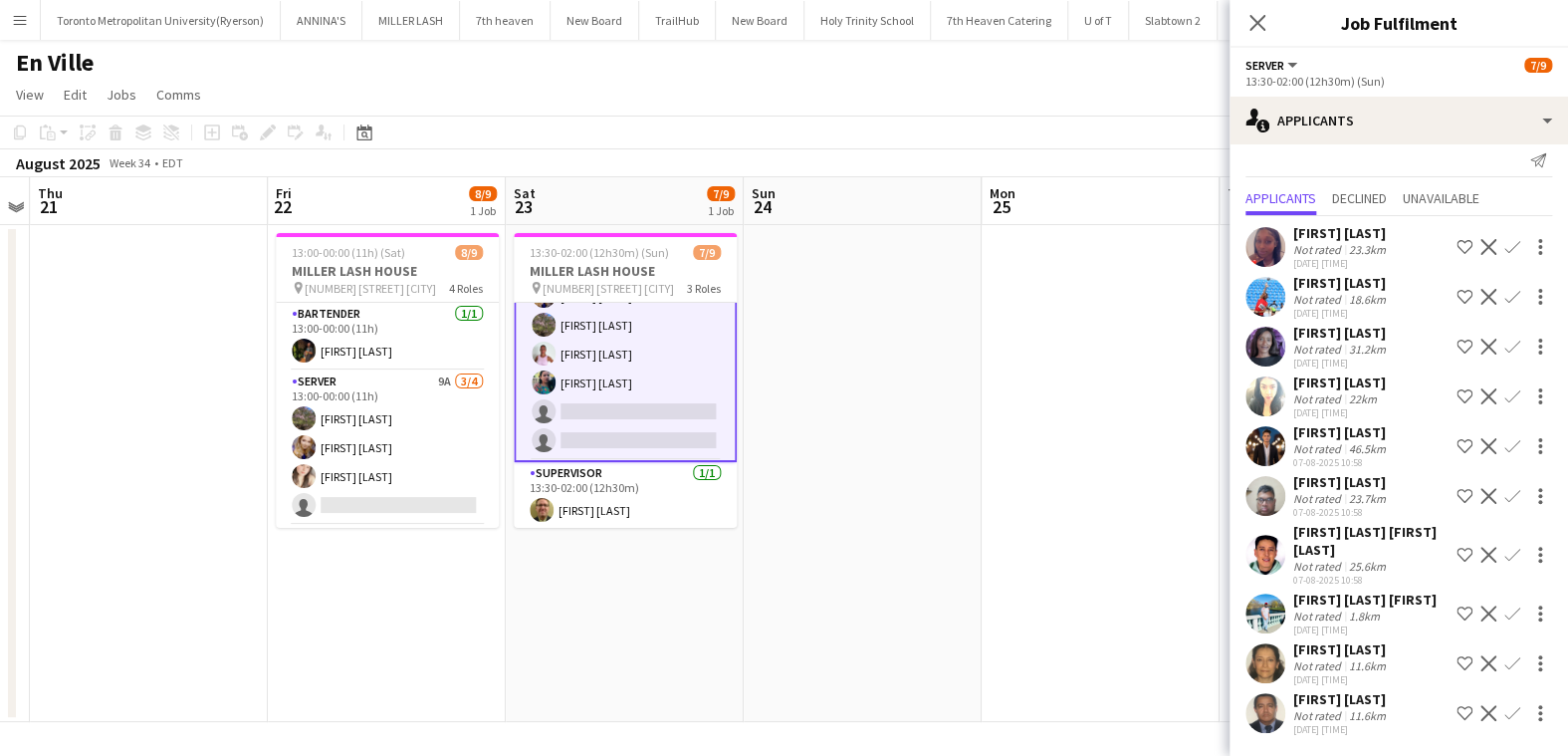scroll, scrollTop: 69, scrollLeft: 0, axis: vertical 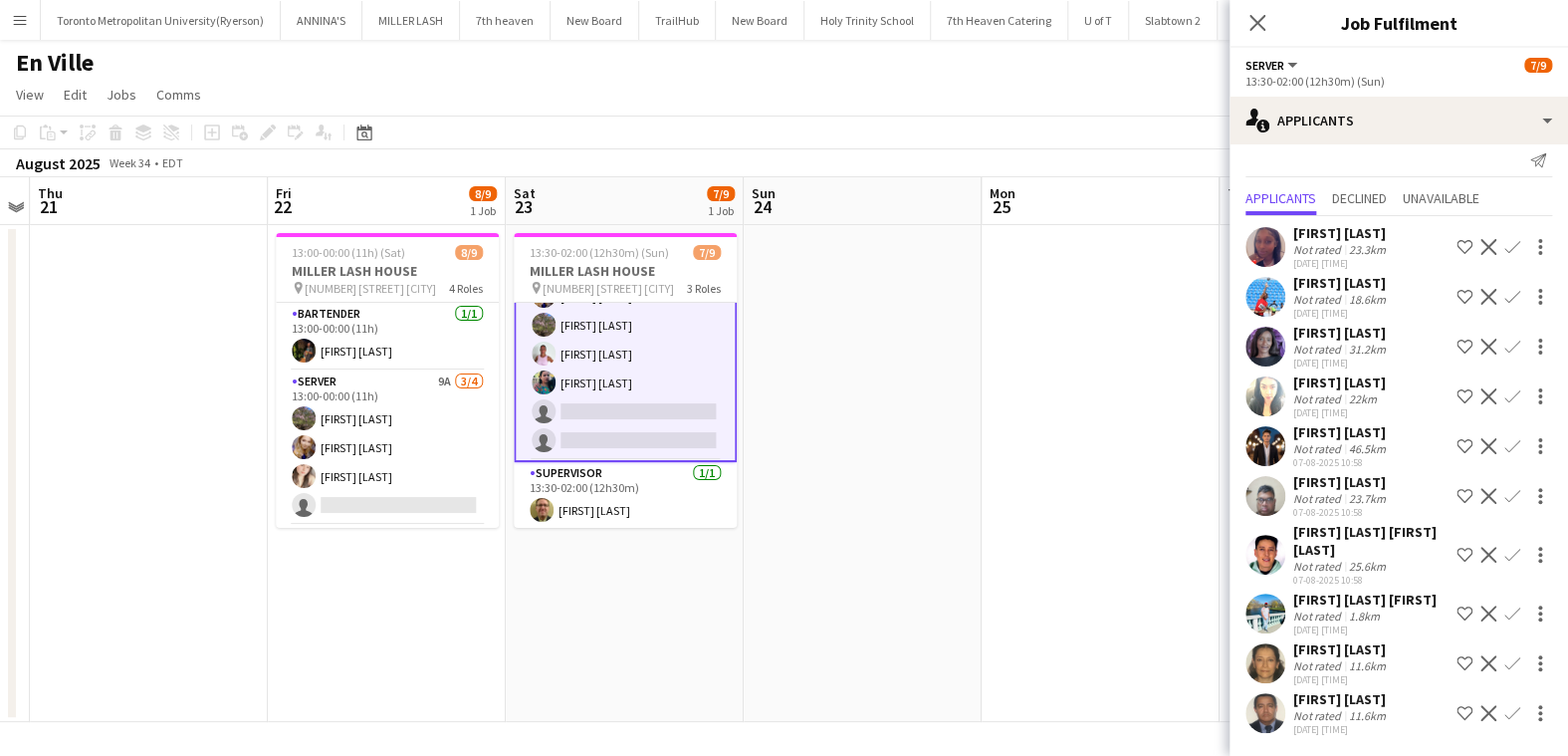 click on "SERVER   10A   4/6   13:30-02:00 (12h30m)
Alina Caza Adianin Leon Vicky Stimac Jasleen Kour
single-neutral-actions
single-neutral-actions" at bounding box center [625, 354] 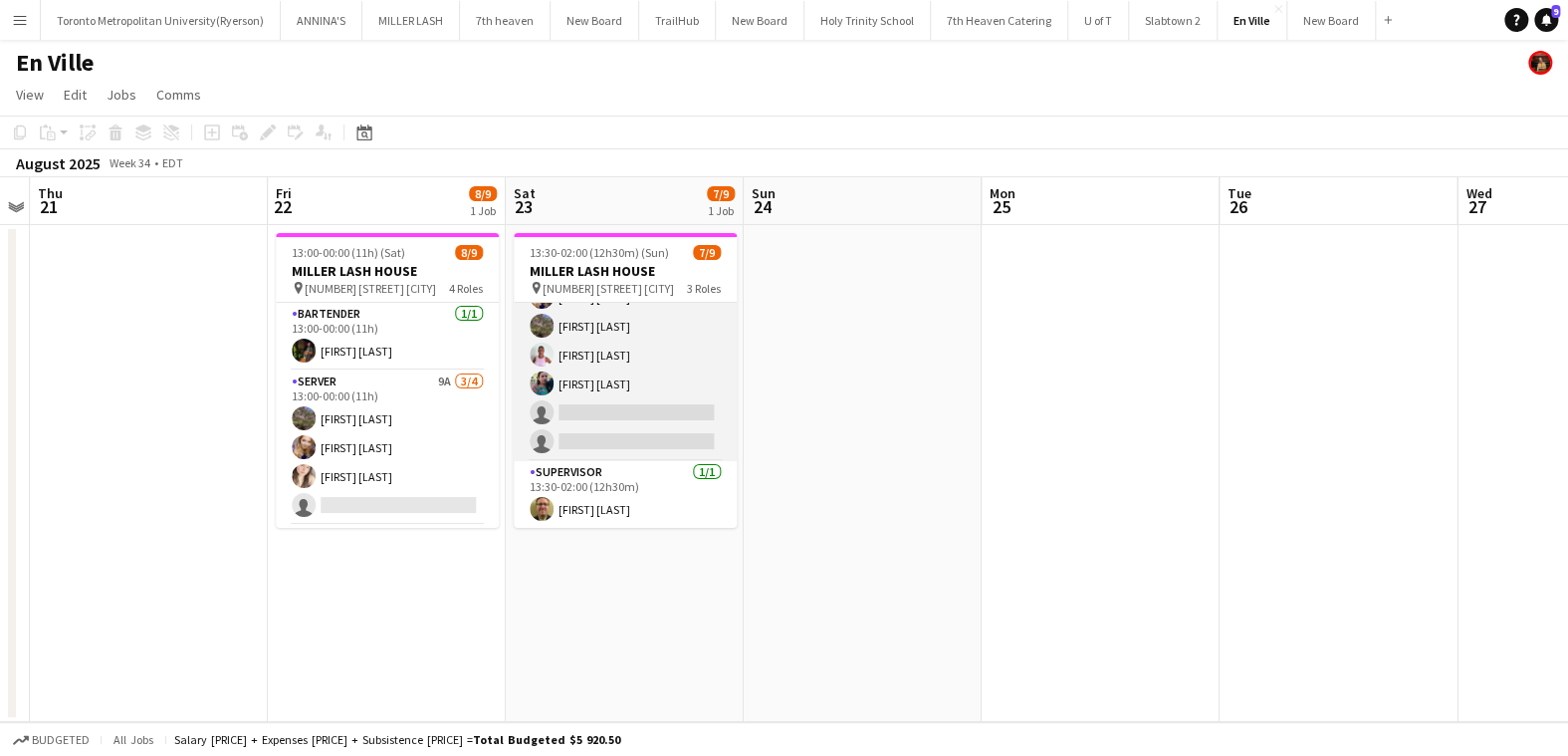 click on "SERVER   10A   4/6   13:30-02:00 (12h30m)
Alina Caza Adianin Leon Vicky Stimac Jasleen Kour
single-neutral-actions
single-neutral-actions" at bounding box center [625, 355] 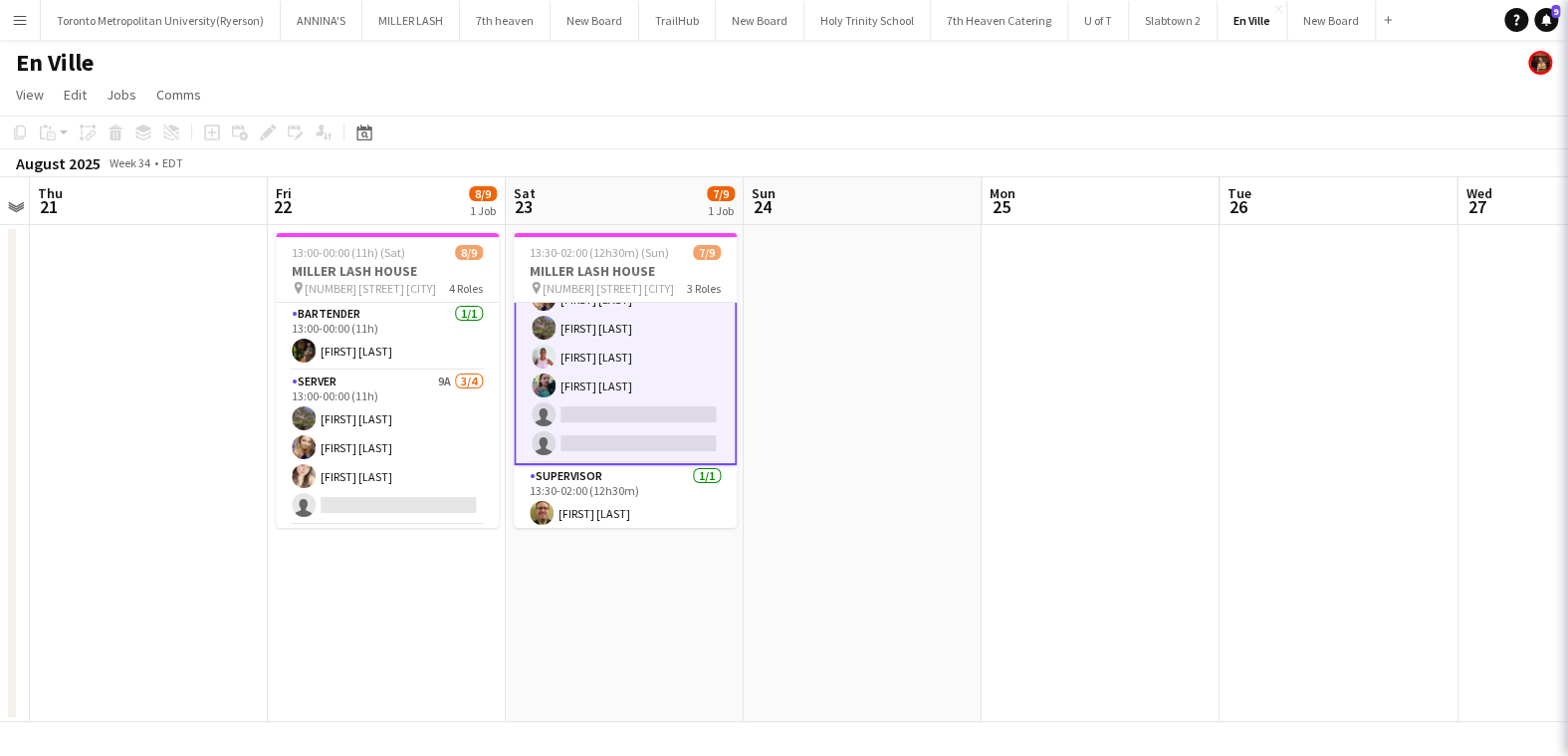 scroll, scrollTop: 153, scrollLeft: 0, axis: vertical 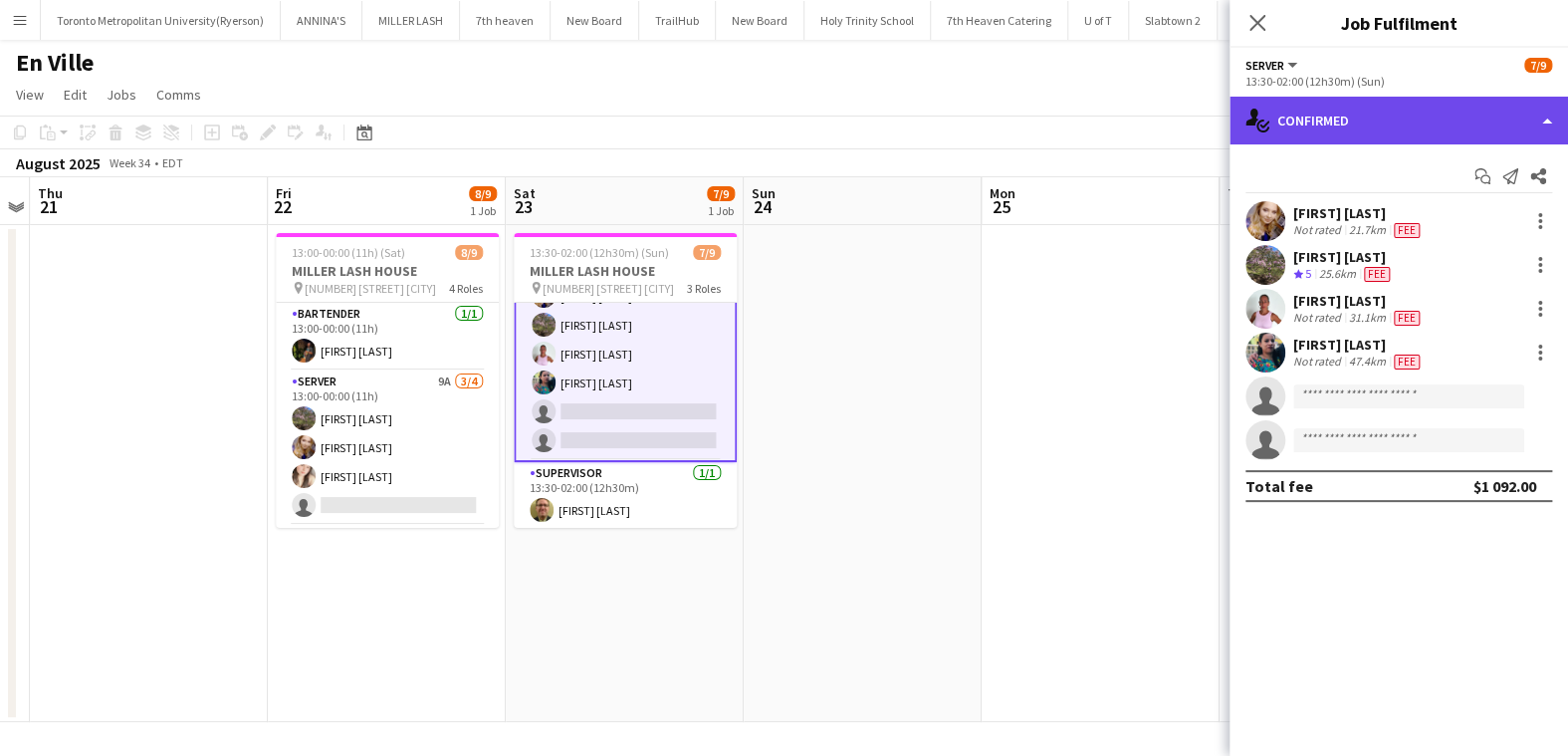 click on "single-neutral-actions-check-2
Confirmed" 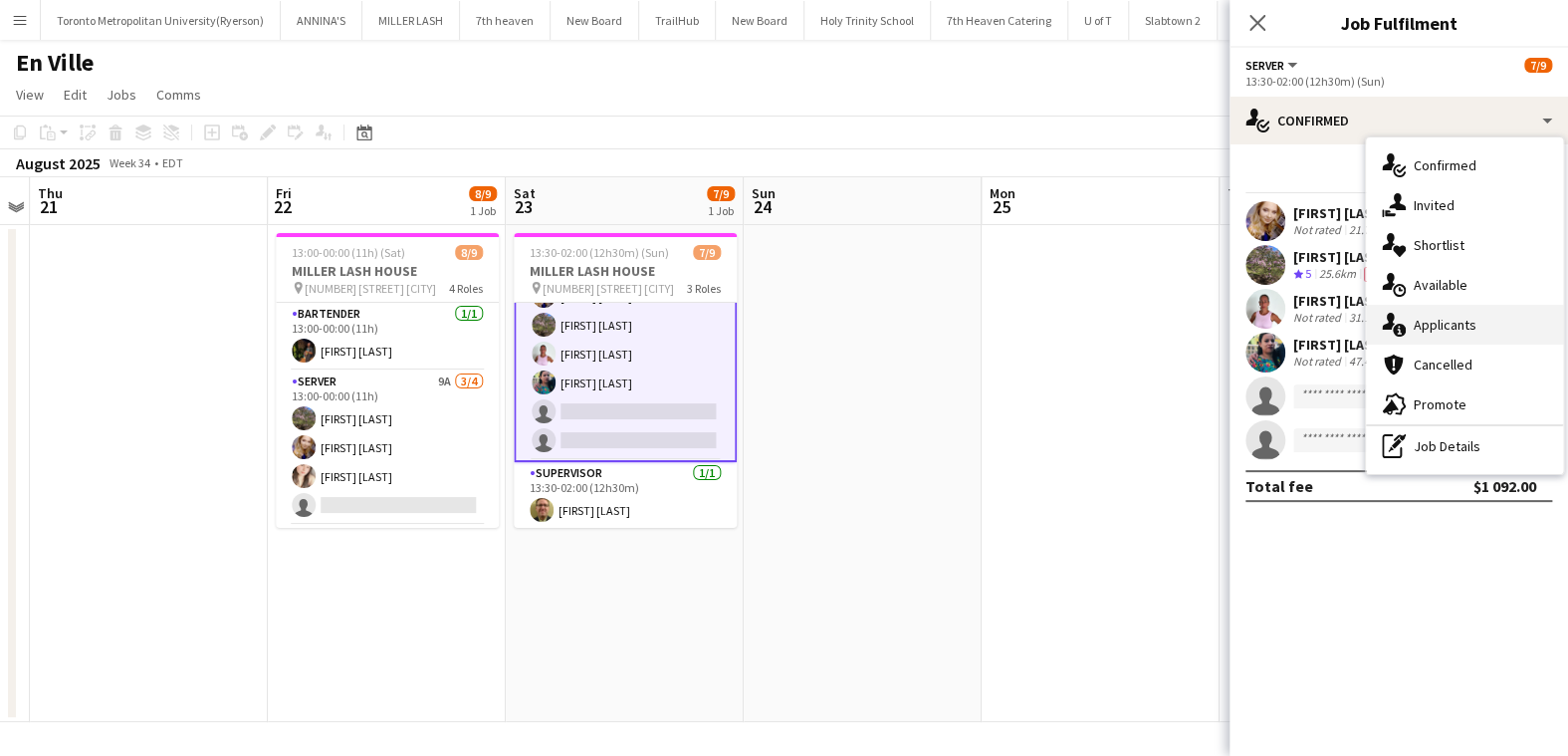 click on "single-neutral-actions-information
Applicants" at bounding box center (1464, 325) 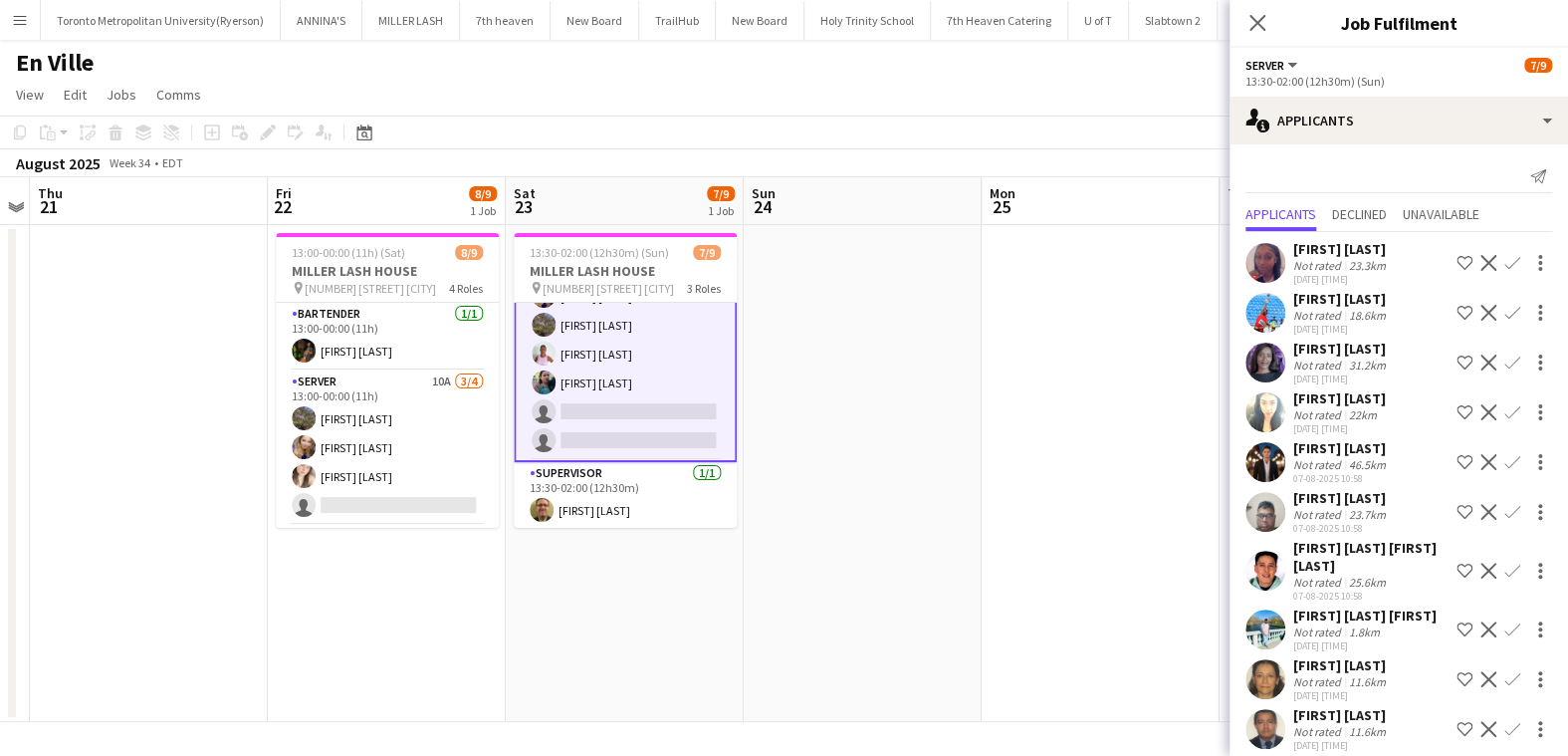 scroll, scrollTop: 69, scrollLeft: 0, axis: vertical 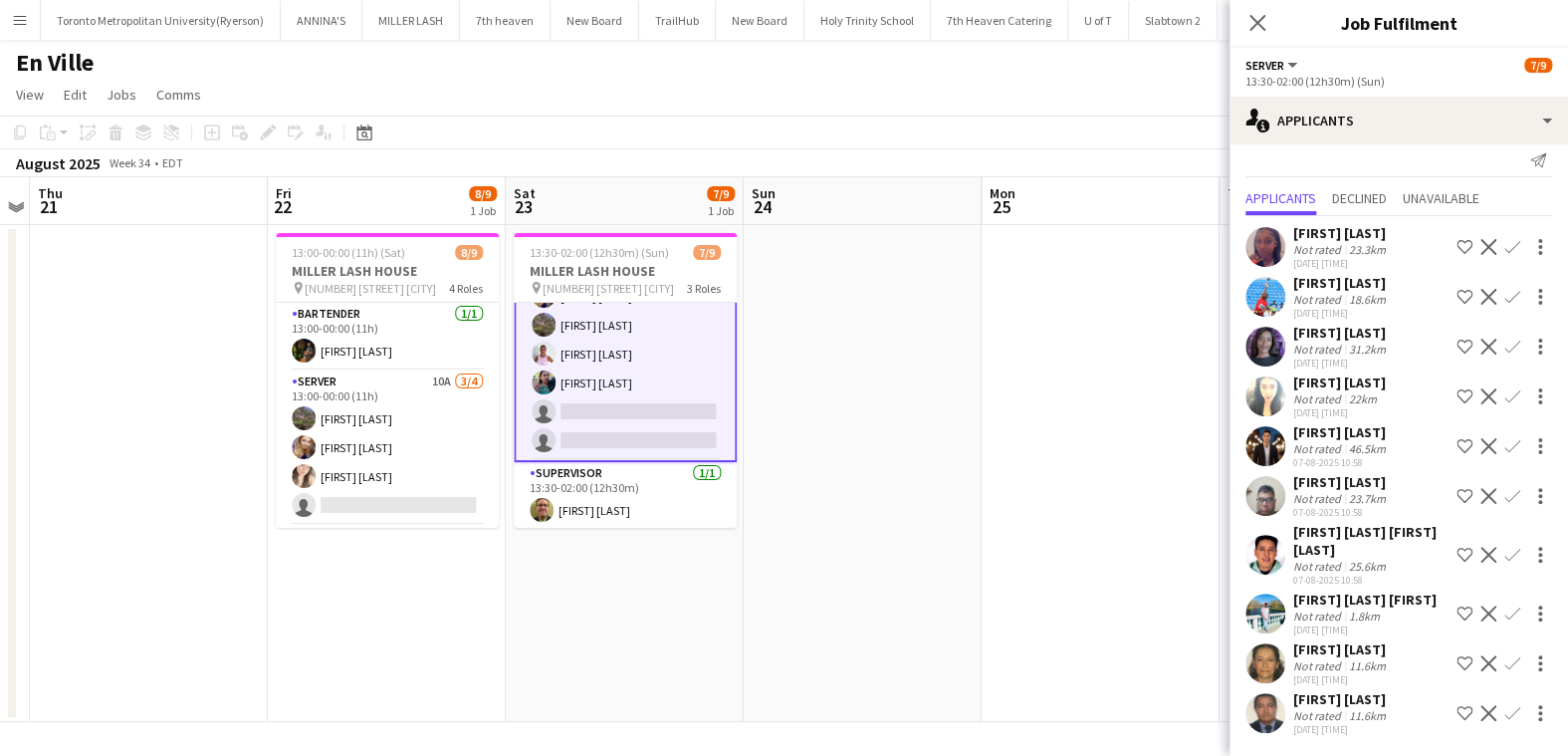 click on "Confirm" at bounding box center (1512, 446) 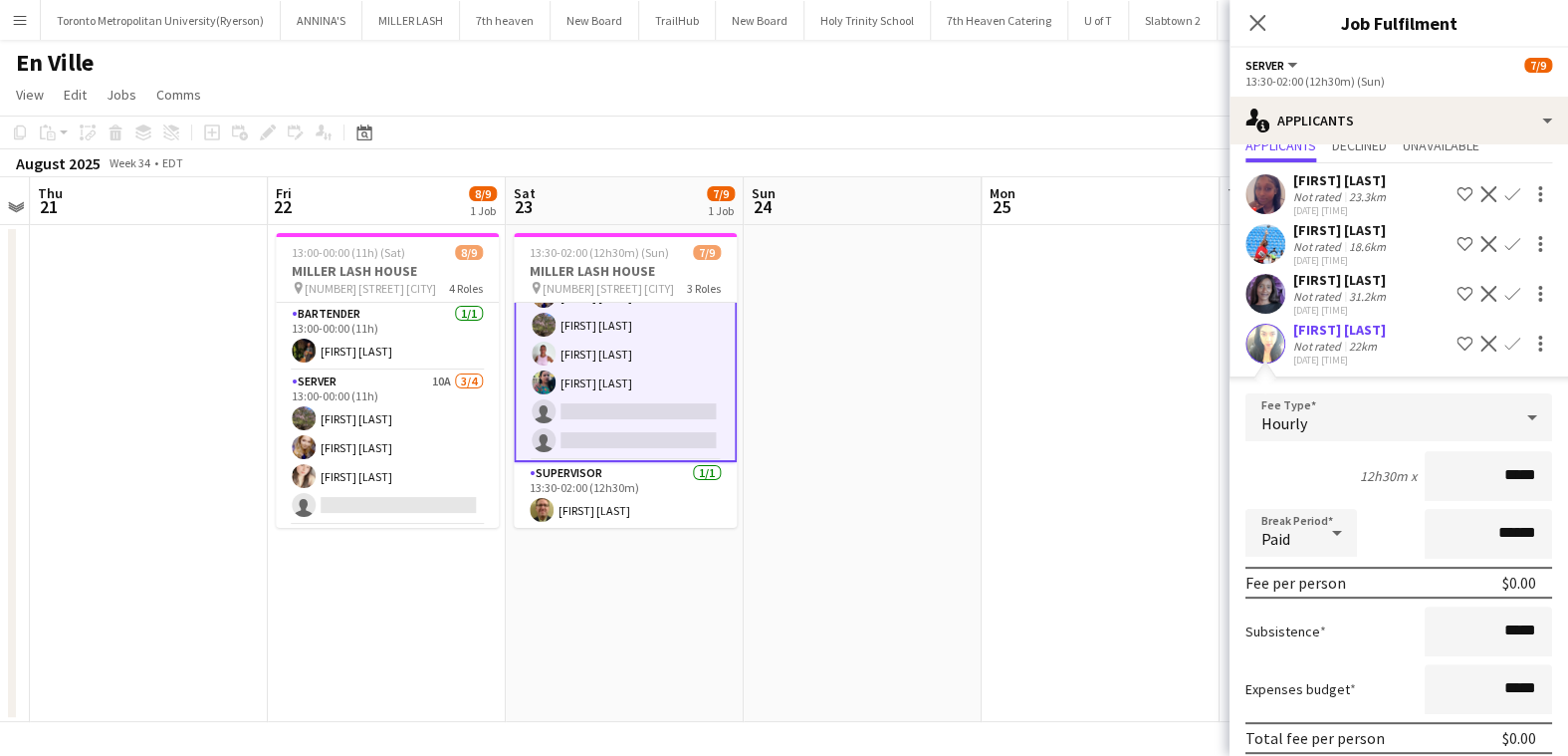 drag, startPoint x: 1520, startPoint y: 484, endPoint x: 1464, endPoint y: 497, distance: 57.48913 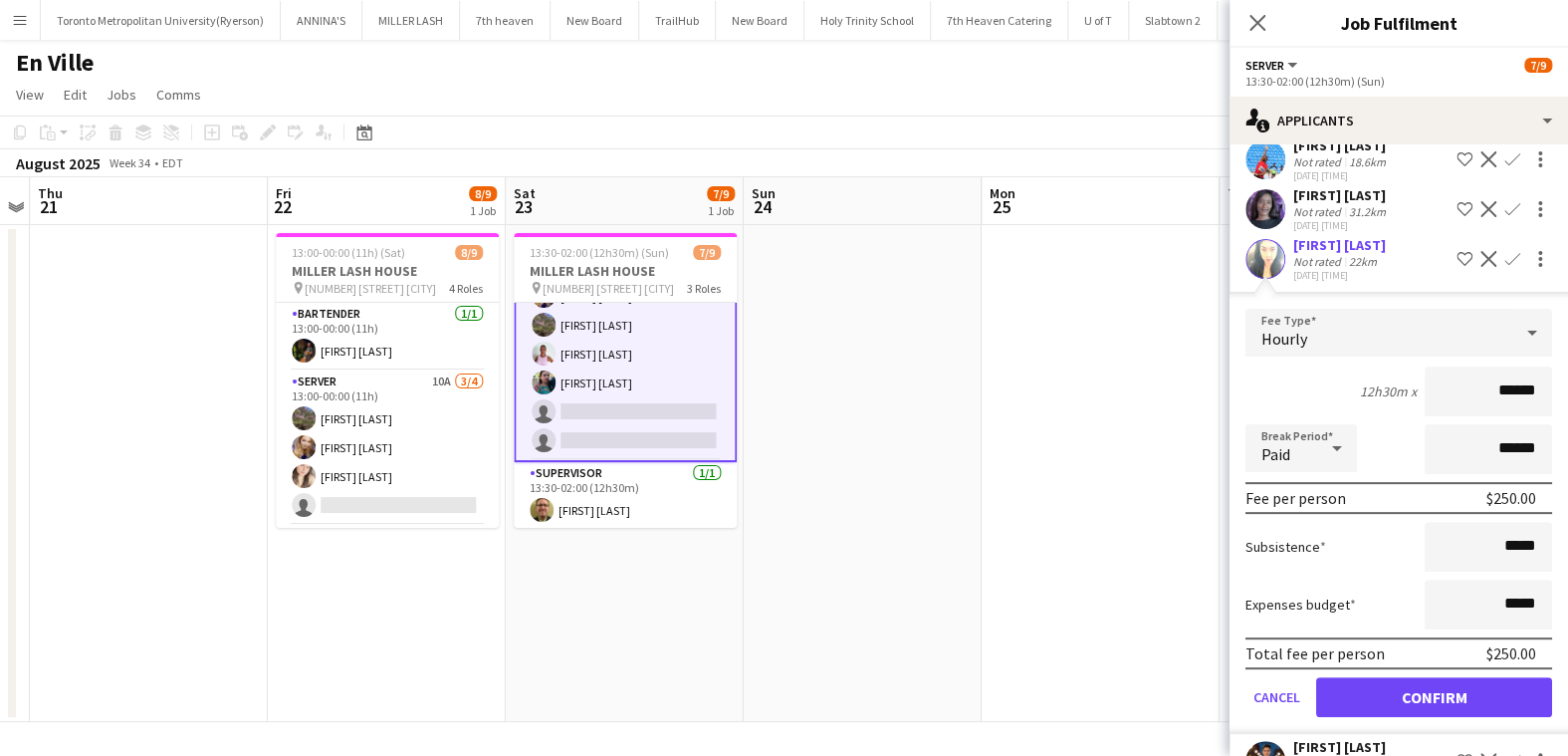 scroll, scrollTop: 268, scrollLeft: 0, axis: vertical 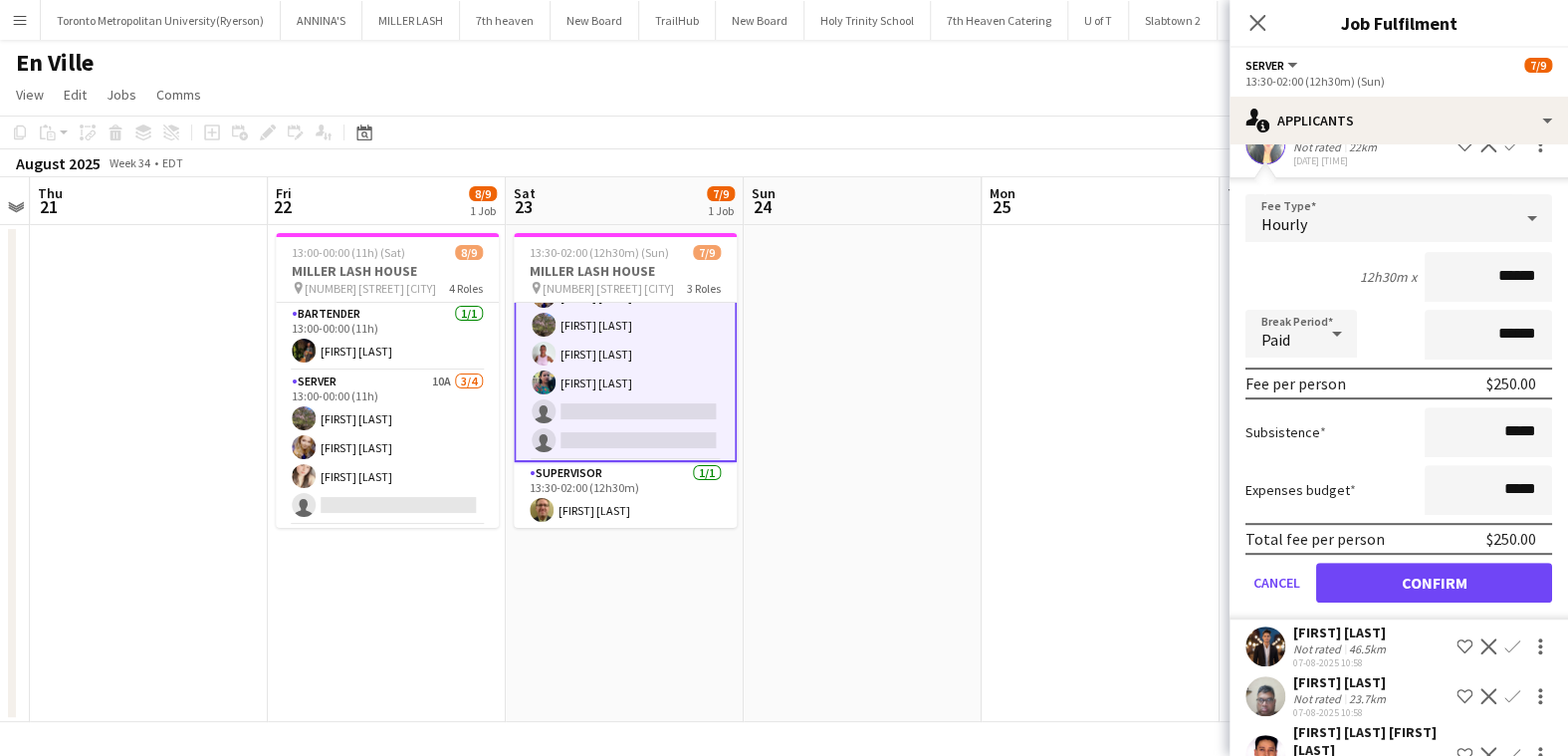 type on "******" 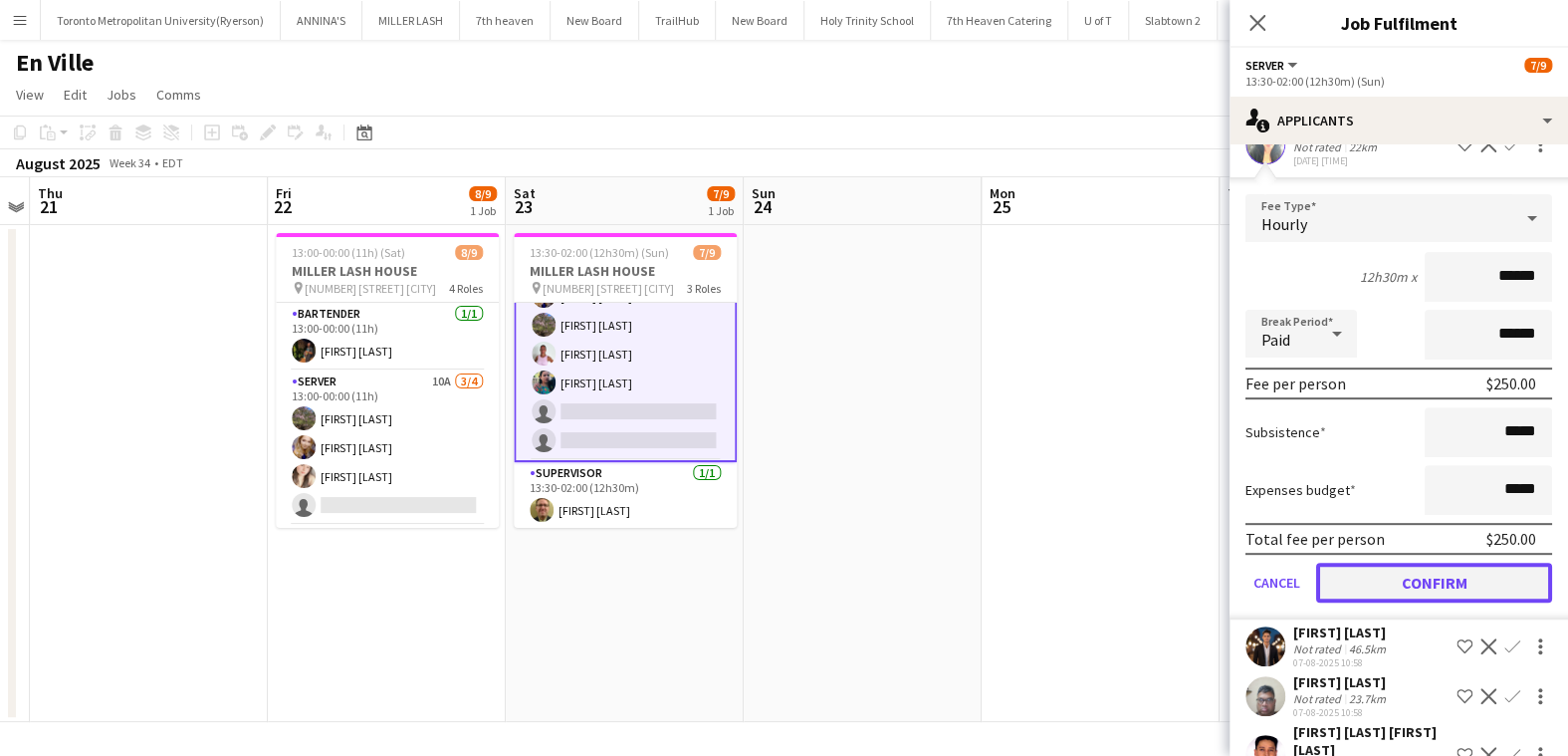 click on "Confirm" 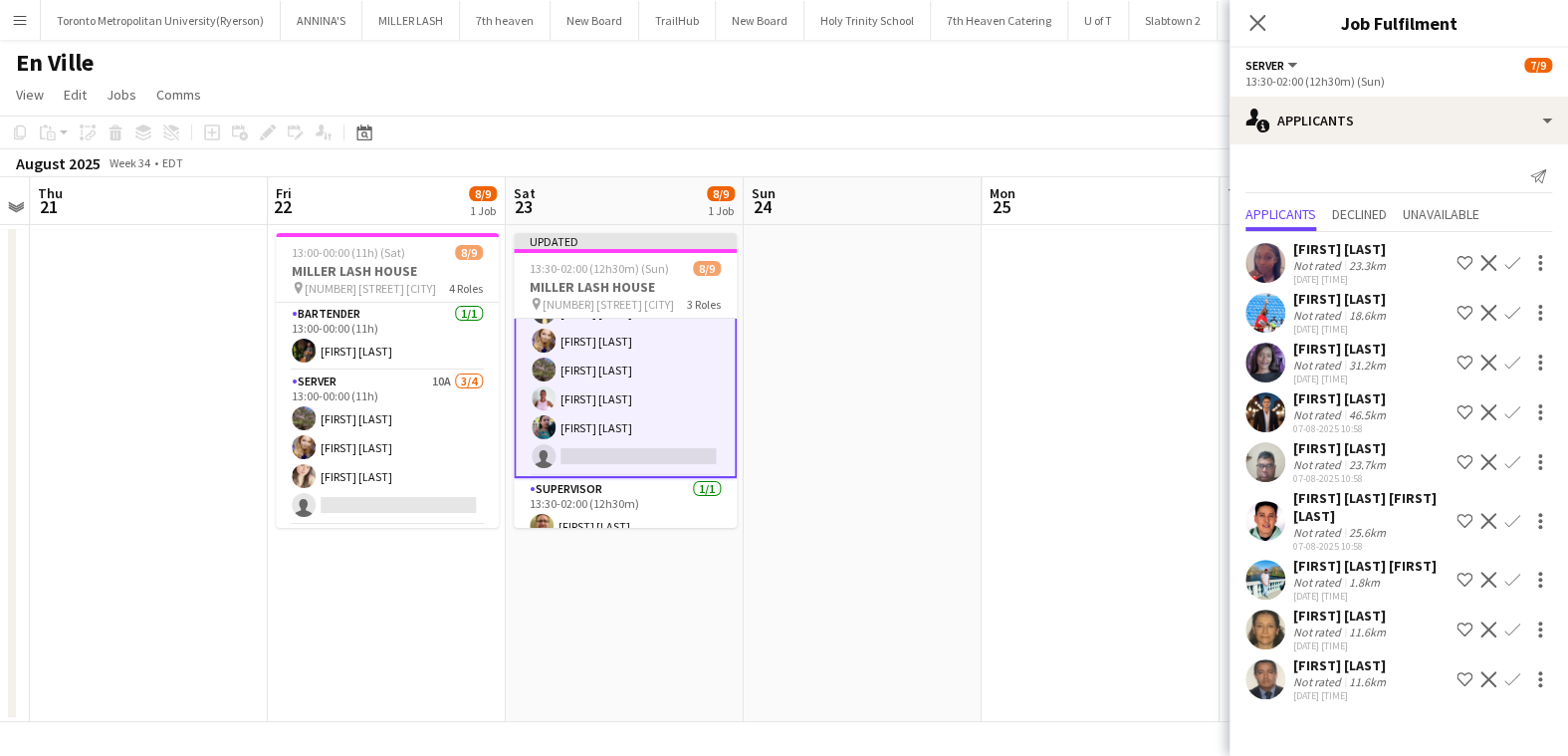 scroll, scrollTop: 0, scrollLeft: 0, axis: both 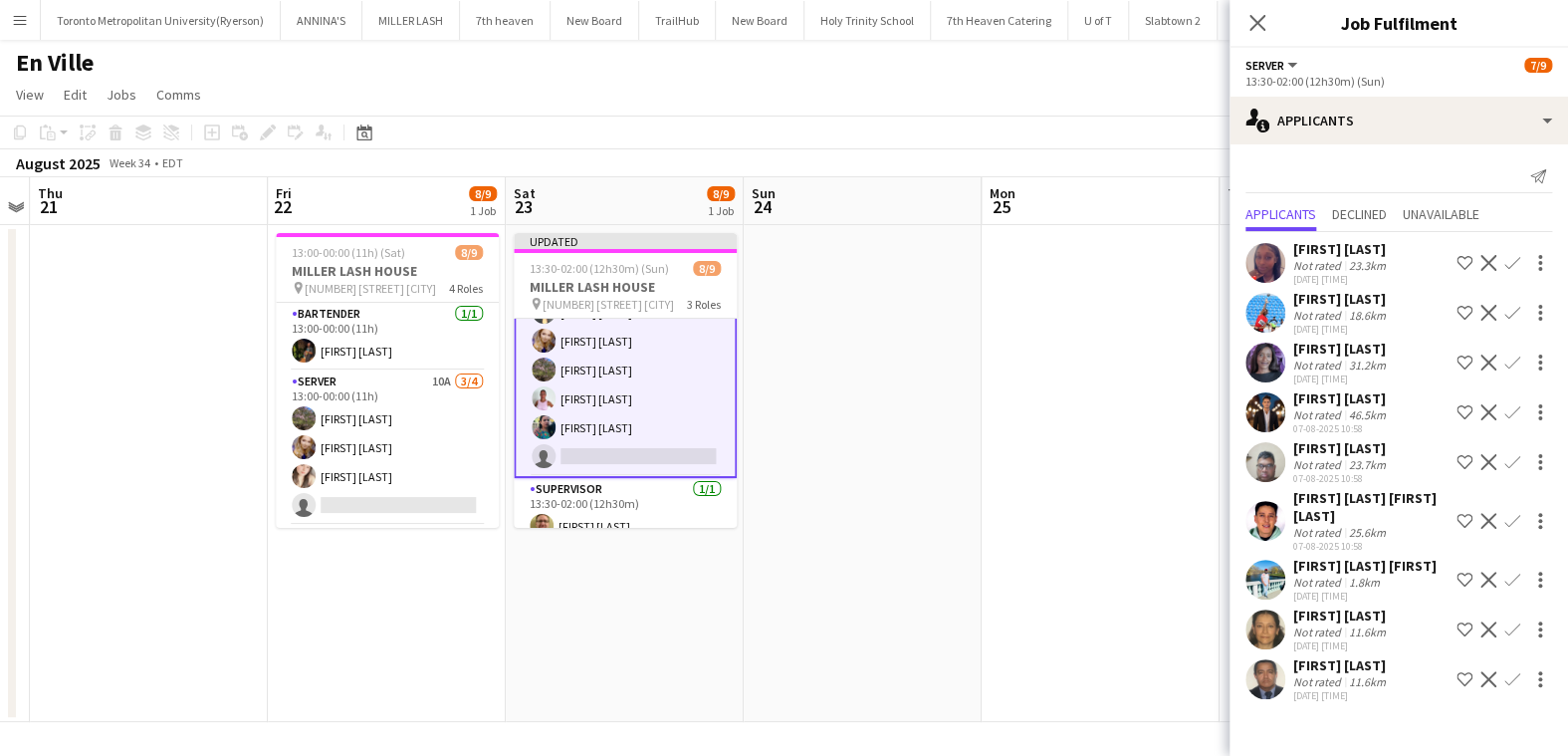 click on "Confirm" at bounding box center [1512, 580] 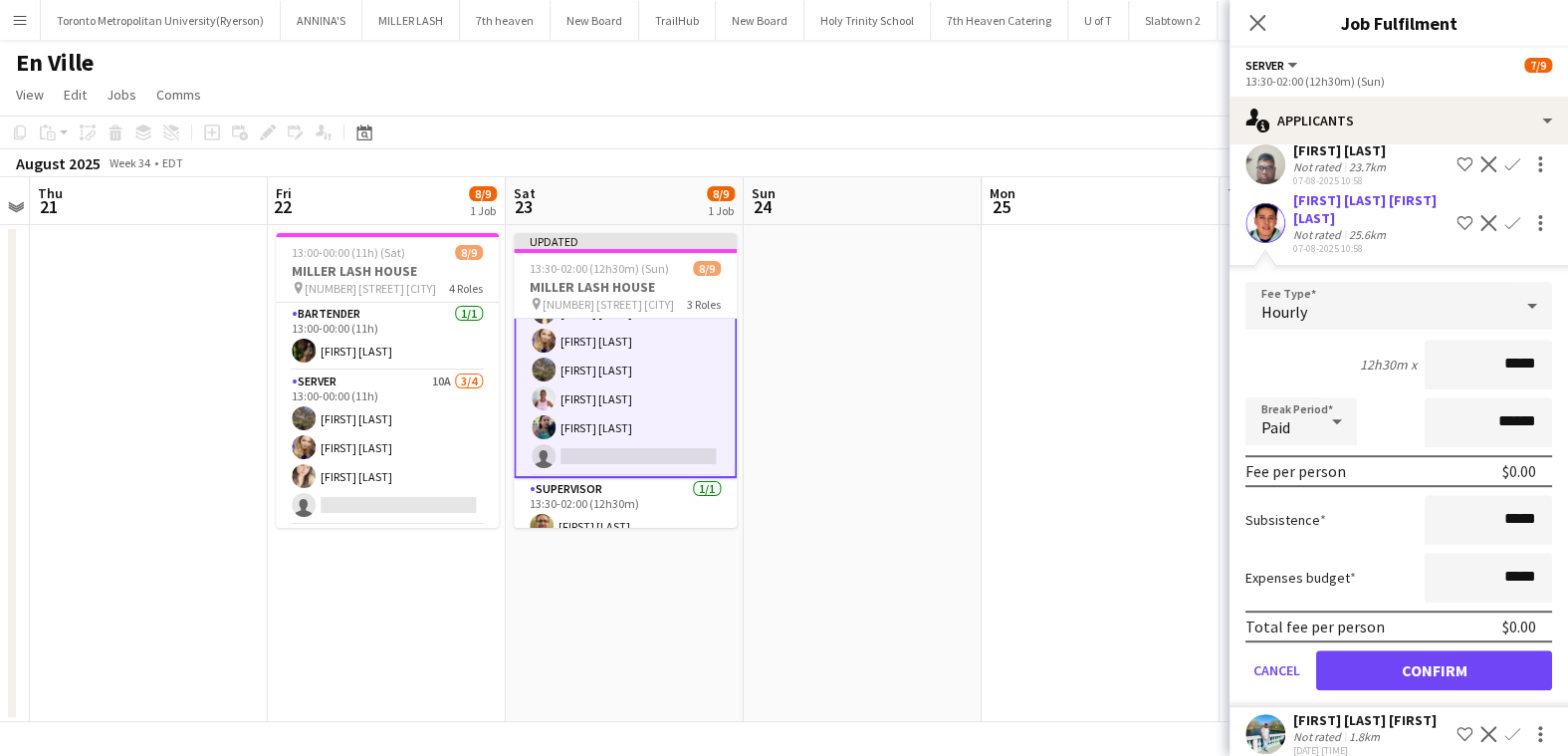 scroll, scrollTop: 299, scrollLeft: 0, axis: vertical 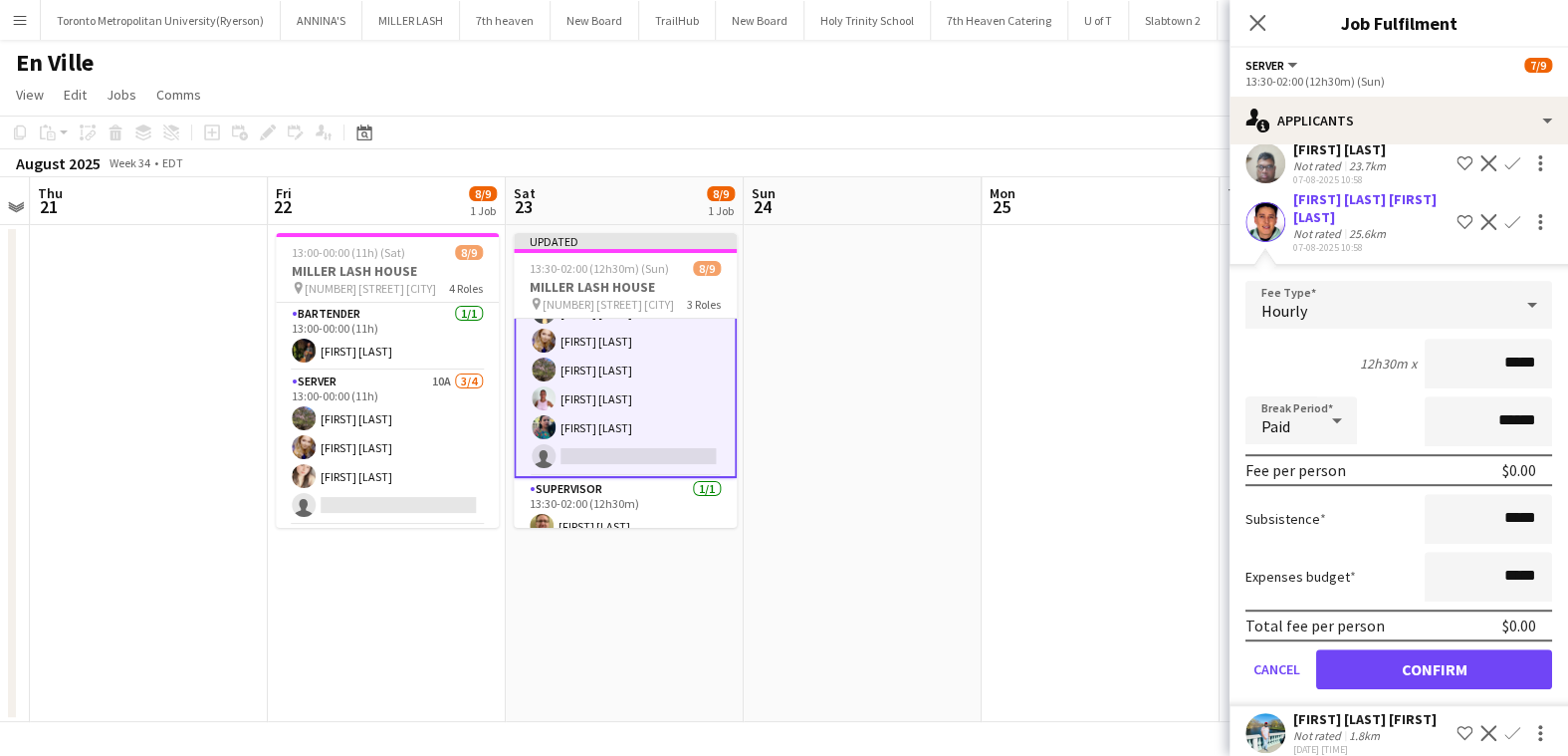 drag, startPoint x: 1525, startPoint y: 379, endPoint x: 1451, endPoint y: 389, distance: 74.67262 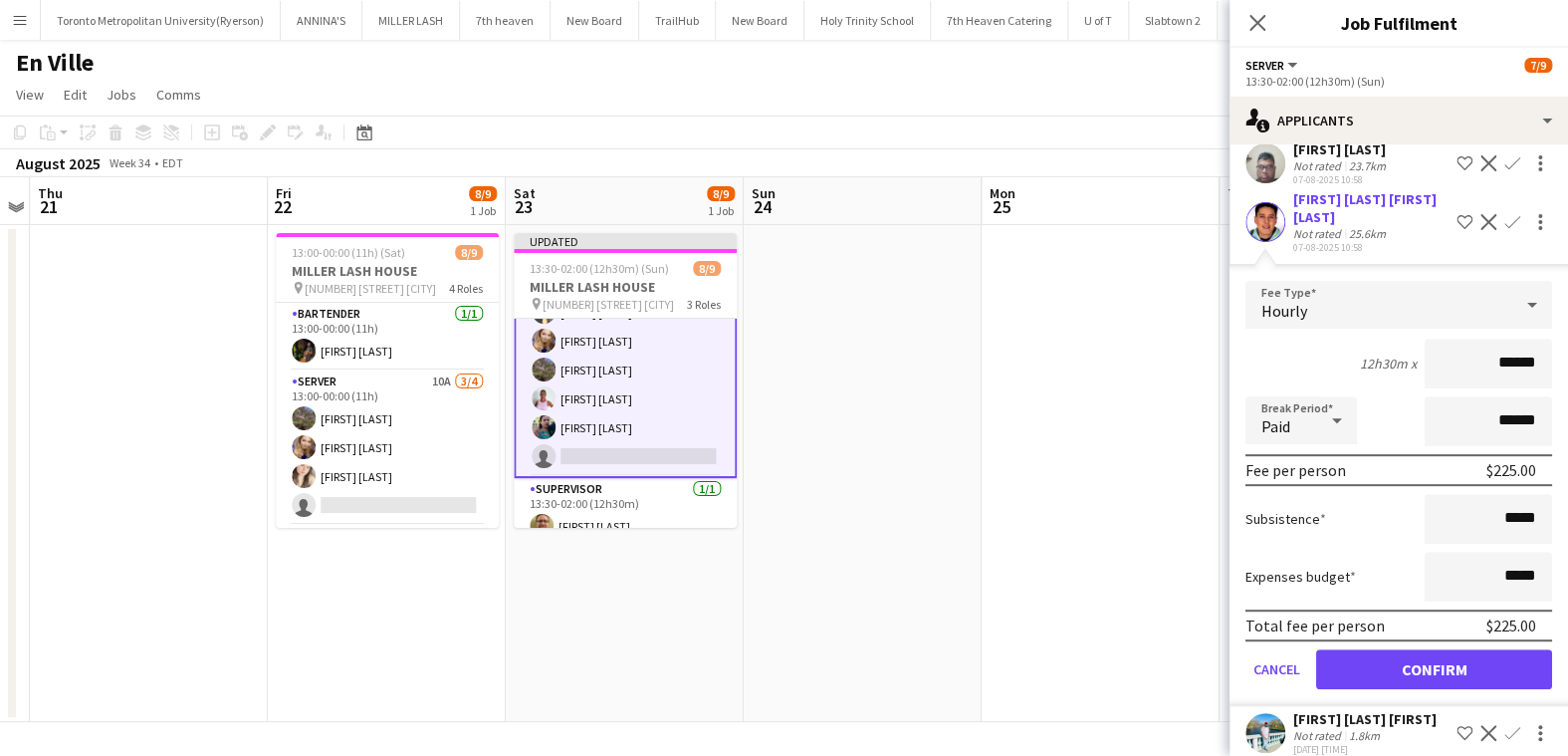 type on "******" 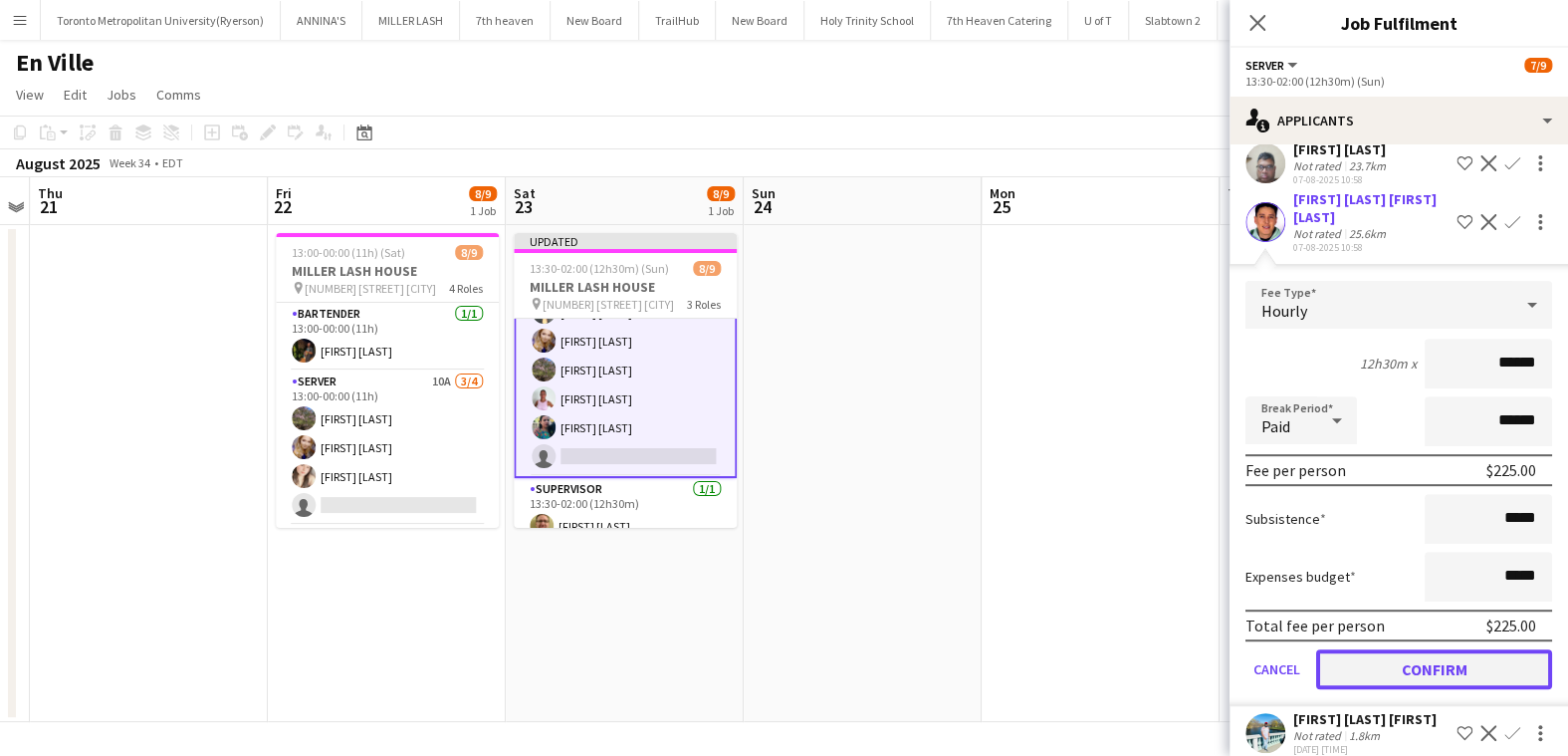 click on "Confirm" 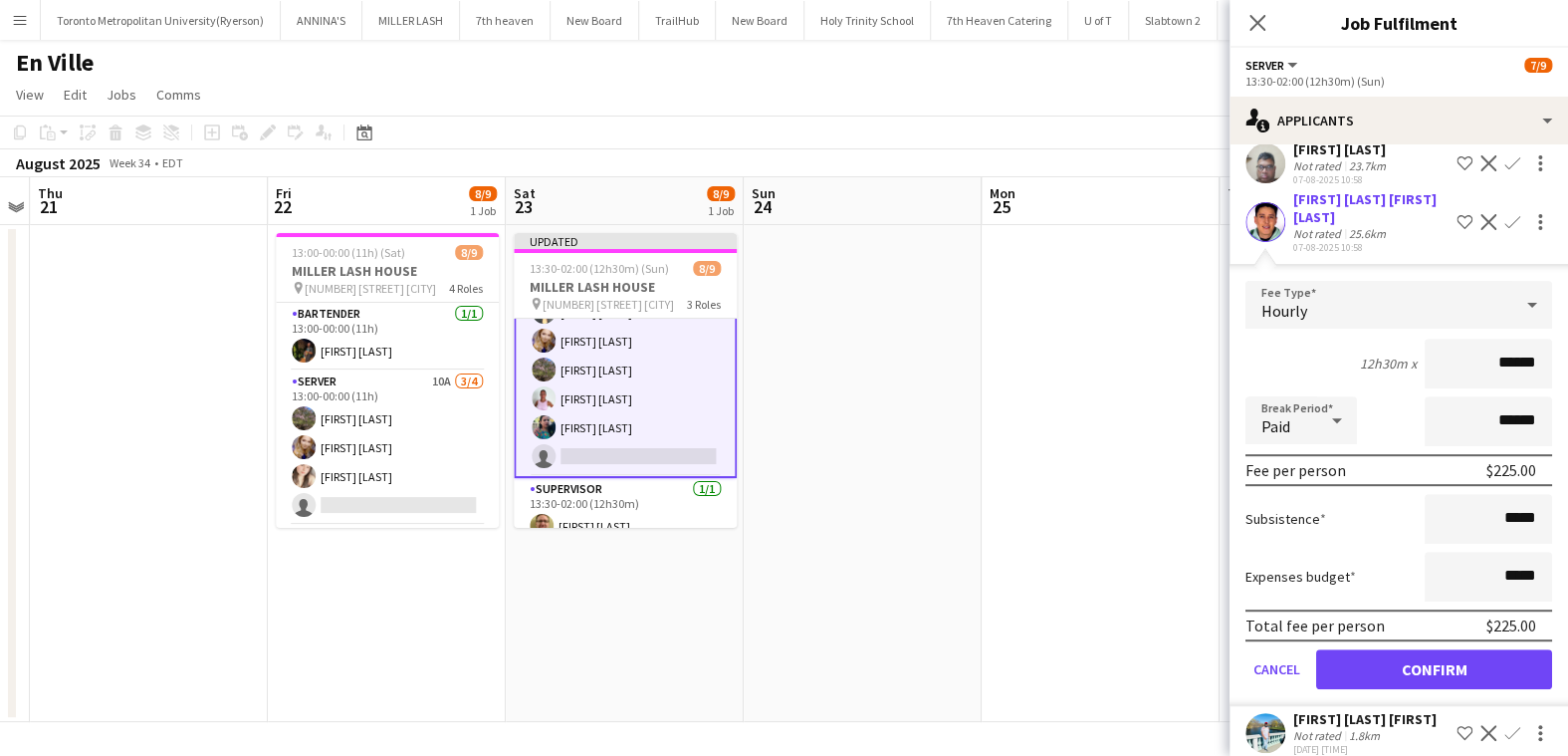 scroll, scrollTop: 0, scrollLeft: 0, axis: both 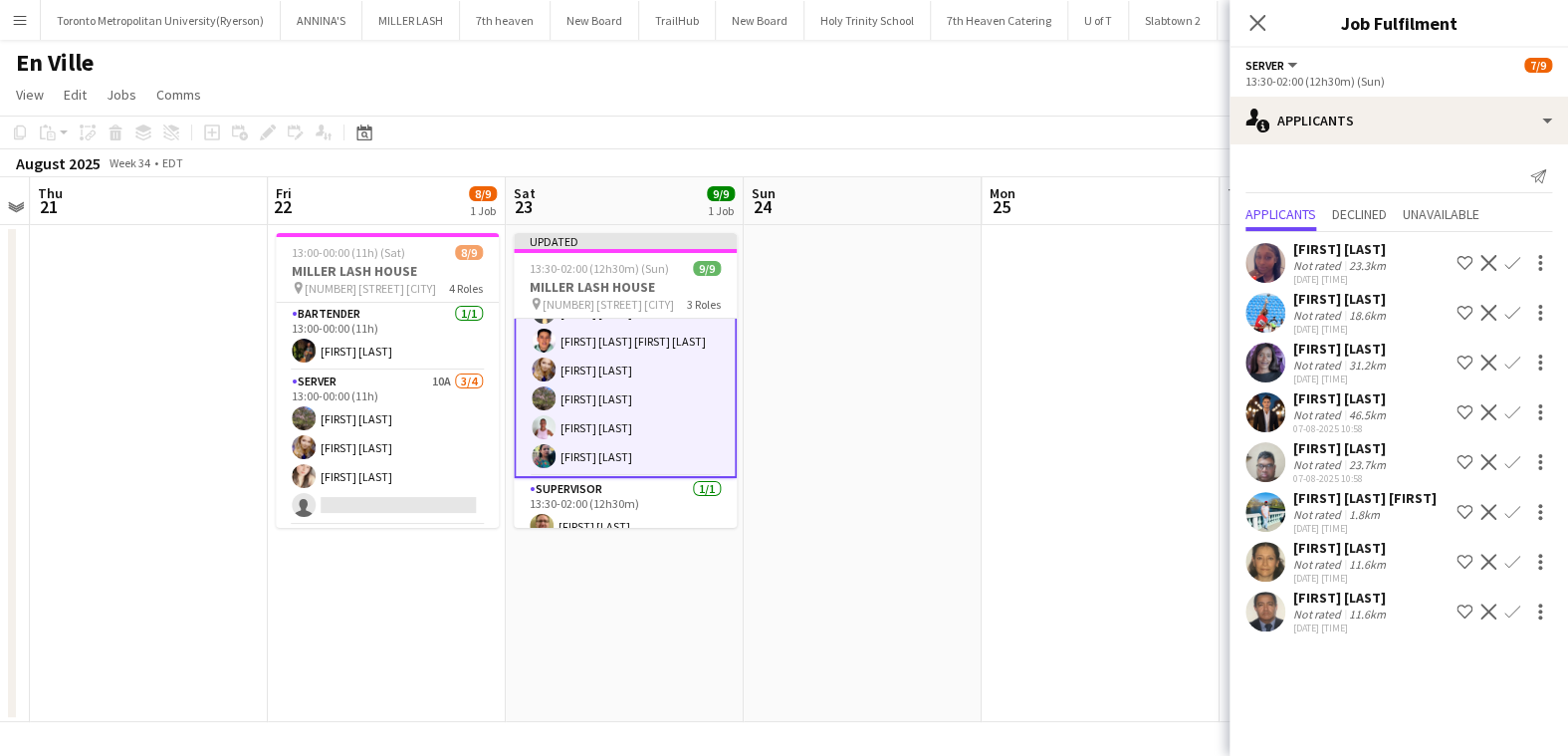 drag, startPoint x: 1261, startPoint y: 28, endPoint x: 1272, endPoint y: 69, distance: 42.44997 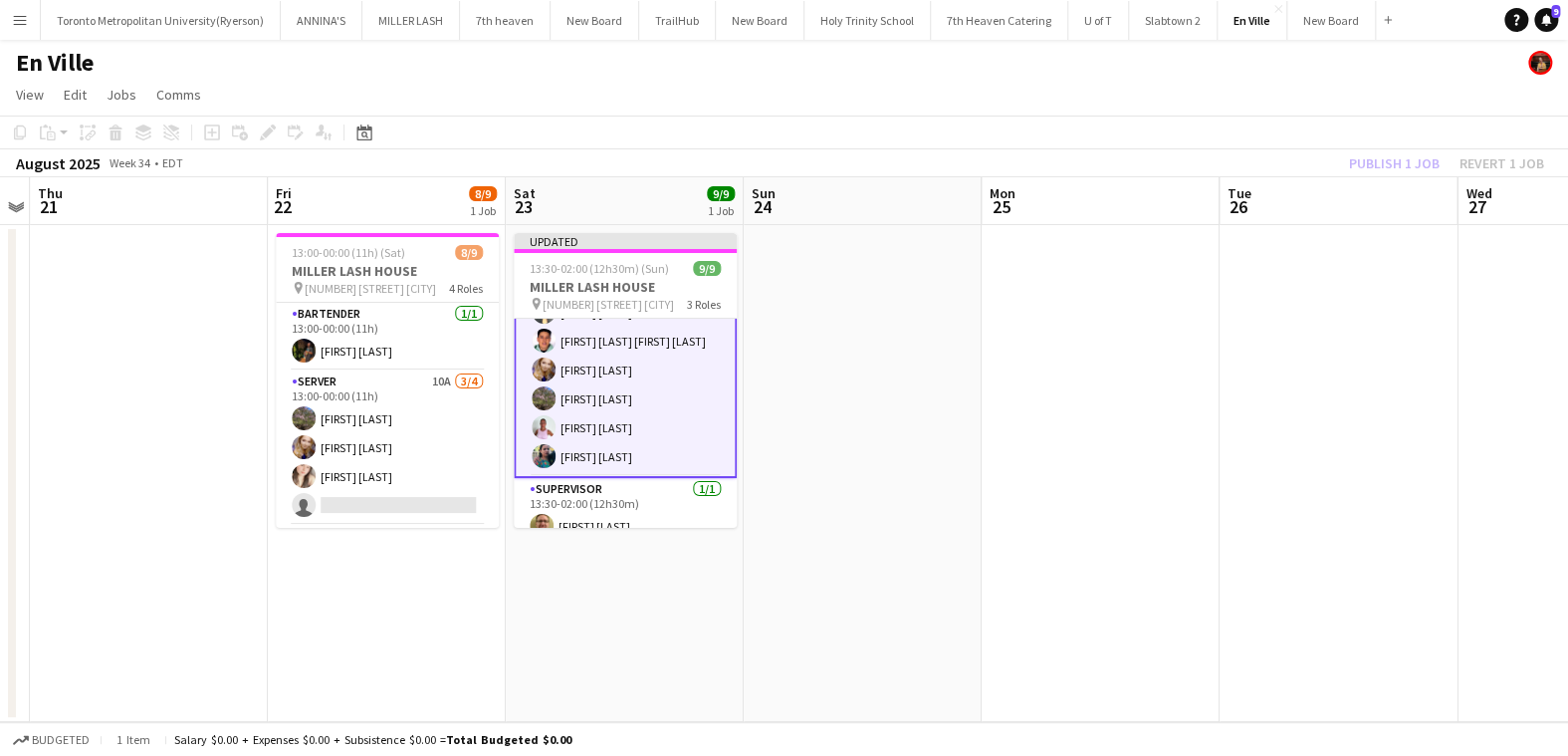 click on "Publish 1 job   Revert 1 job" 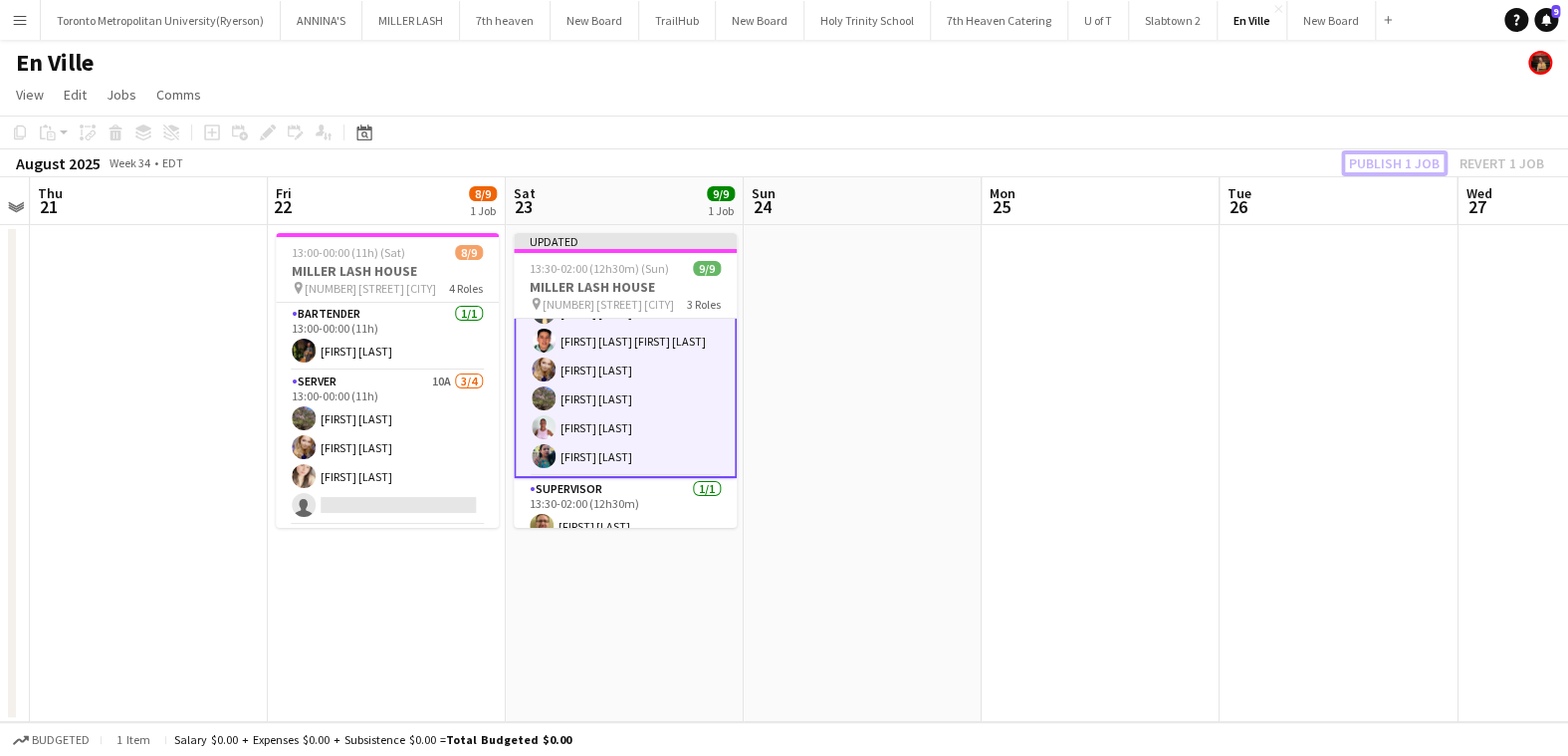 click on "Publish 1 job" 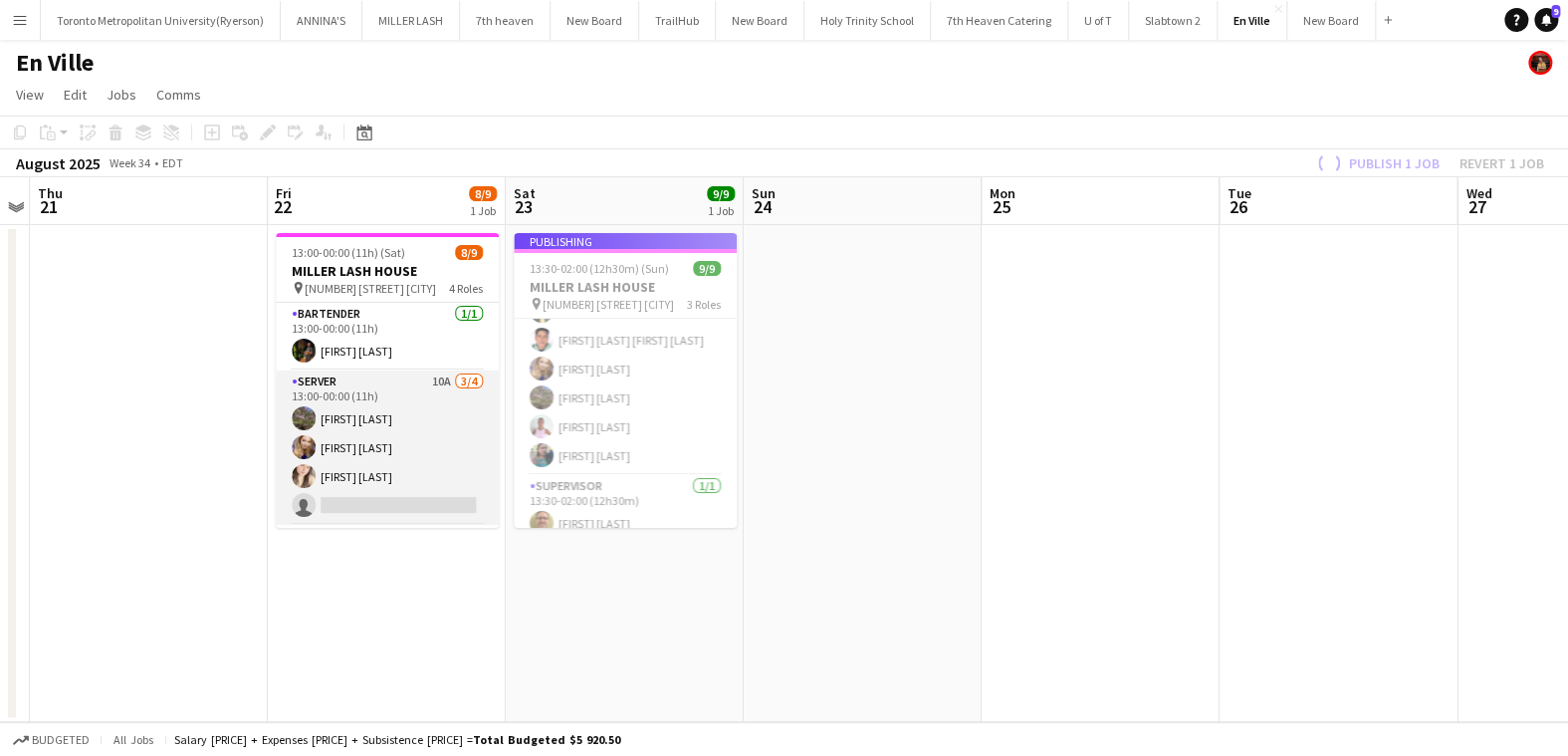 scroll, scrollTop: 150, scrollLeft: 0, axis: vertical 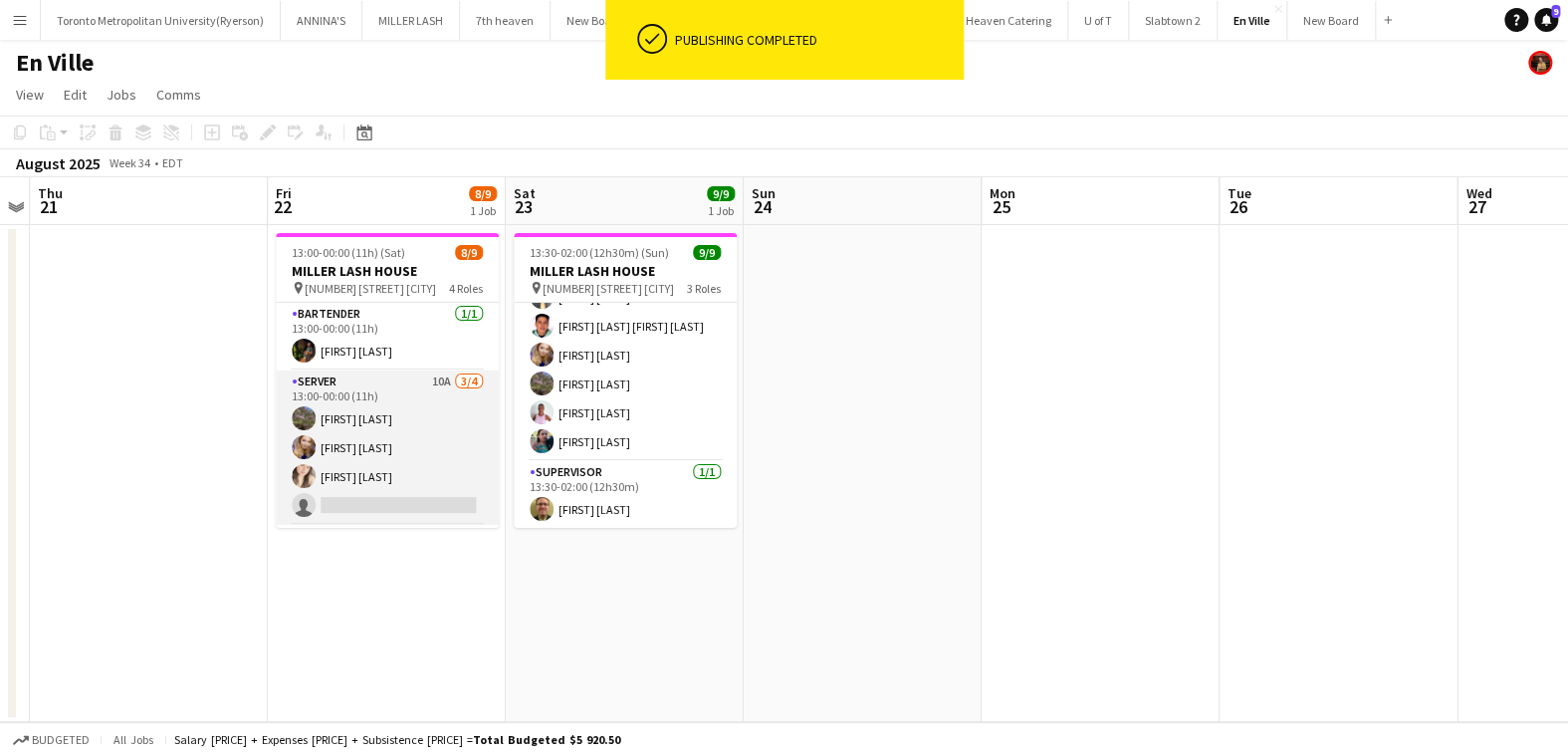 click on "SERVER   10A   3/4   13:00-00:00 (11h)
Adianin Leon Alina Caza Dayanis Garcia Aguiar
single-neutral-actions" at bounding box center [387, 447] 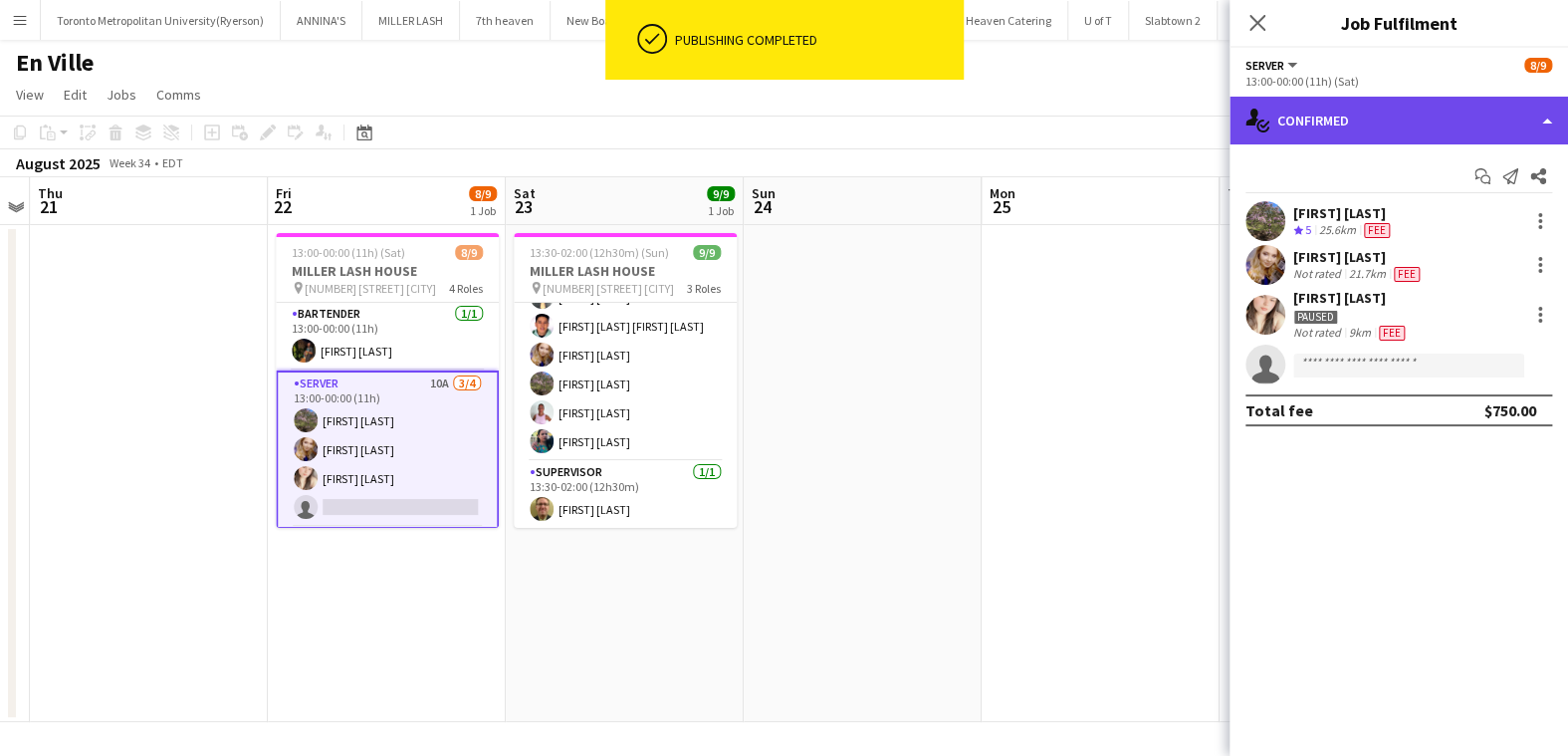 click on "single-neutral-actions-check-2
Confirmed" 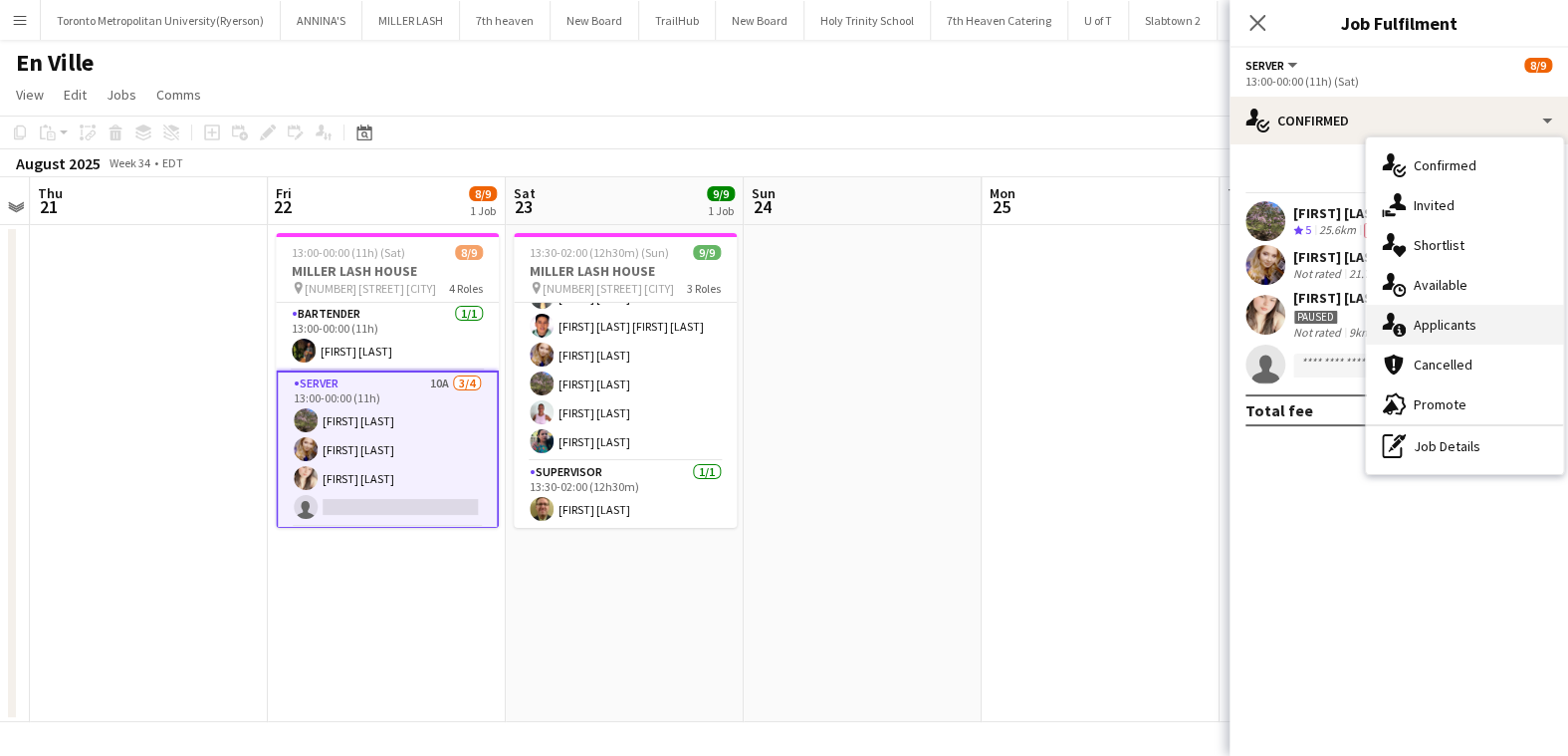 click on "single-neutral-actions-information
Applicants" at bounding box center [1464, 325] 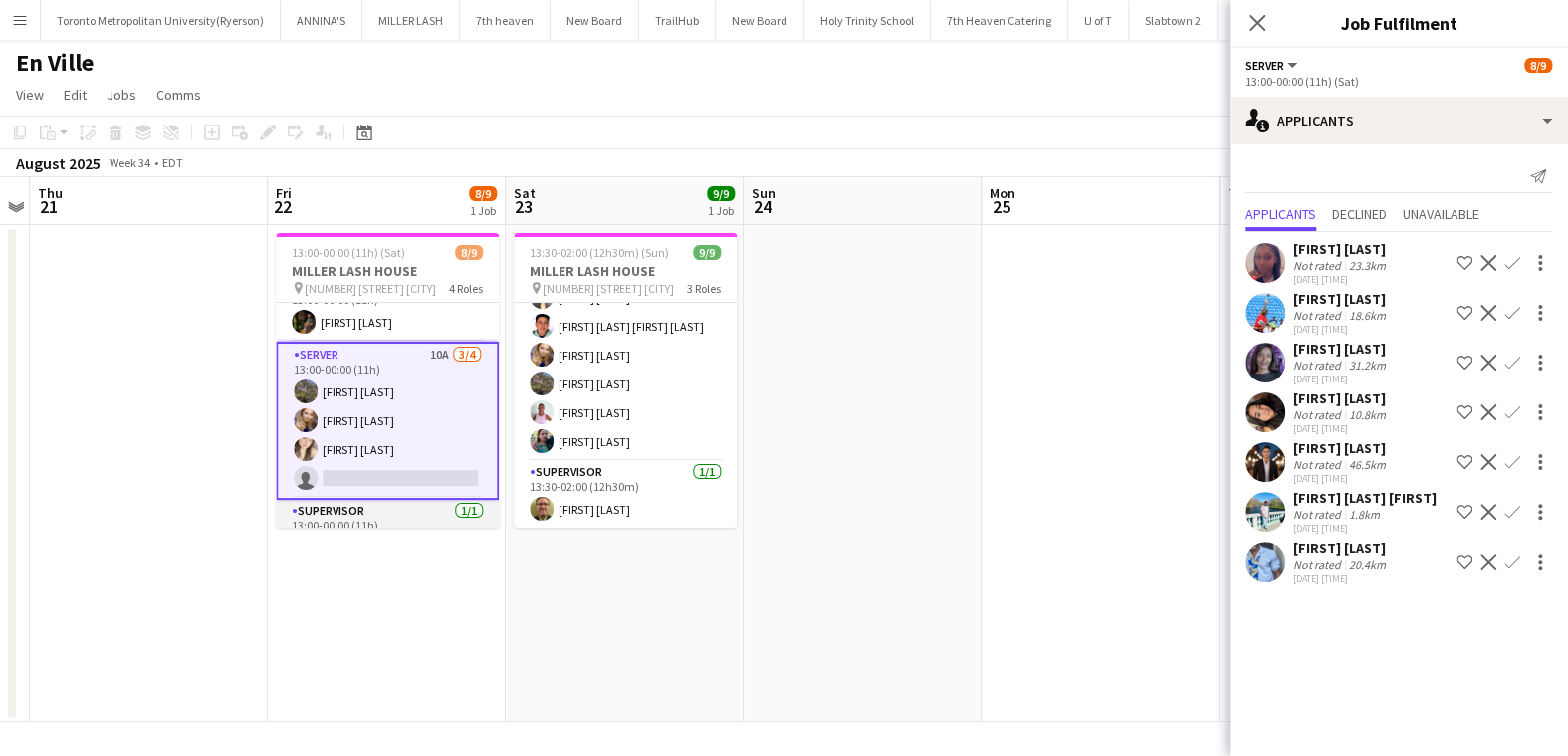 scroll, scrollTop: 0, scrollLeft: 0, axis: both 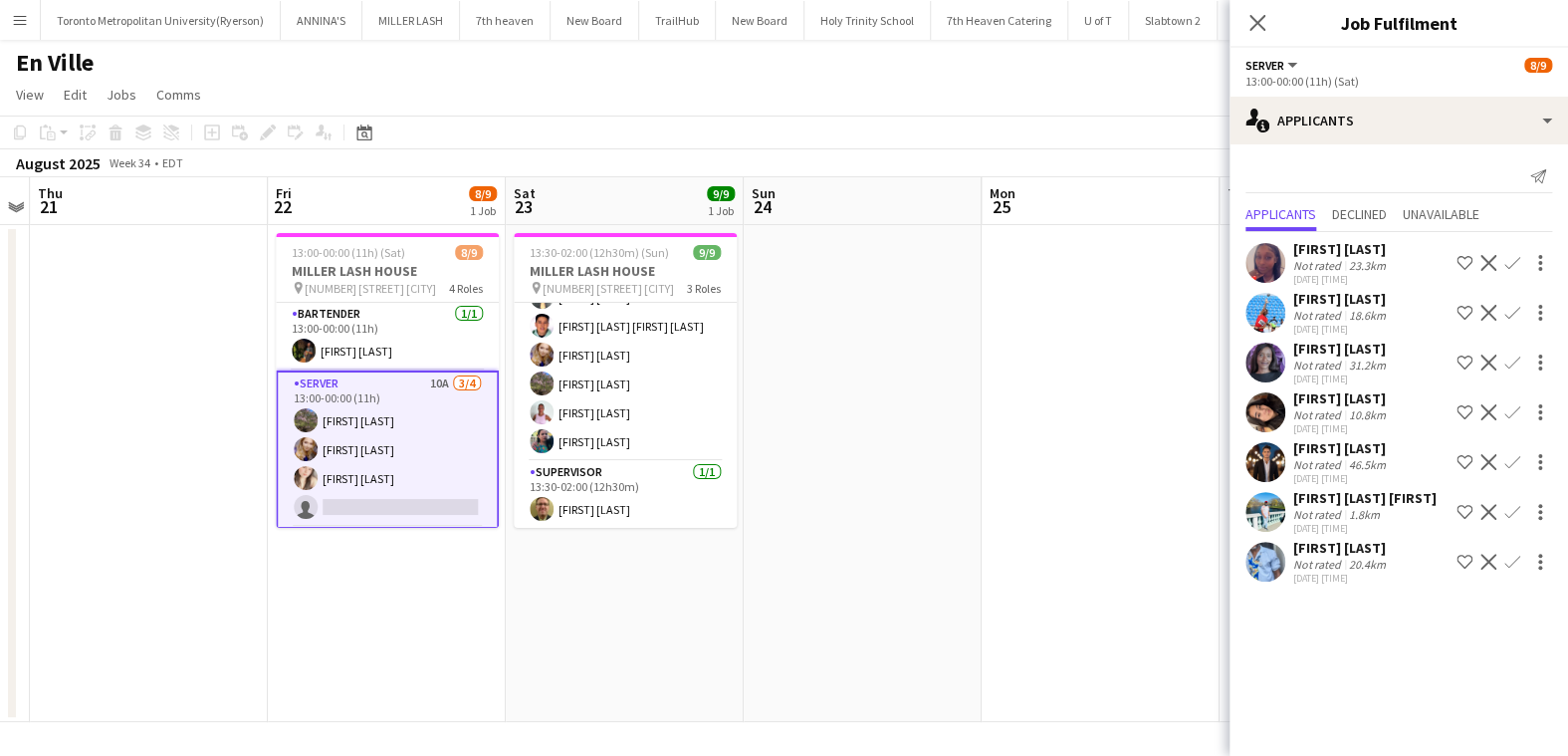 click on "Confirm" 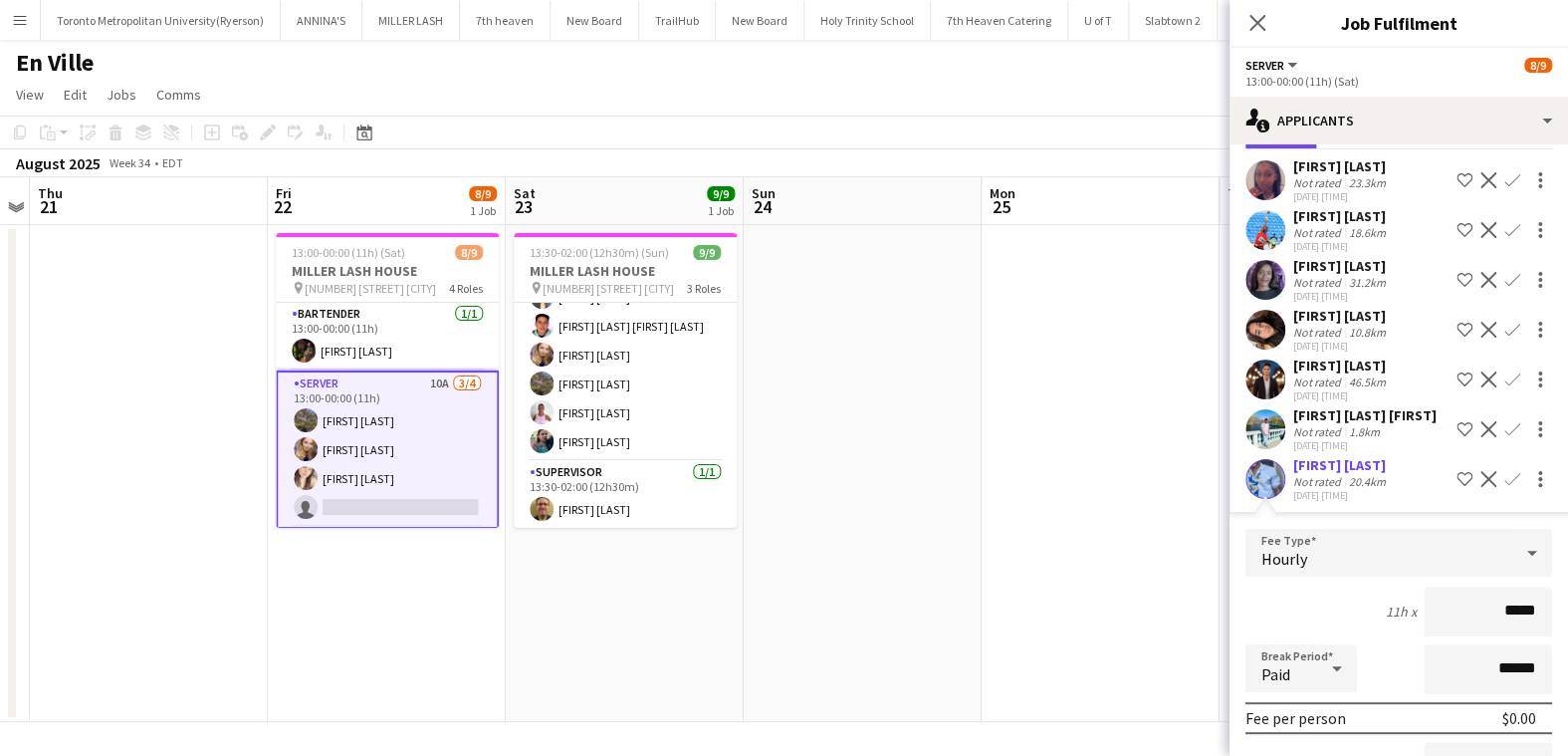 scroll, scrollTop: 115, scrollLeft: 0, axis: vertical 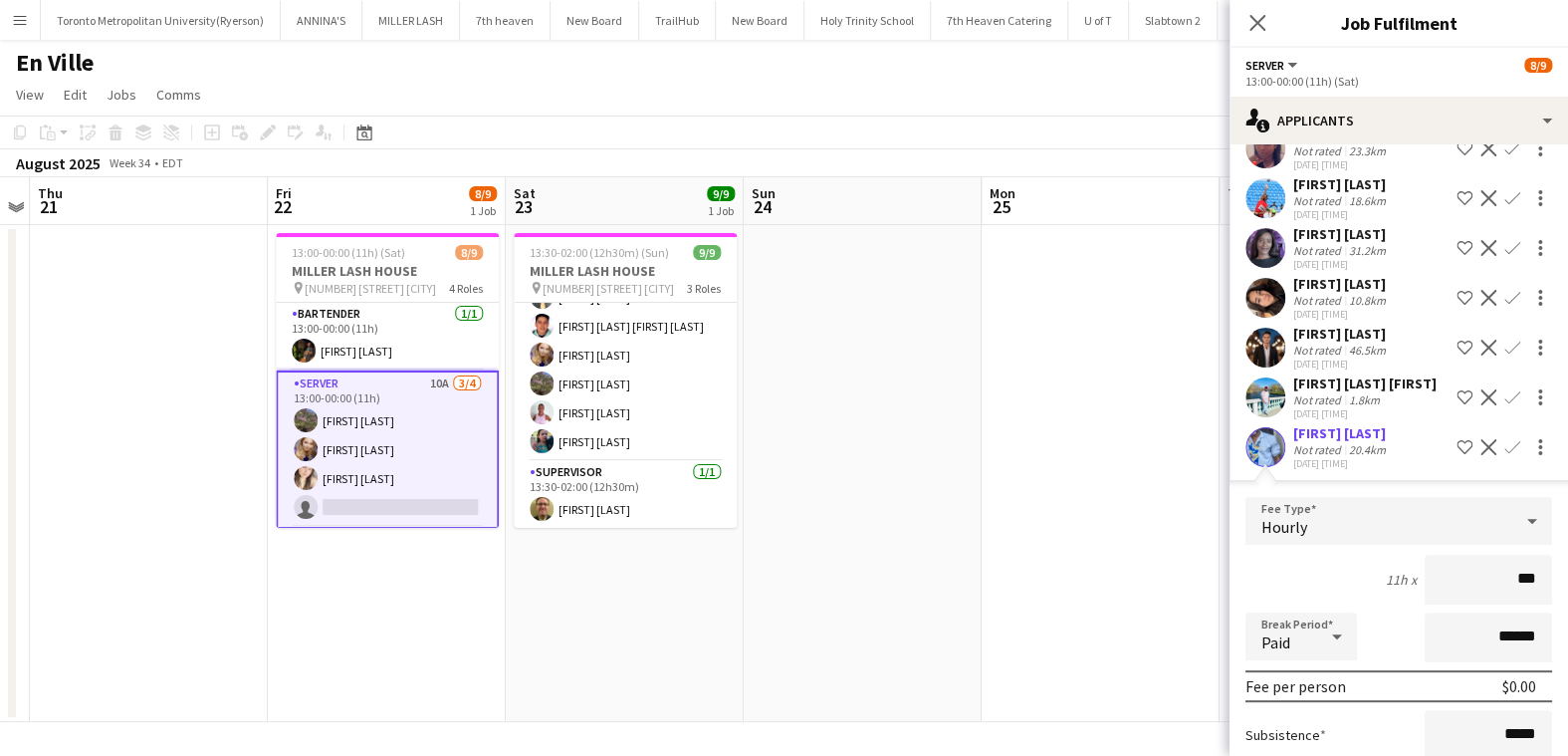 type on "**" 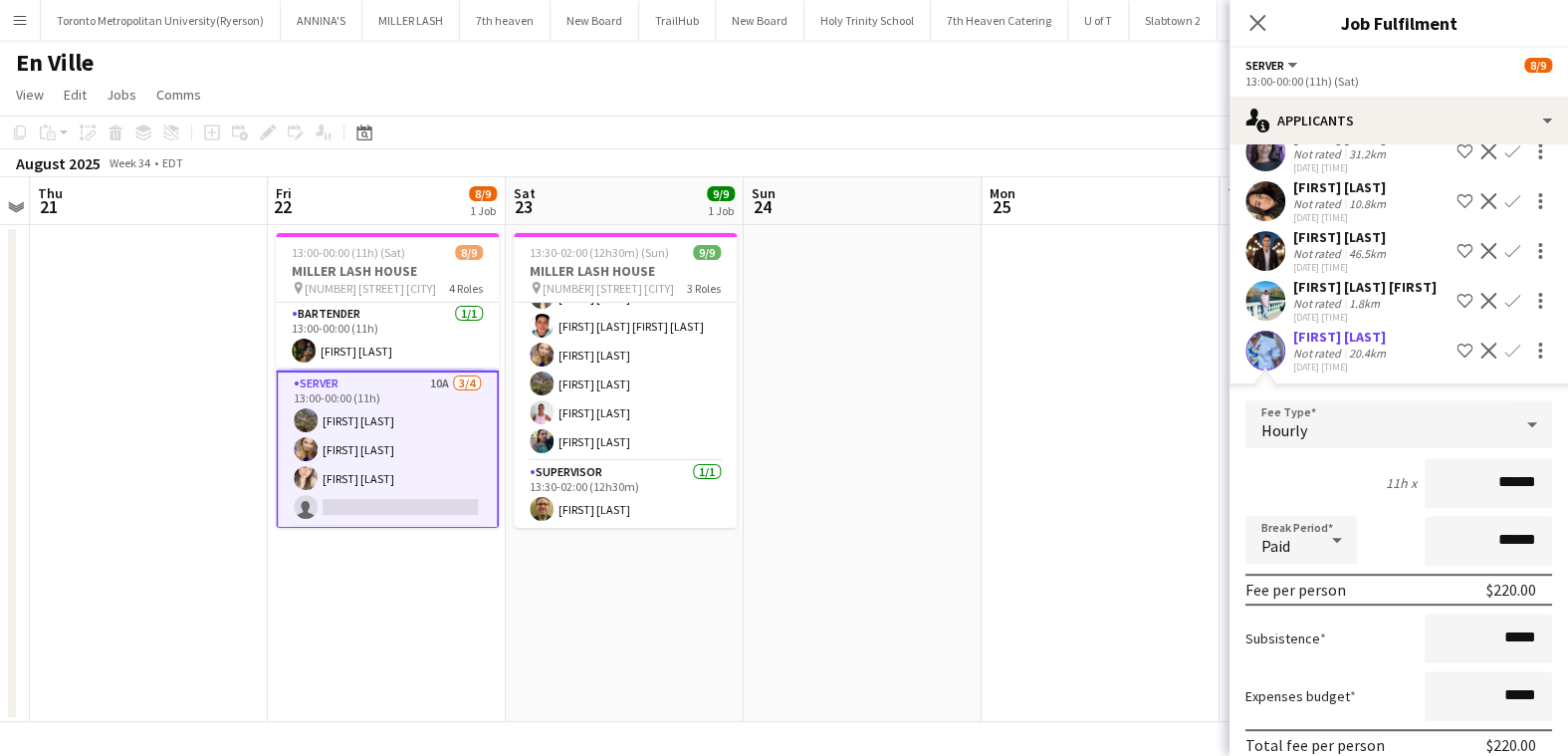 scroll, scrollTop: 314, scrollLeft: 0, axis: vertical 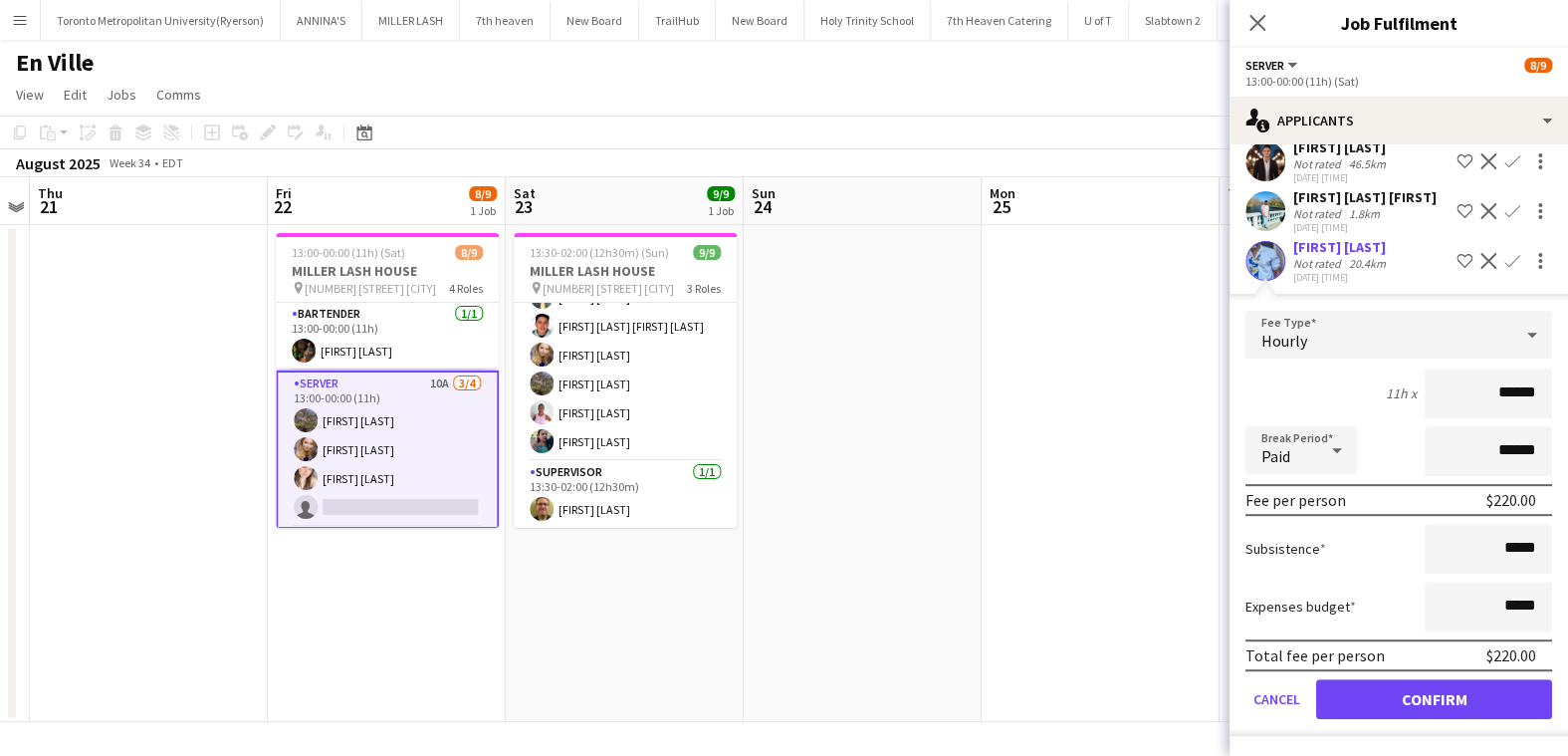 type on "******" 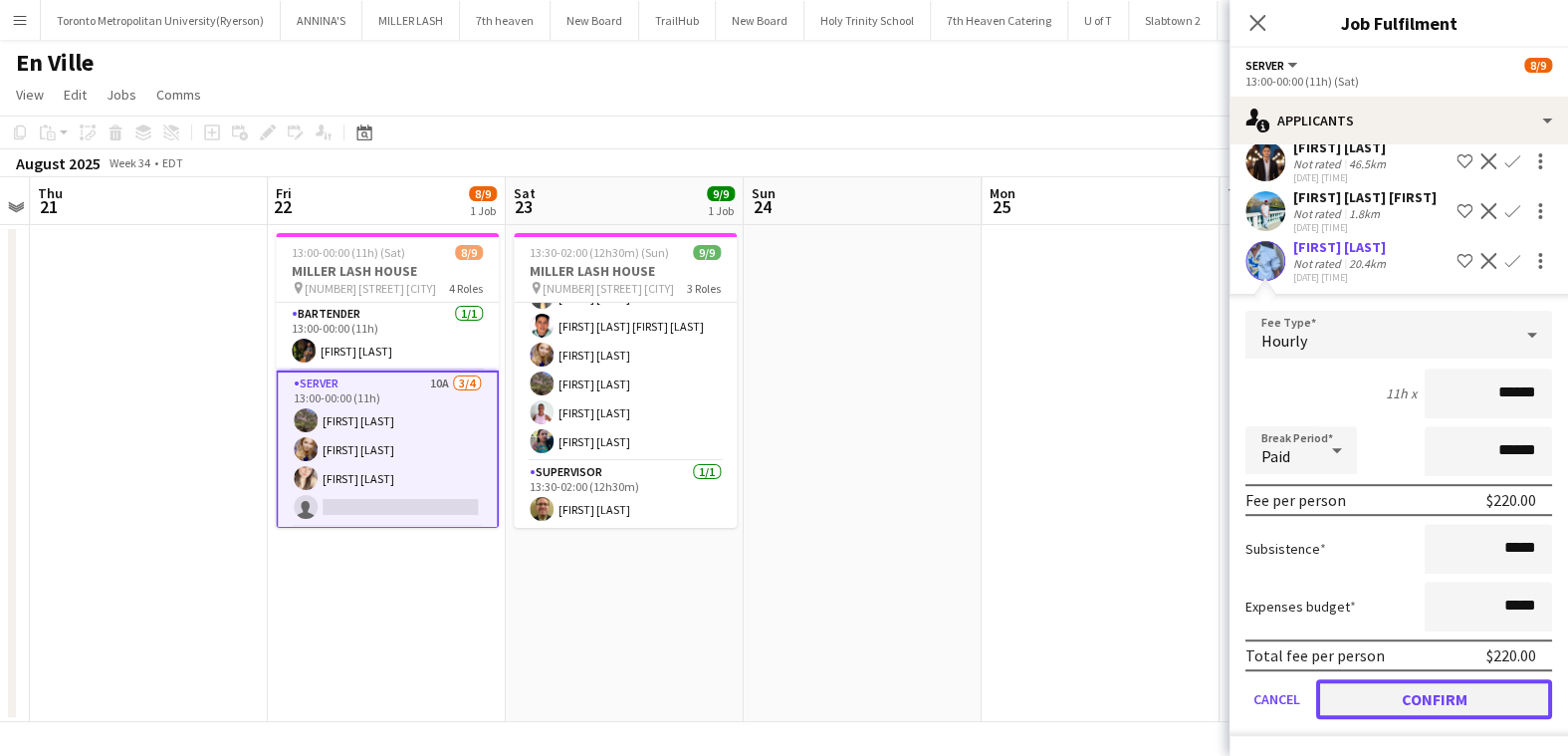 click on "Confirm" 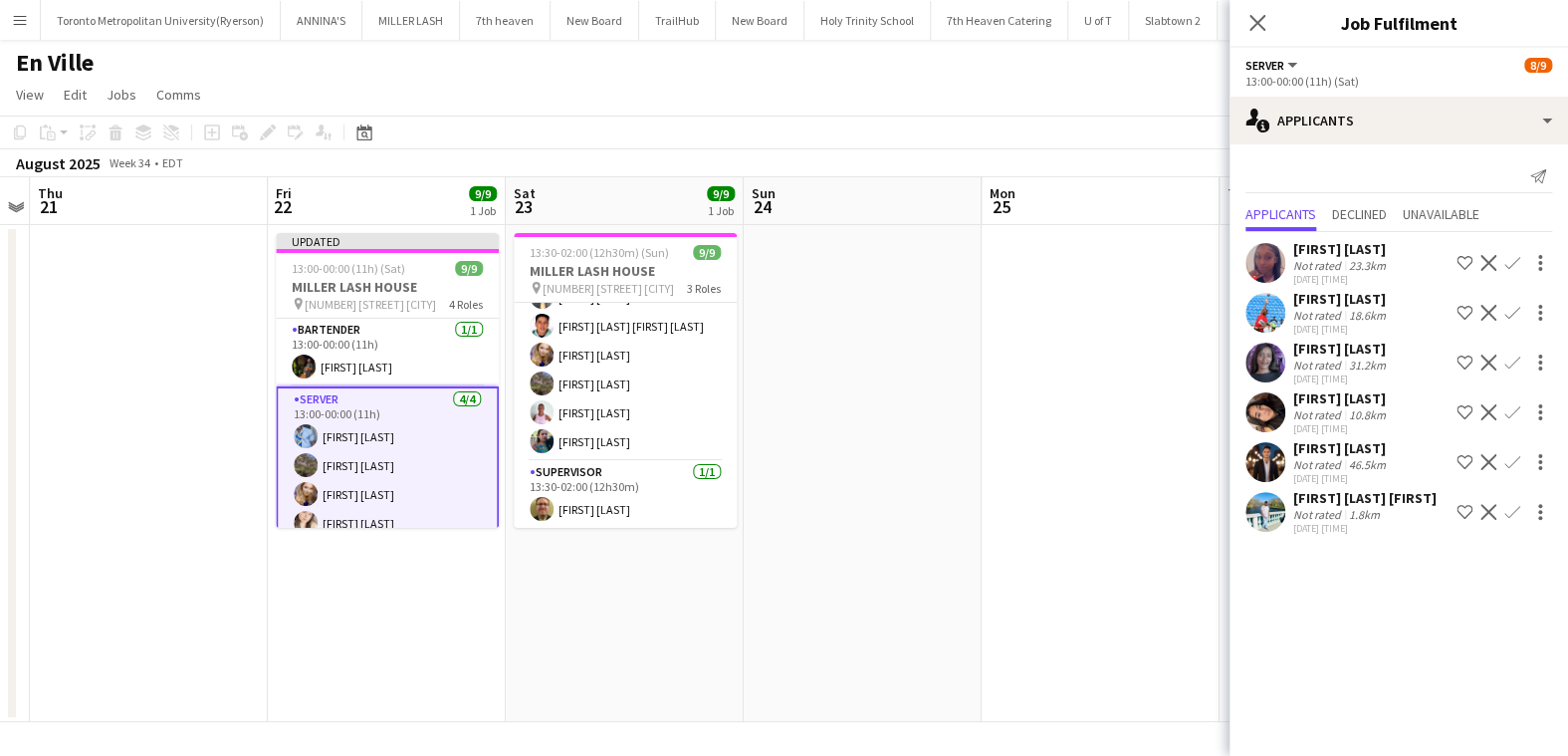scroll, scrollTop: 0, scrollLeft: 0, axis: both 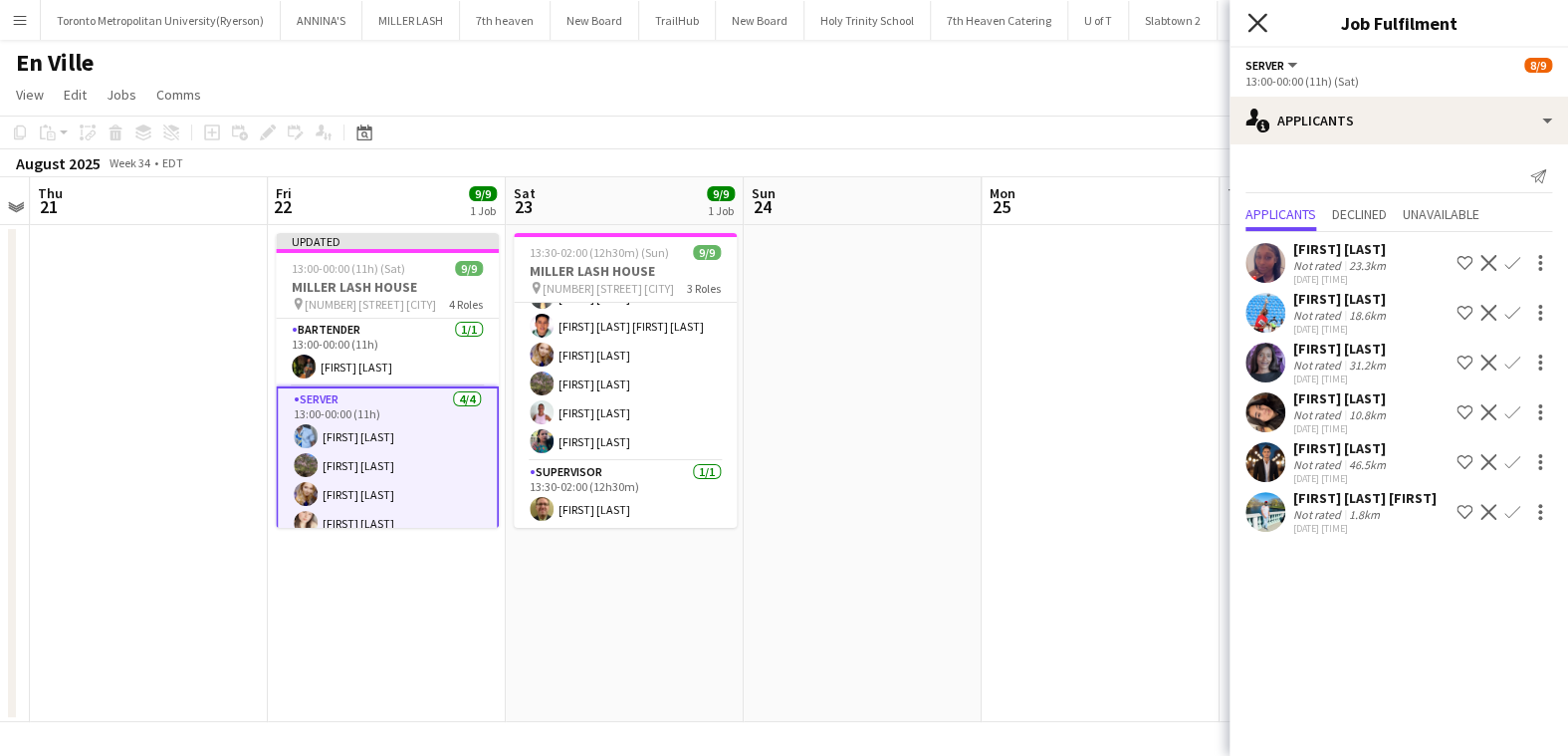 click on "Close pop-in" 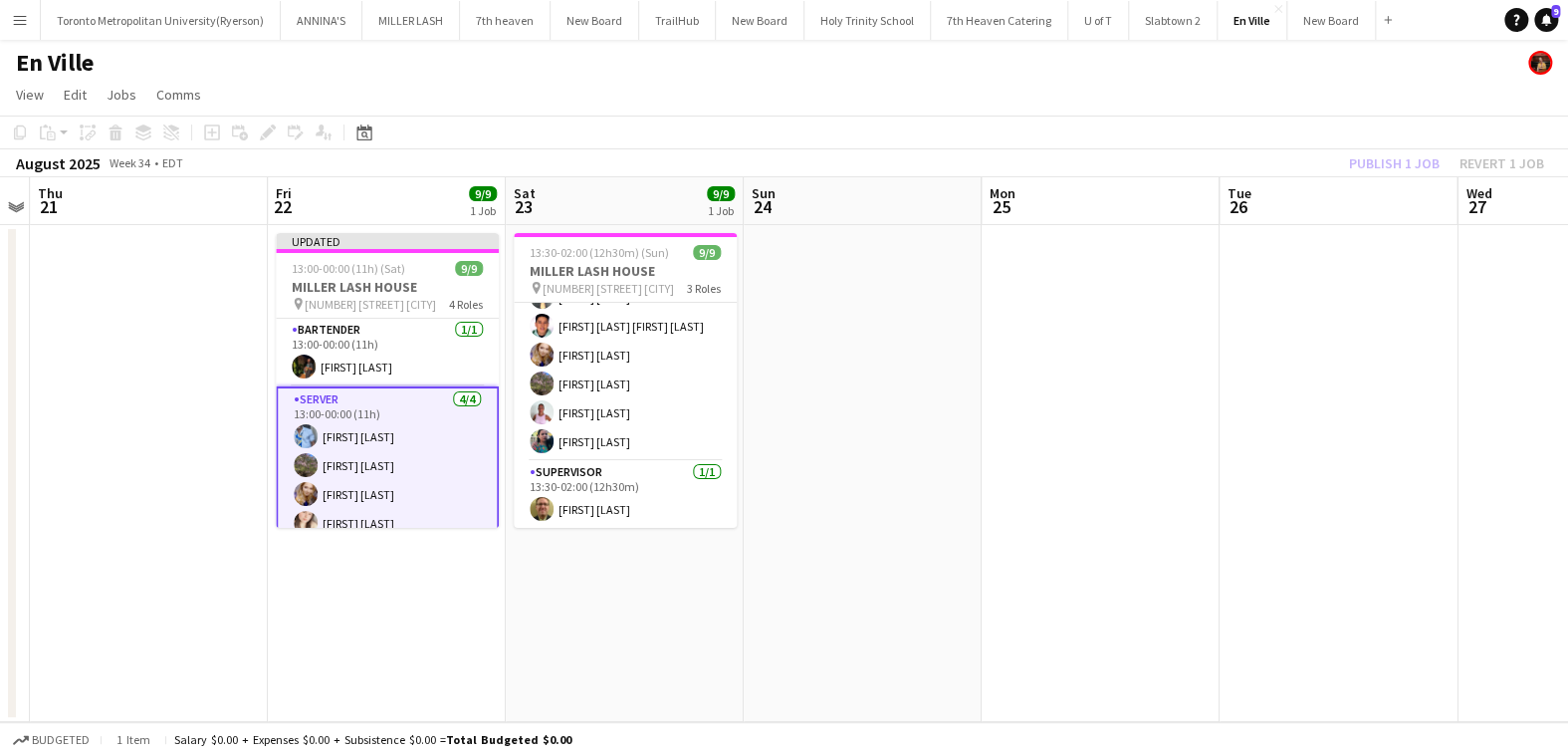 click on "Publish 1 job   Revert 1 job" 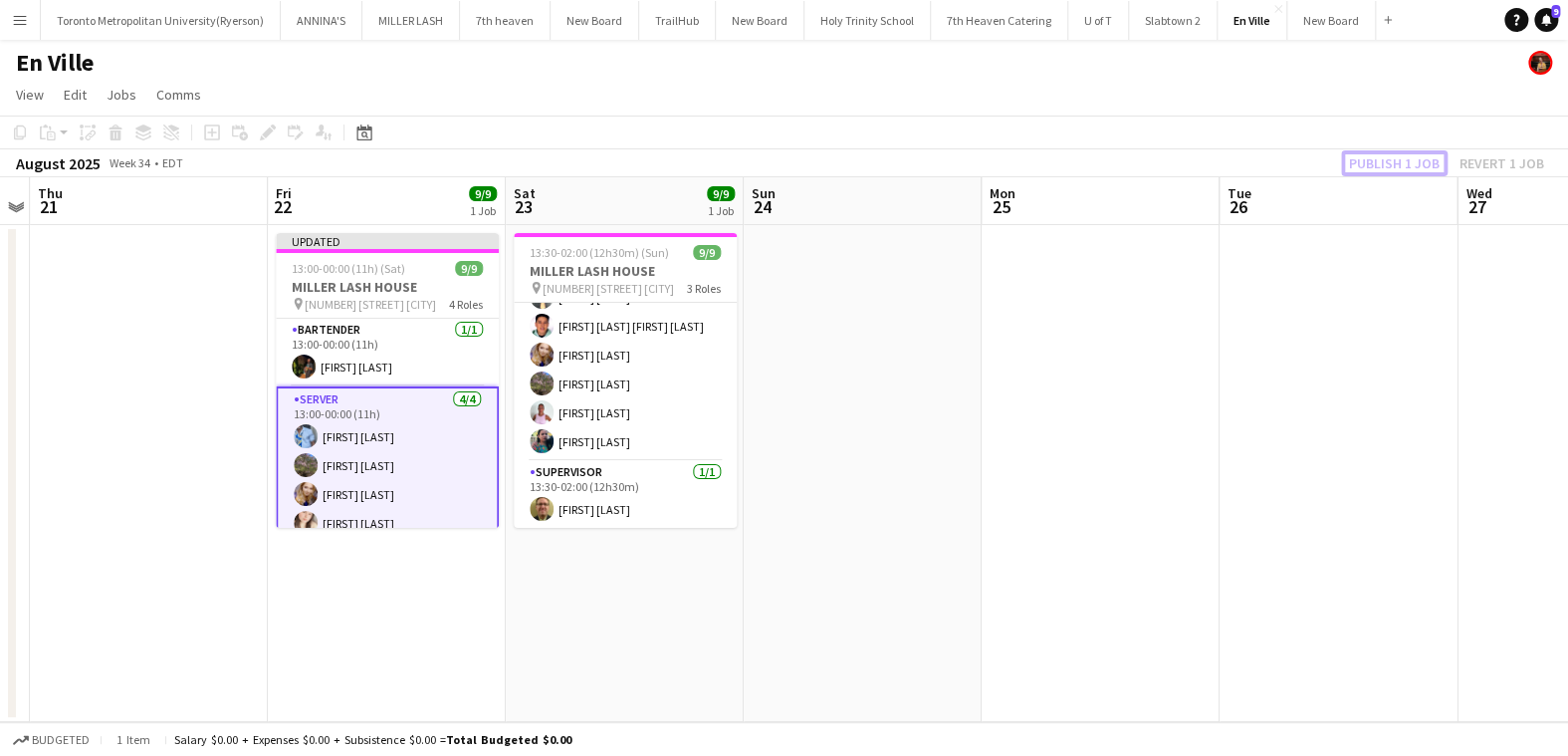 click on "Publish 1 job" 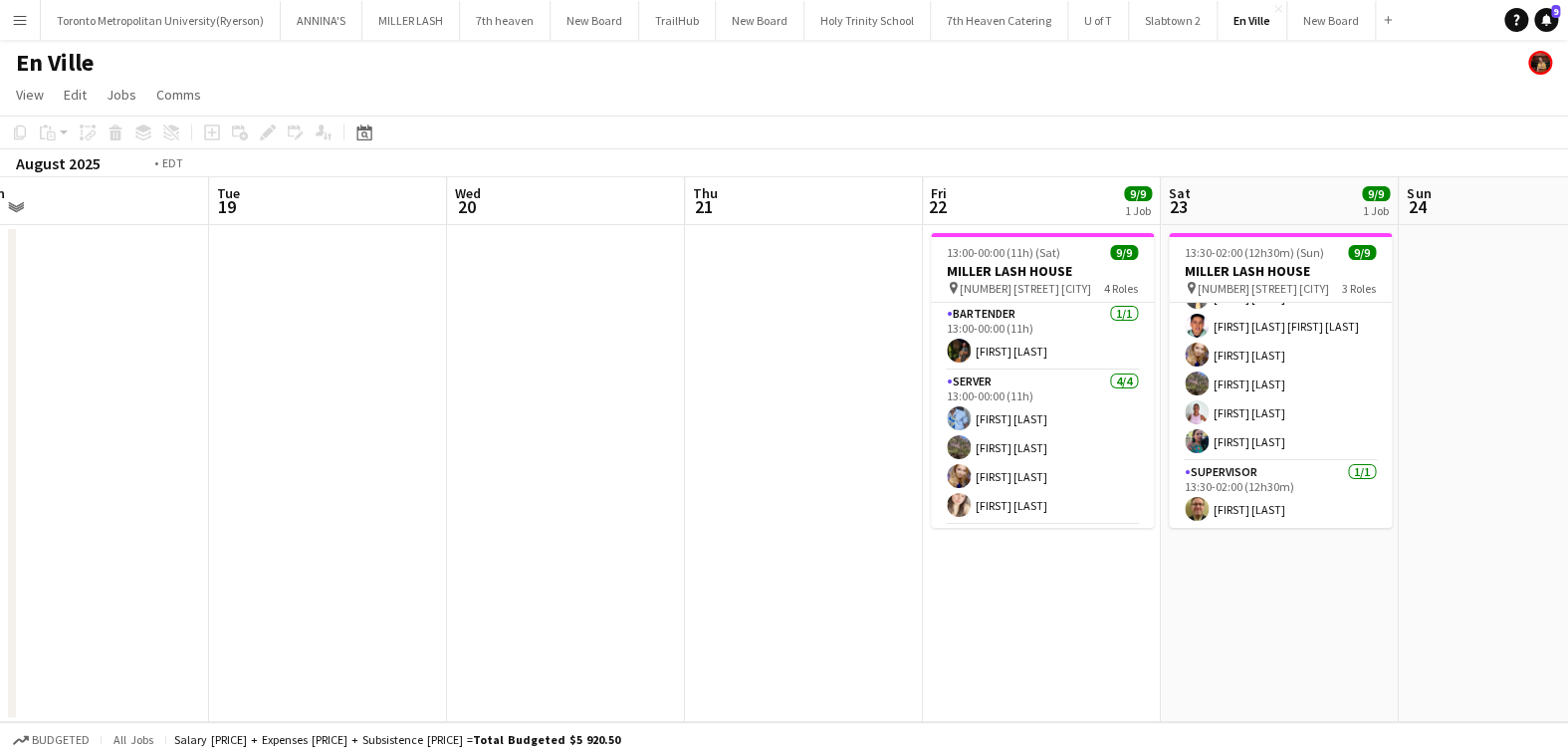 scroll, scrollTop: 0, scrollLeft: 408, axis: horizontal 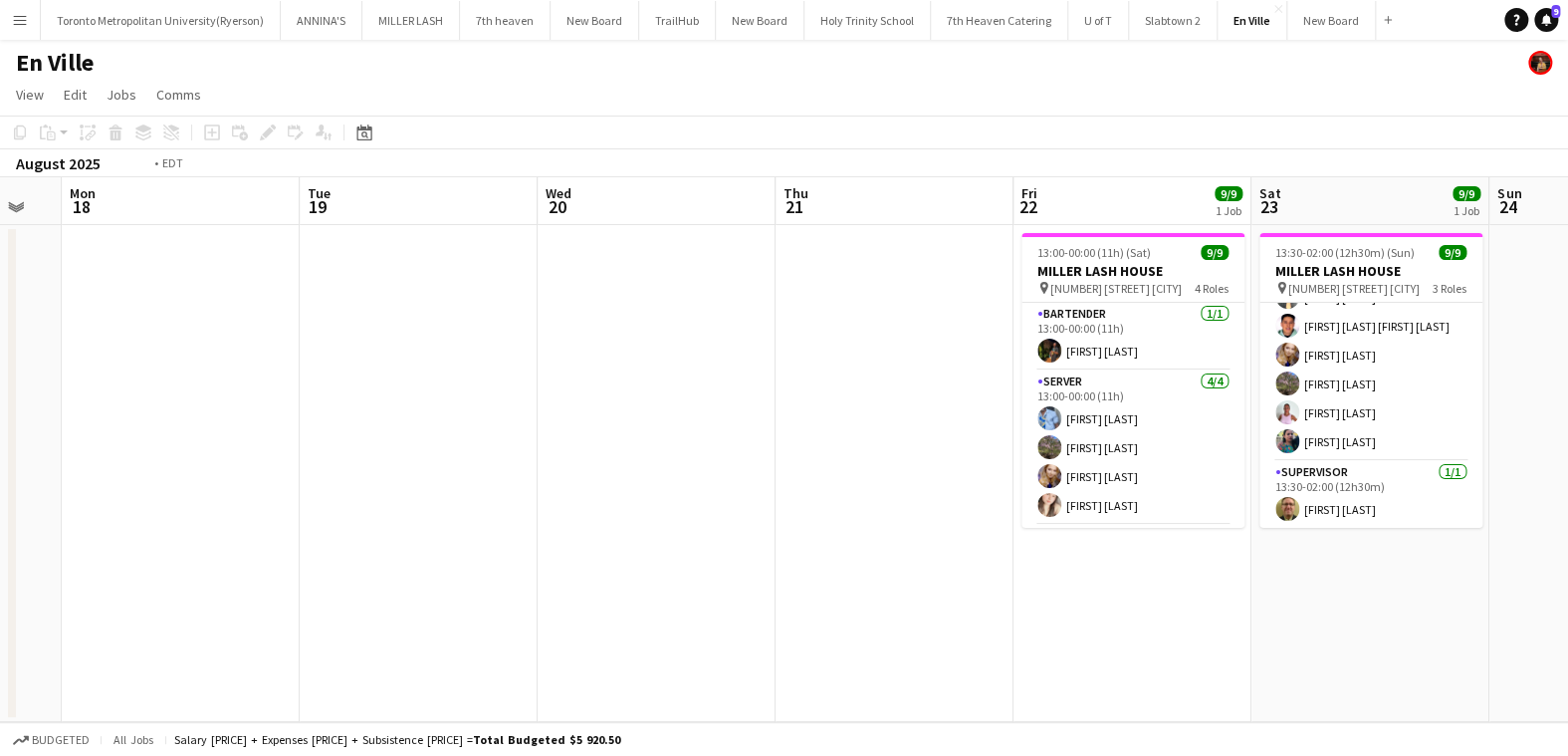 drag, startPoint x: 92, startPoint y: 471, endPoint x: 843, endPoint y: 403, distance: 754.0723 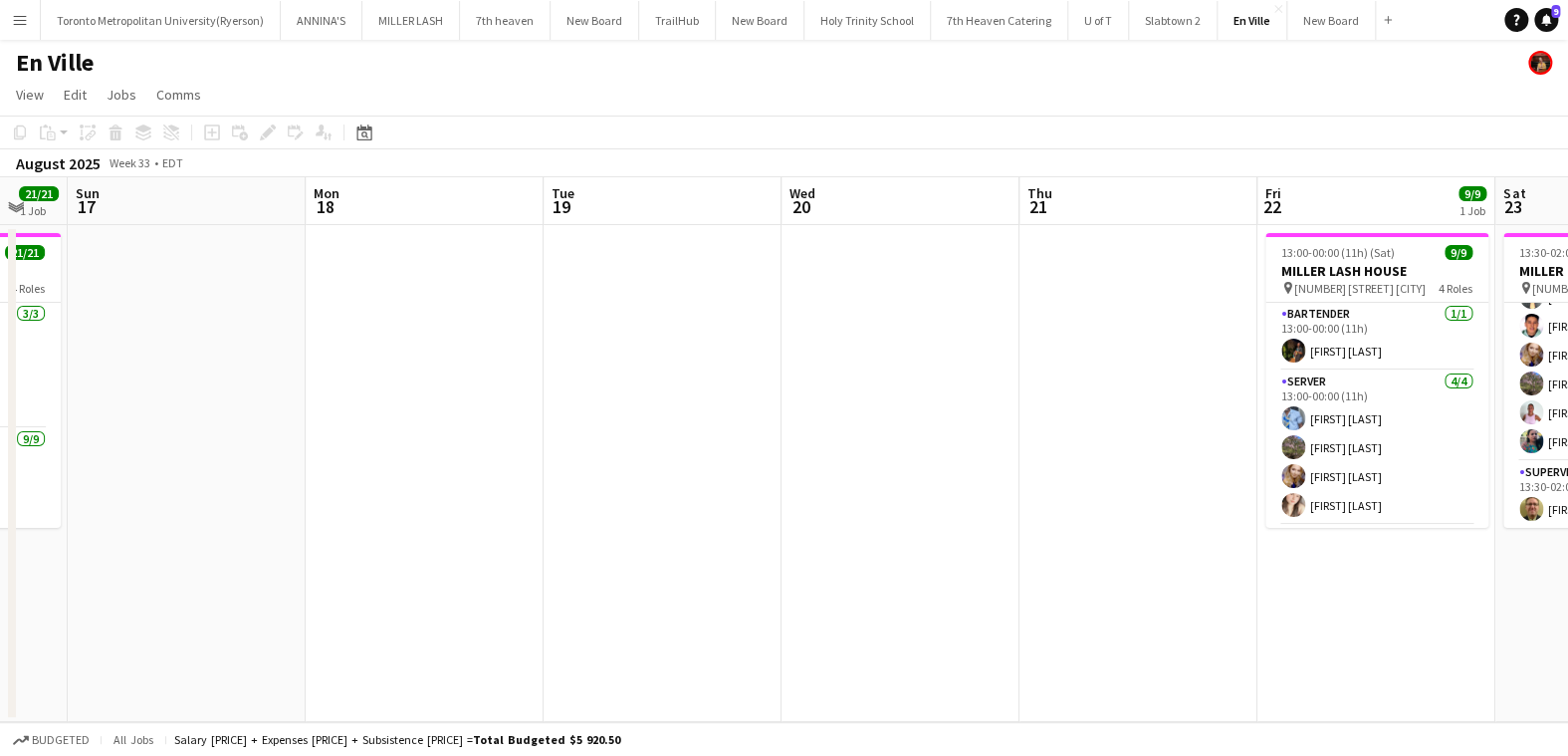 scroll, scrollTop: 0, scrollLeft: 629, axis: horizontal 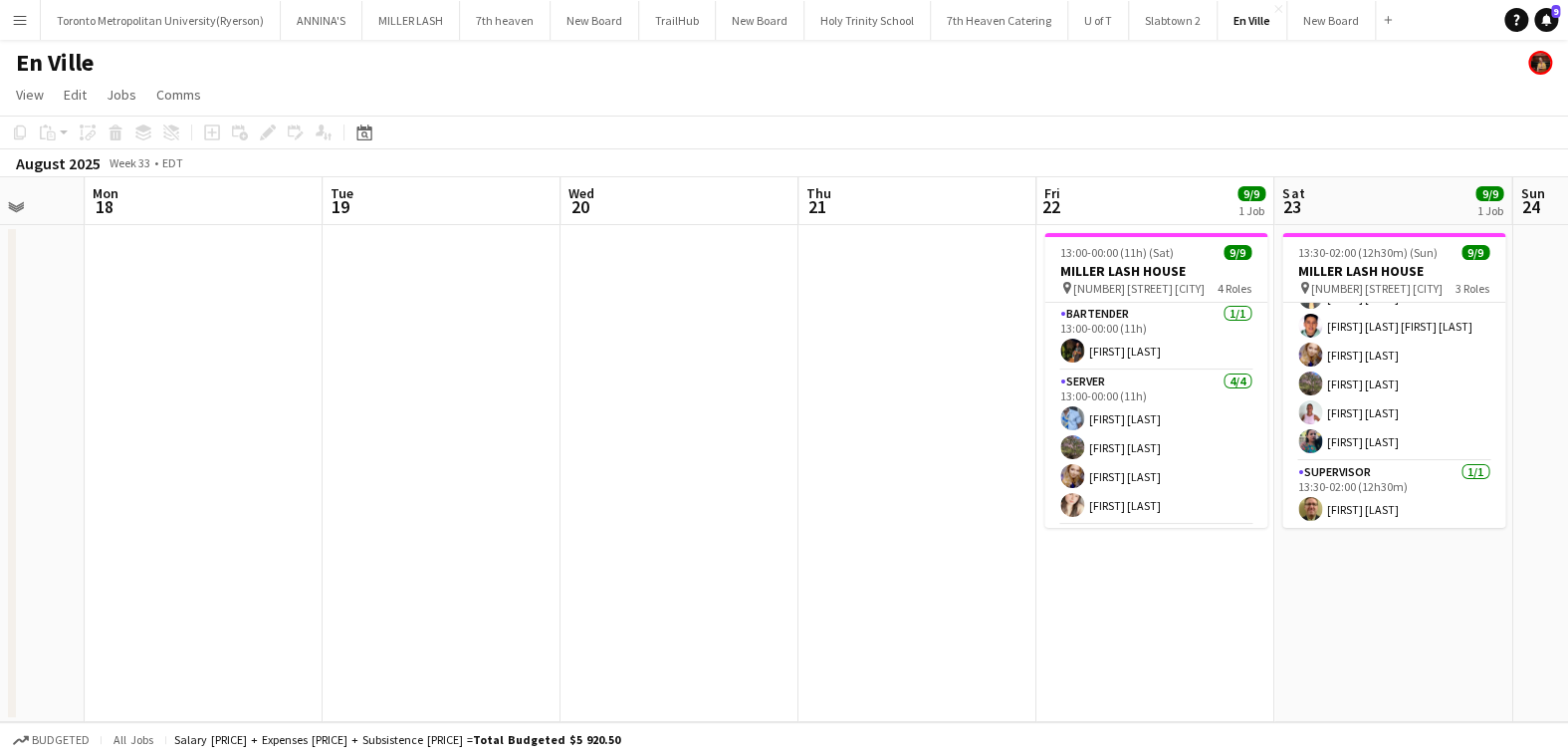 drag, startPoint x: 598, startPoint y: 348, endPoint x: 615, endPoint y: 349, distance: 17.029386 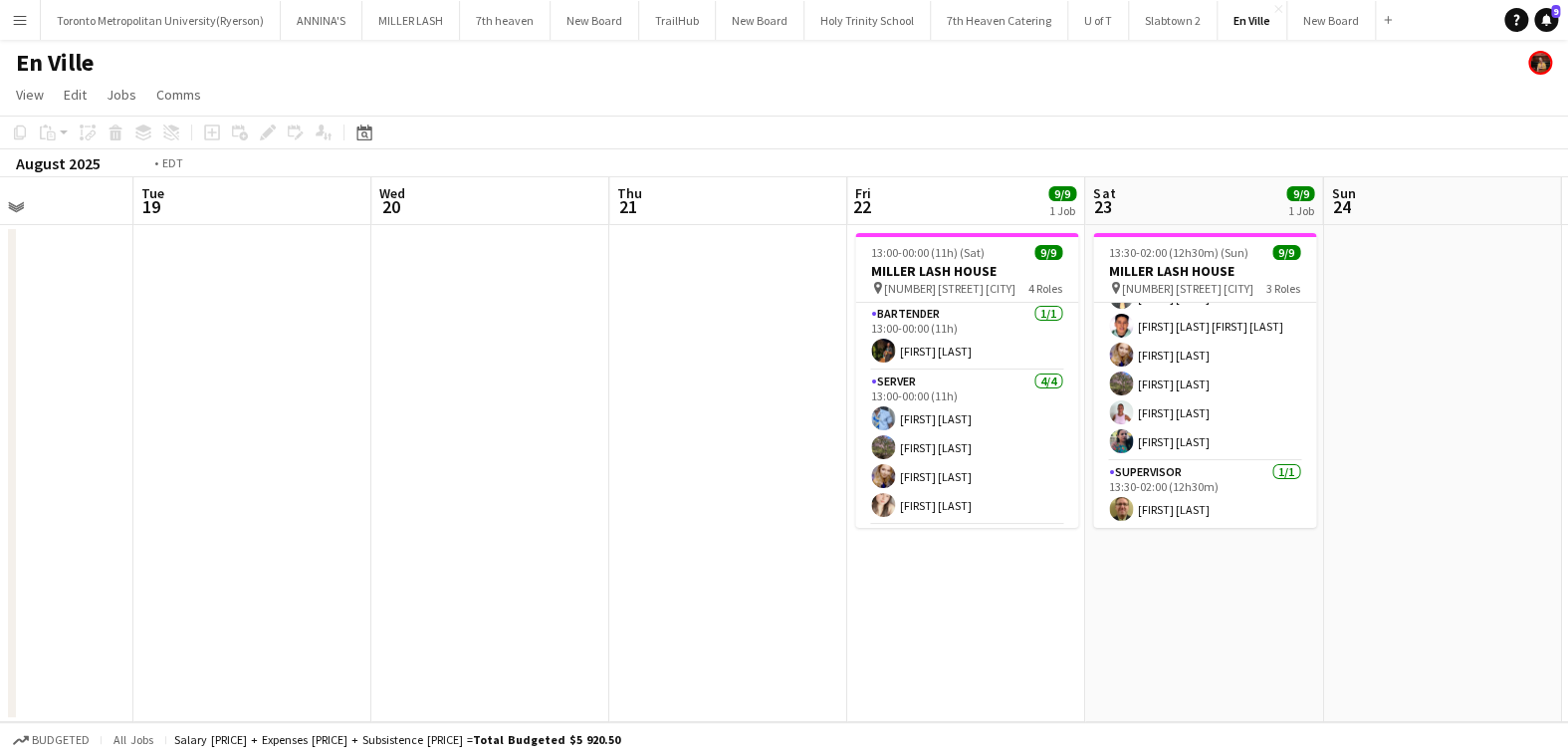 scroll, scrollTop: 0, scrollLeft: 880, axis: horizontal 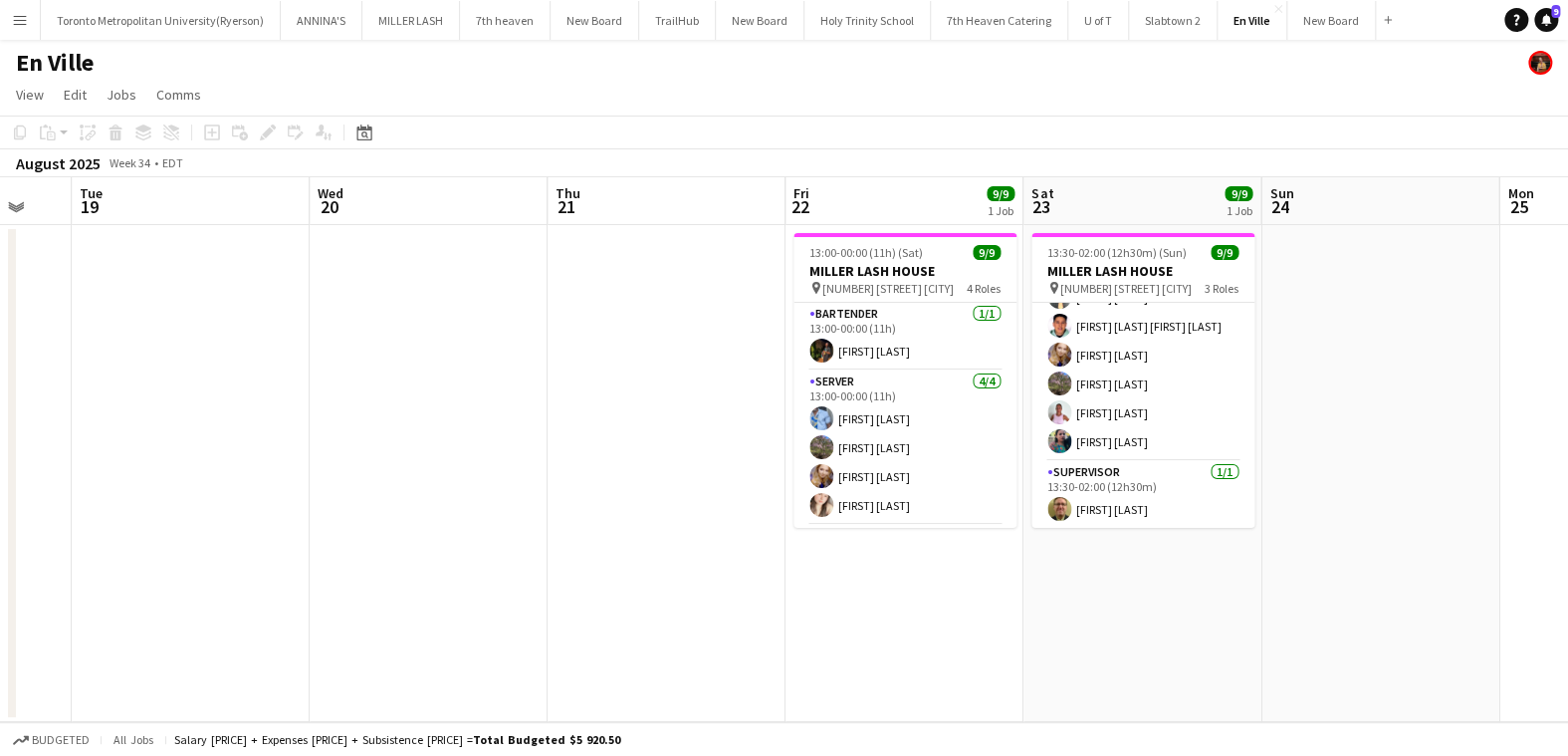 drag, startPoint x: 878, startPoint y: 525, endPoint x: 627, endPoint y: 551, distance: 252.34302 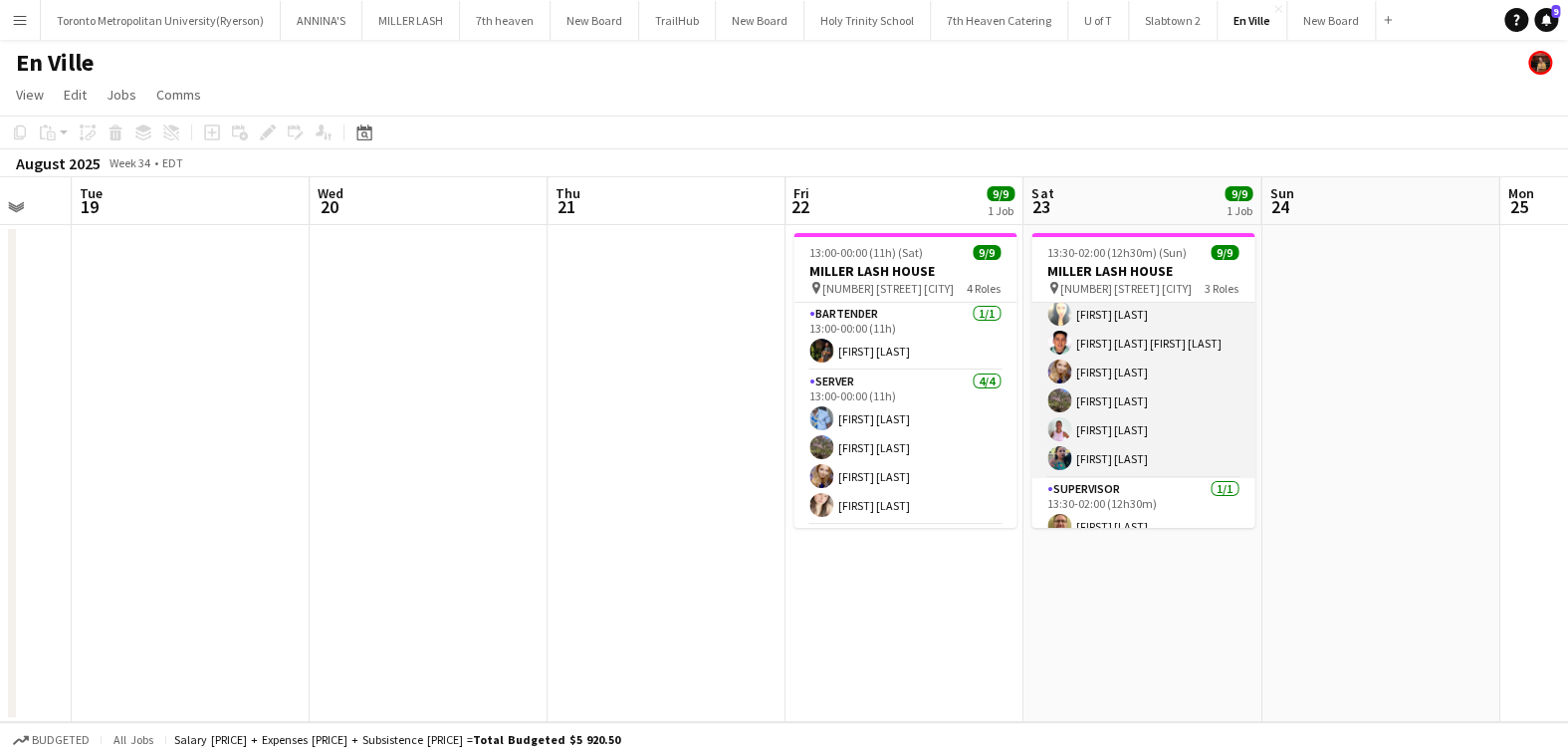 scroll, scrollTop: 150, scrollLeft: 0, axis: vertical 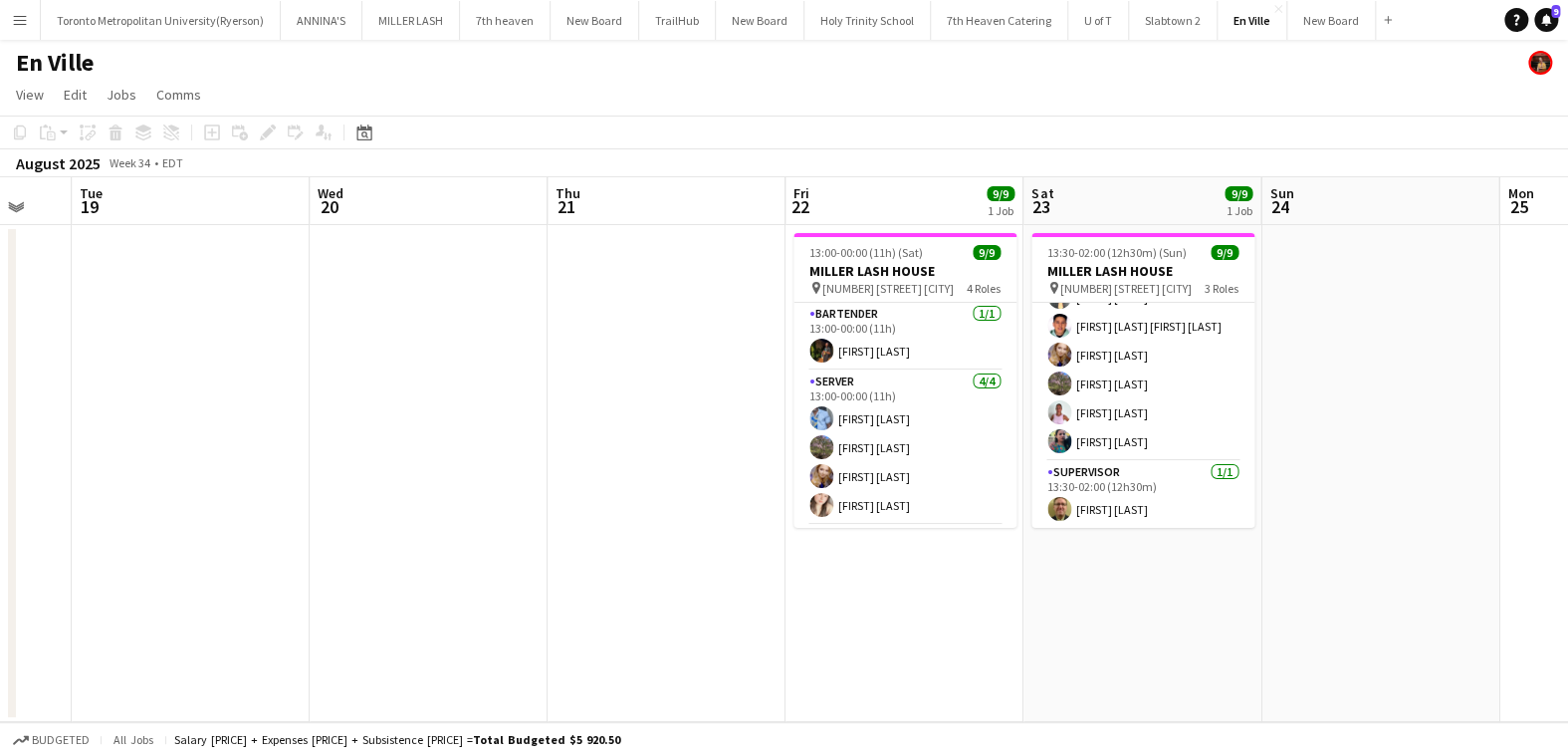 click at bounding box center [428, 473] 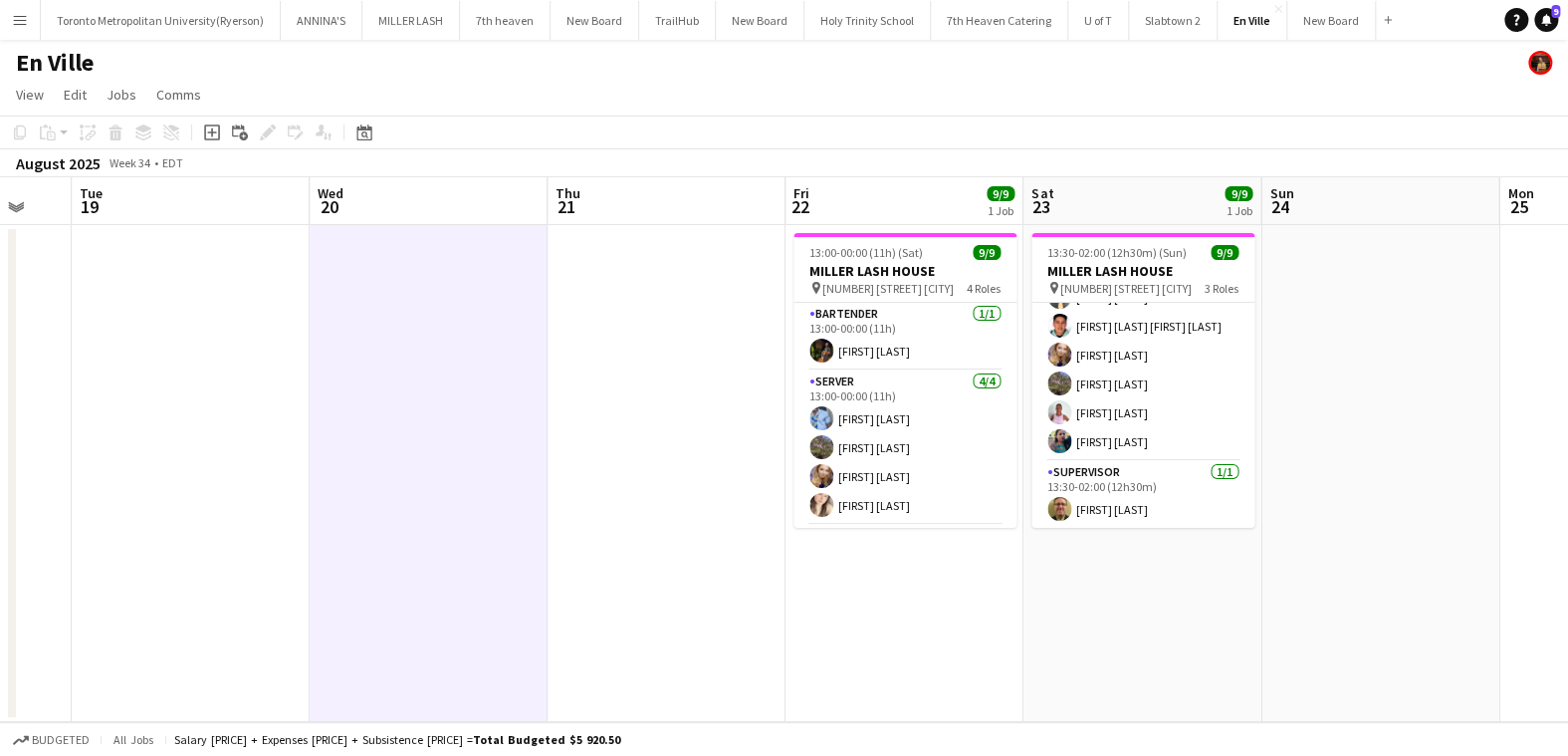 click at bounding box center (666, 473) 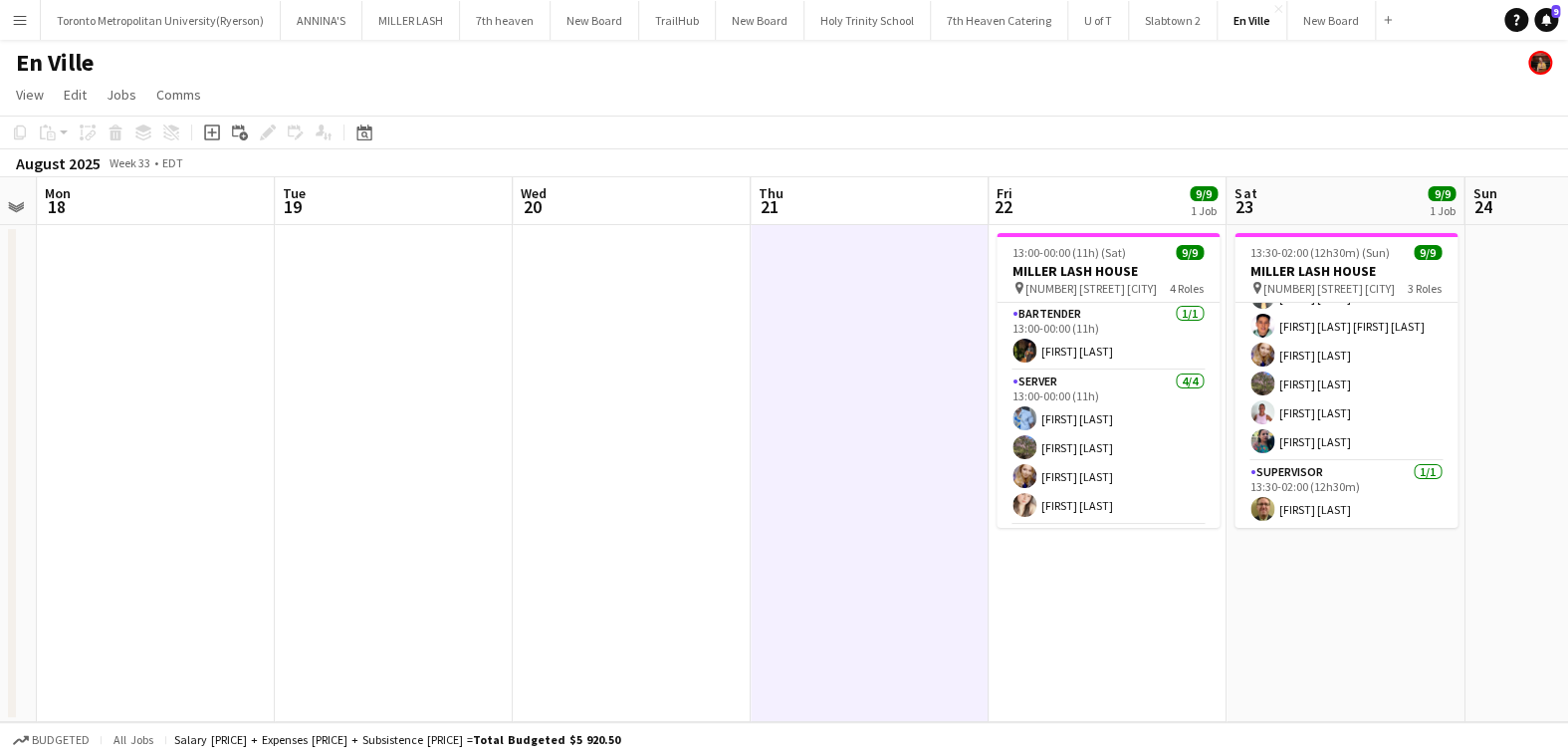 drag, startPoint x: 518, startPoint y: 538, endPoint x: 683, endPoint y: 549, distance: 165.36626 